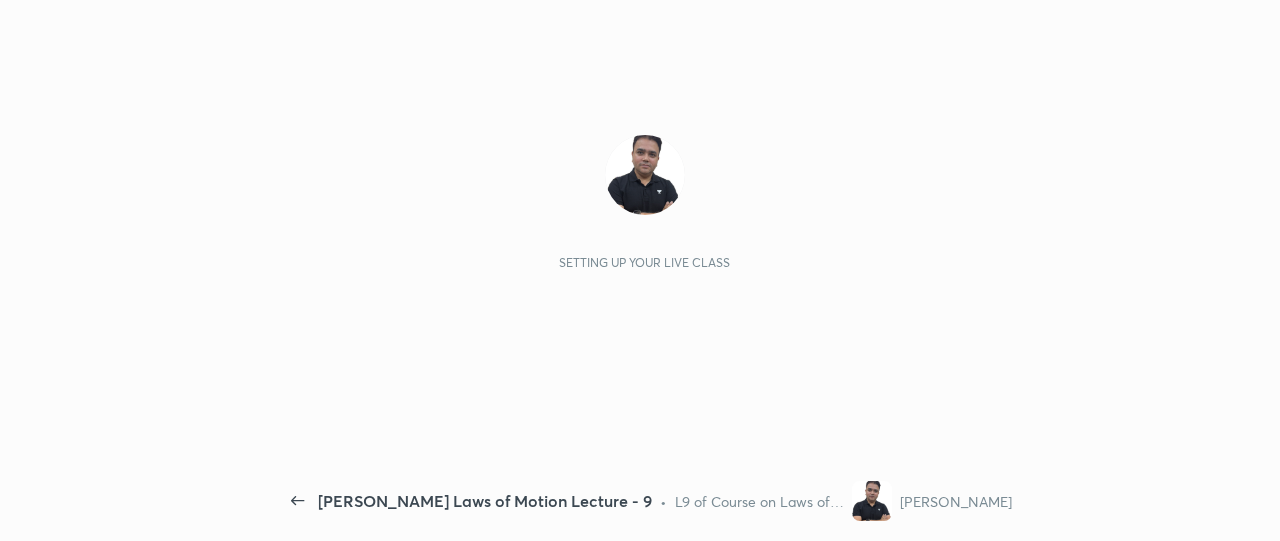 scroll, scrollTop: 0, scrollLeft: 0, axis: both 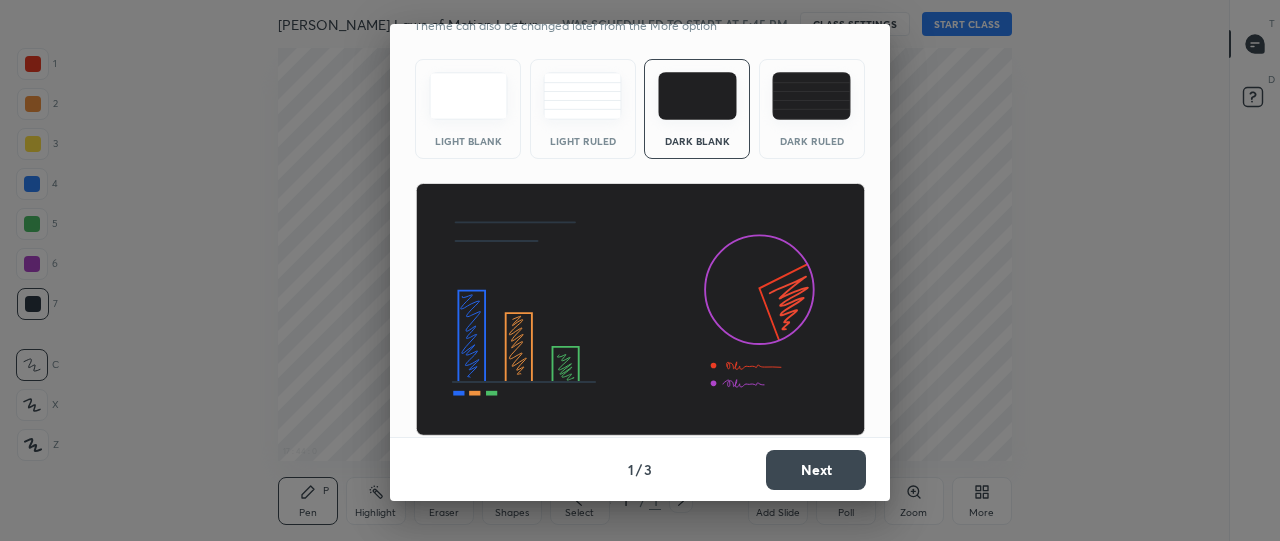 click on "Next" at bounding box center [816, 470] 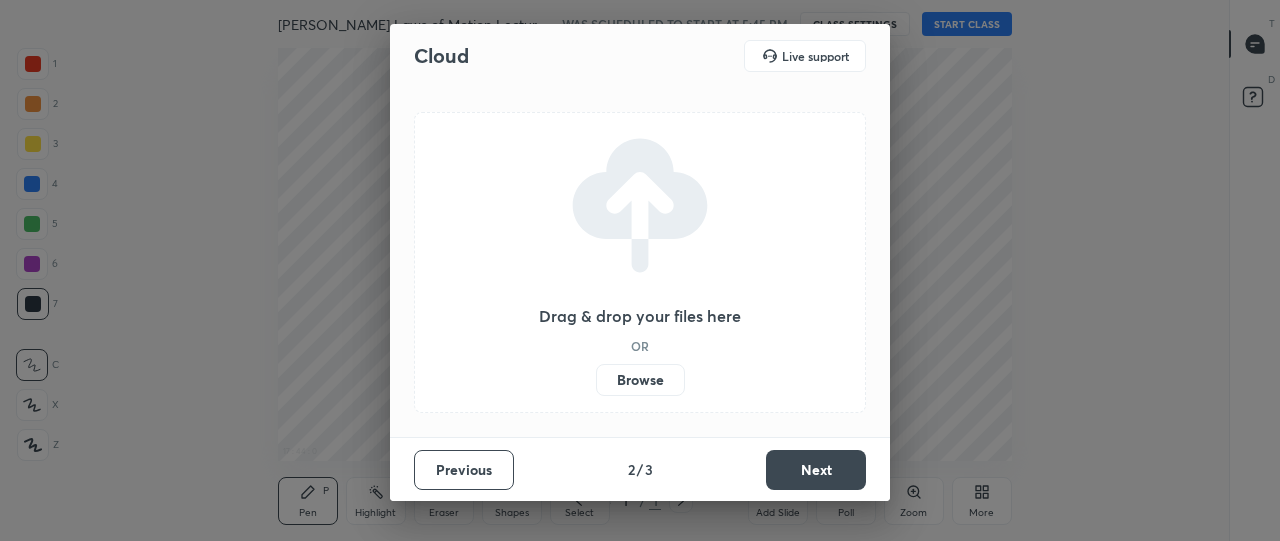 scroll, scrollTop: 0, scrollLeft: 0, axis: both 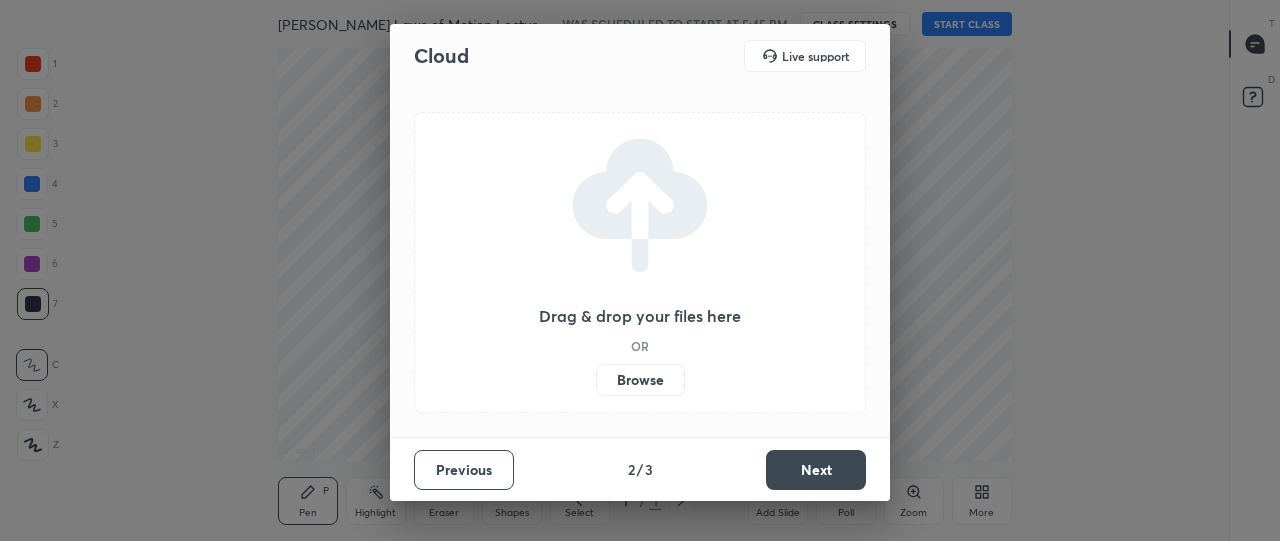 click on "Browse" at bounding box center [640, 380] 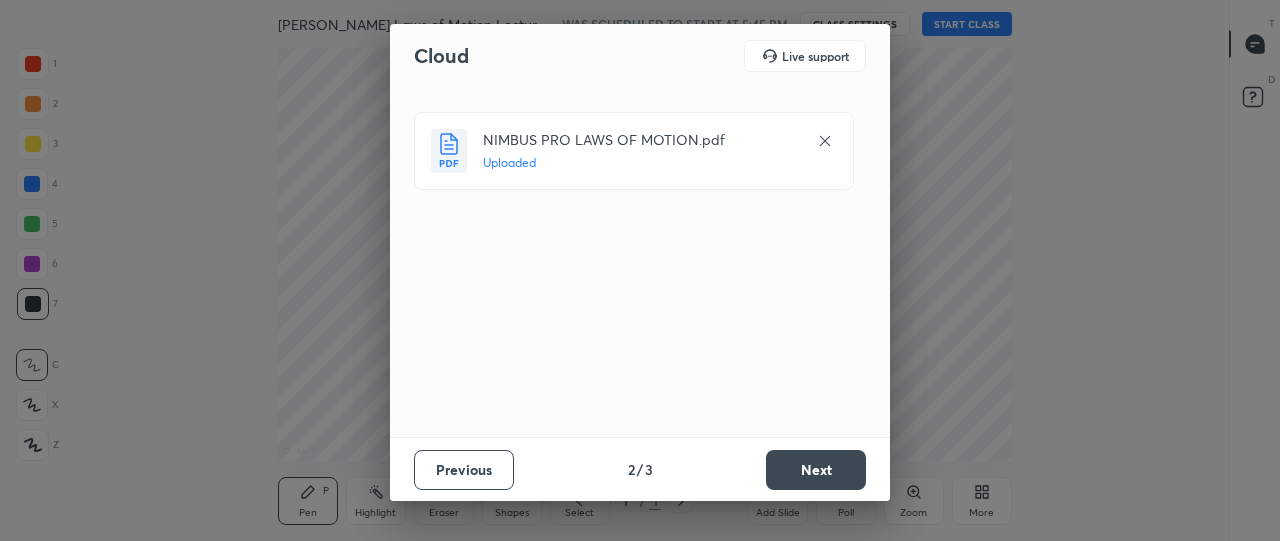 click on "Next" at bounding box center [816, 470] 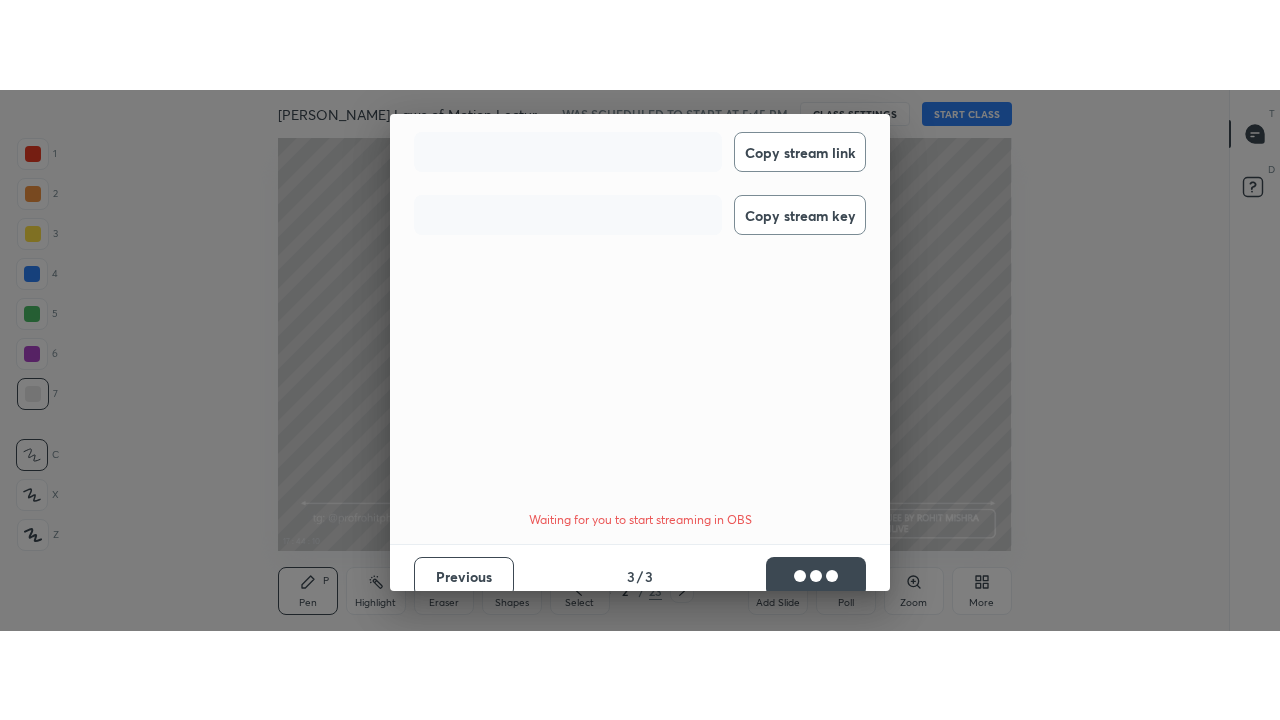 scroll, scrollTop: 116, scrollLeft: 0, axis: vertical 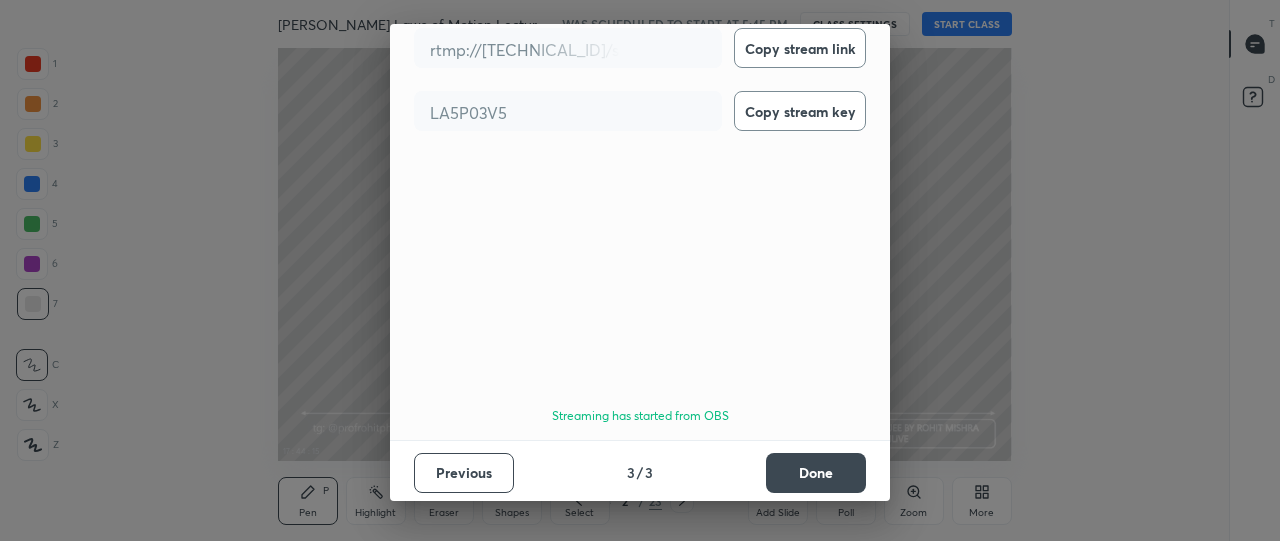click on "Done" at bounding box center [816, 473] 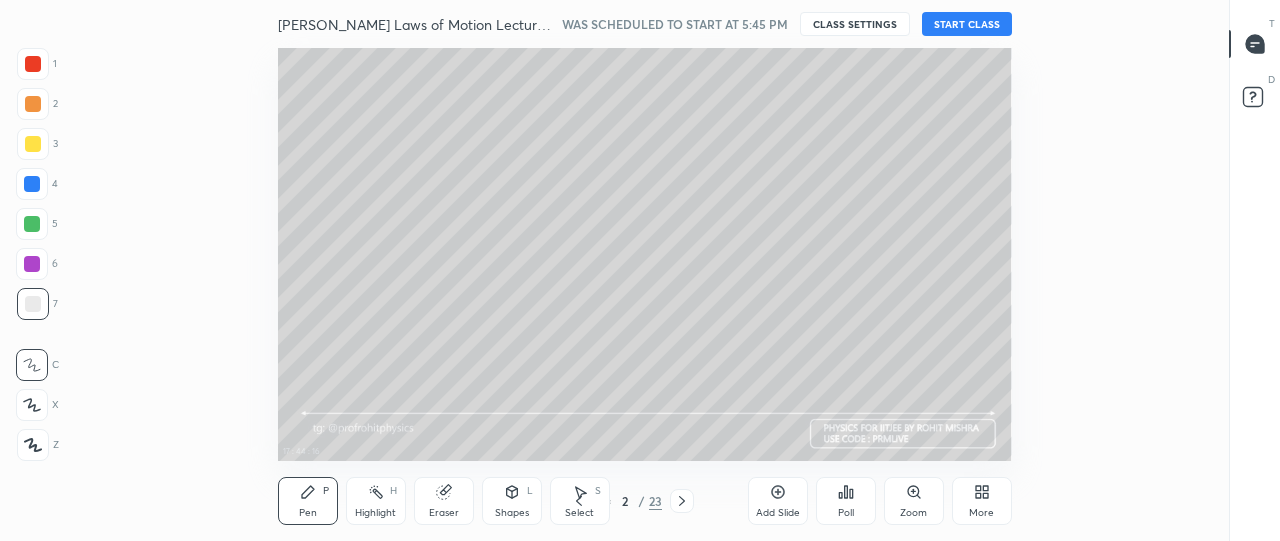 click 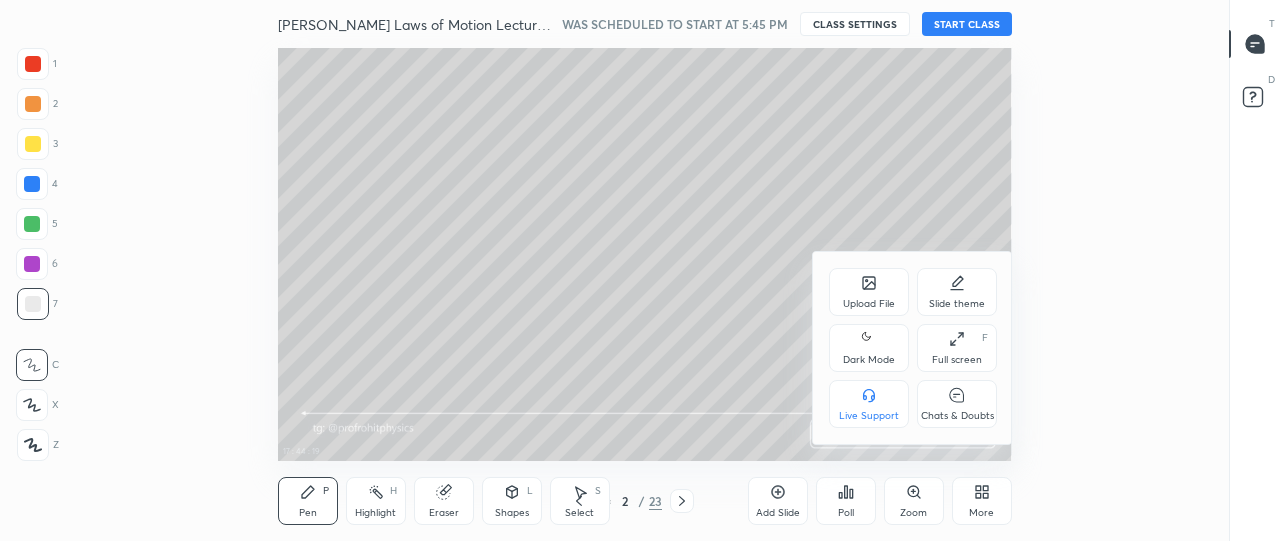 click on "Dark Mode" at bounding box center (869, 360) 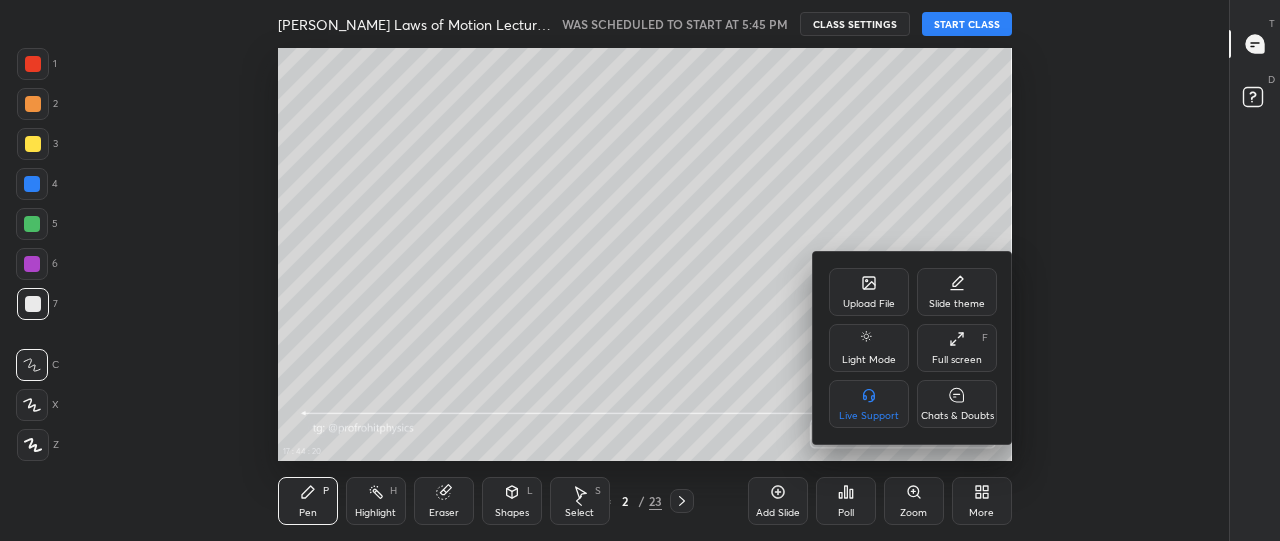 click on "Full screen F" at bounding box center (957, 348) 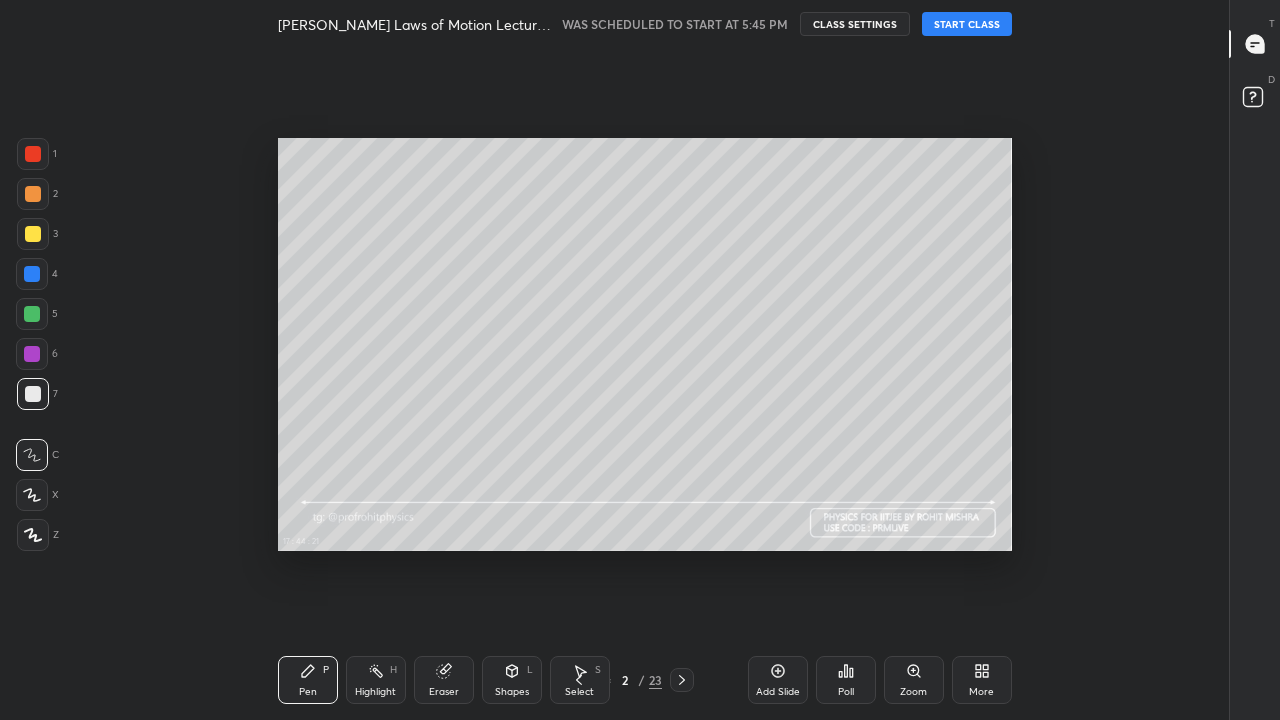 scroll, scrollTop: 99408, scrollLeft: 98838, axis: both 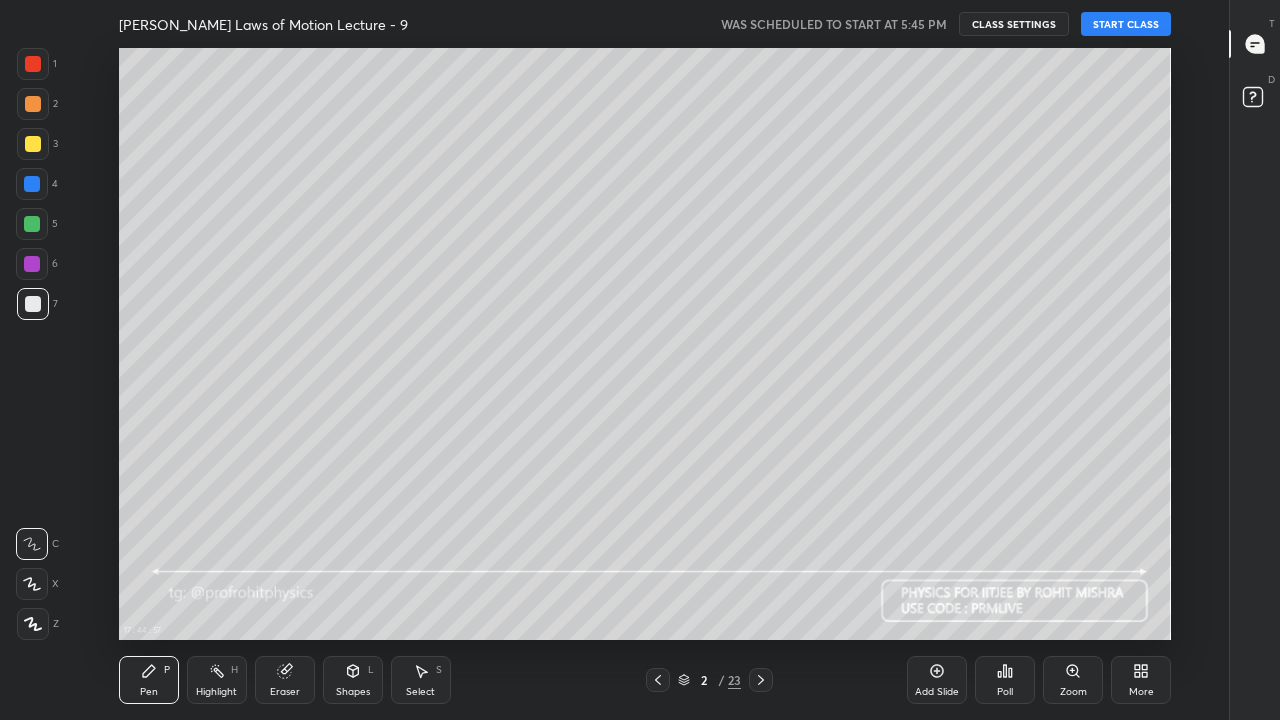 click on "START CLASS" at bounding box center (1126, 24) 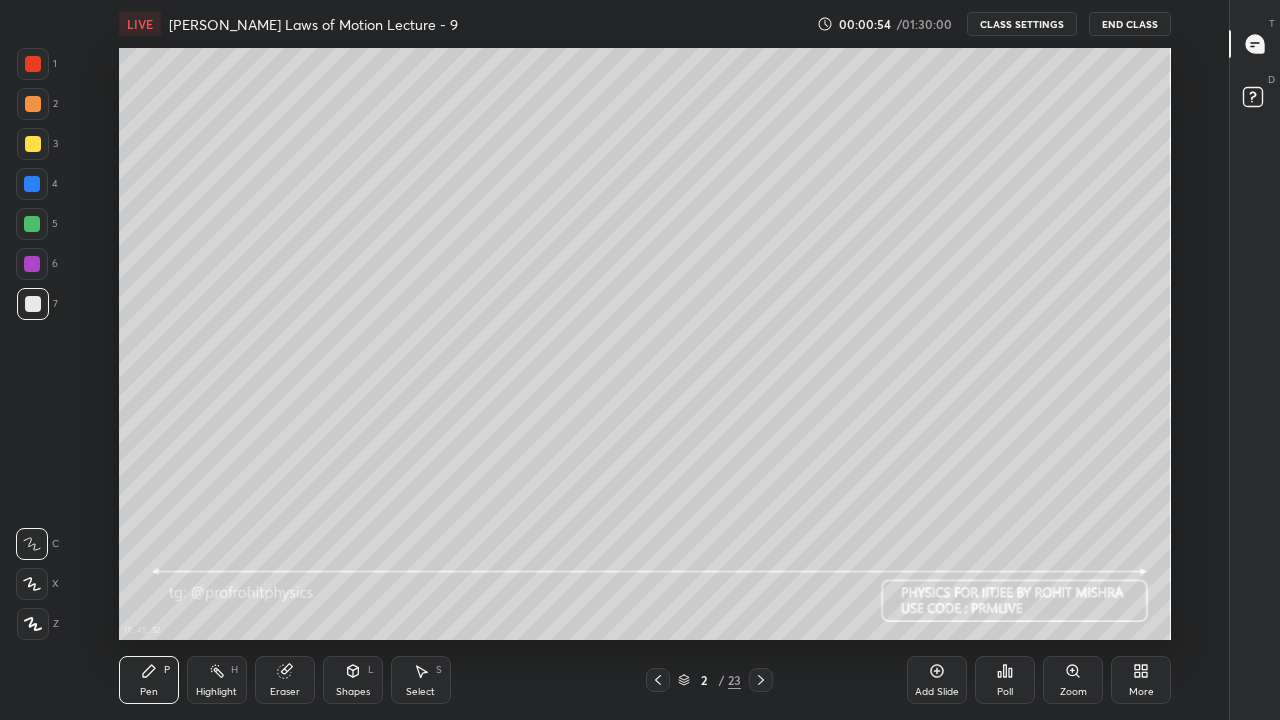 click 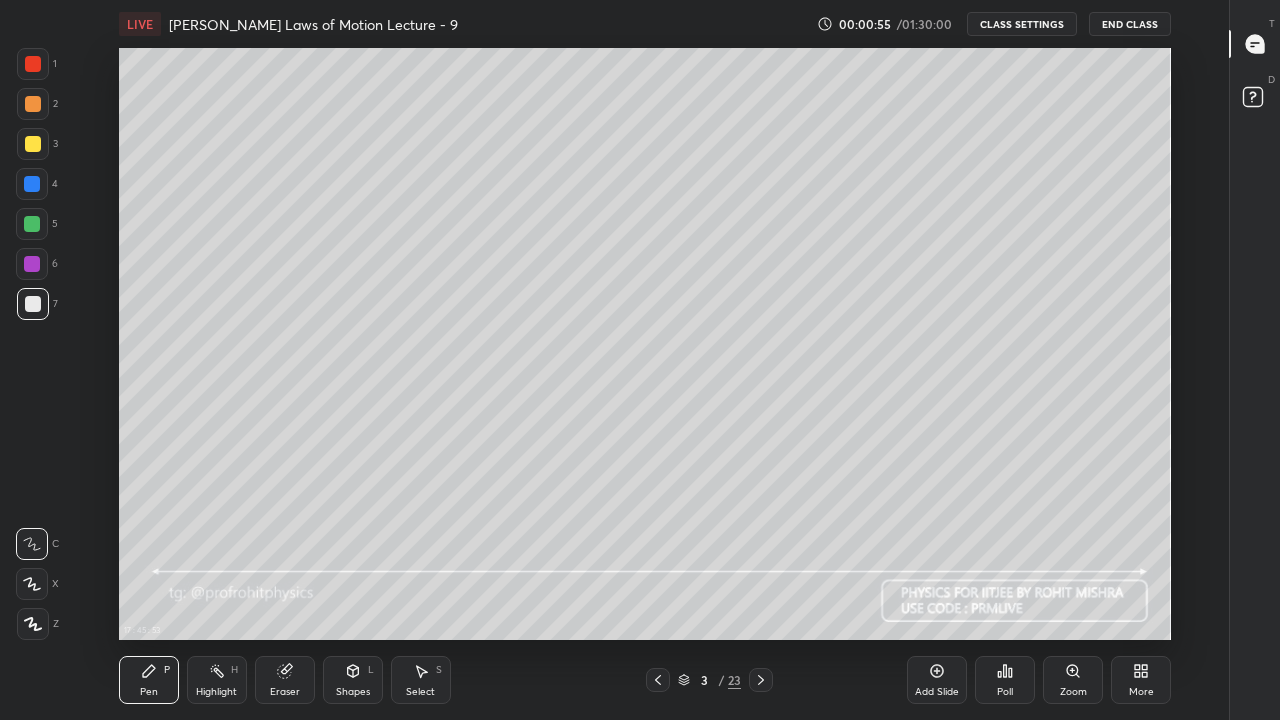click 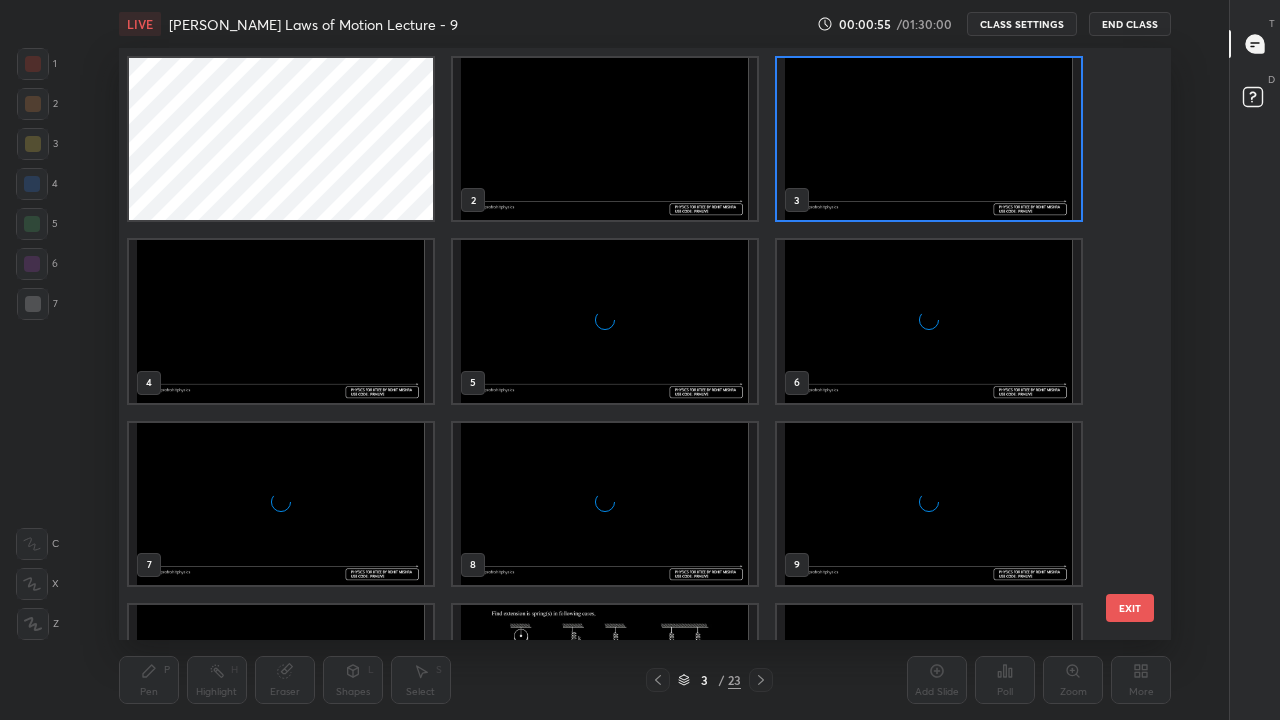 scroll, scrollTop: 7, scrollLeft: 10, axis: both 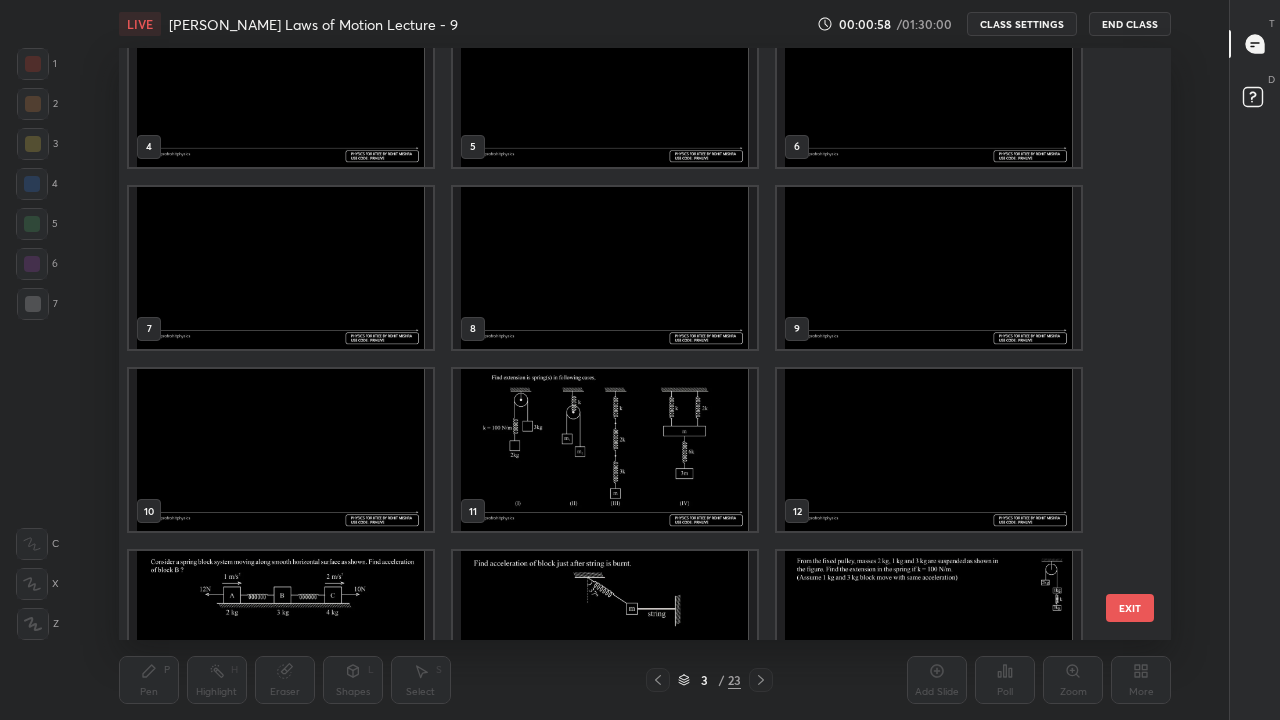 click at bounding box center [605, 450] 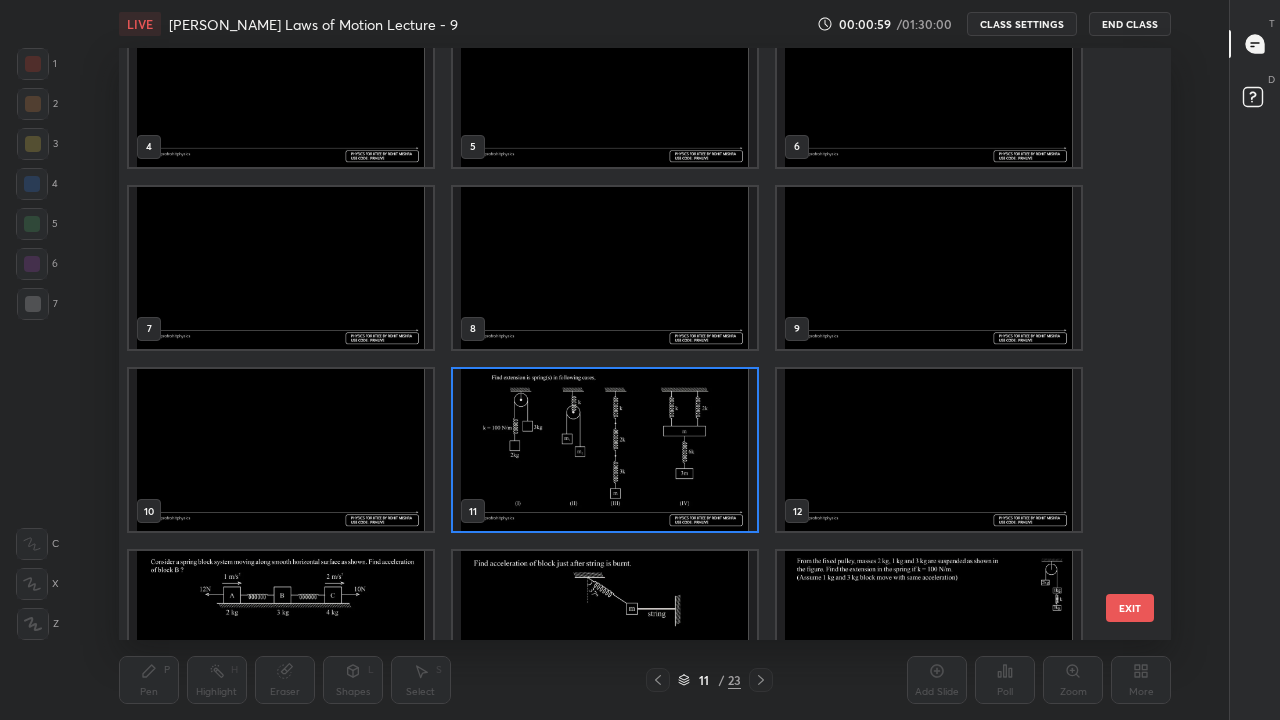 click at bounding box center (605, 450) 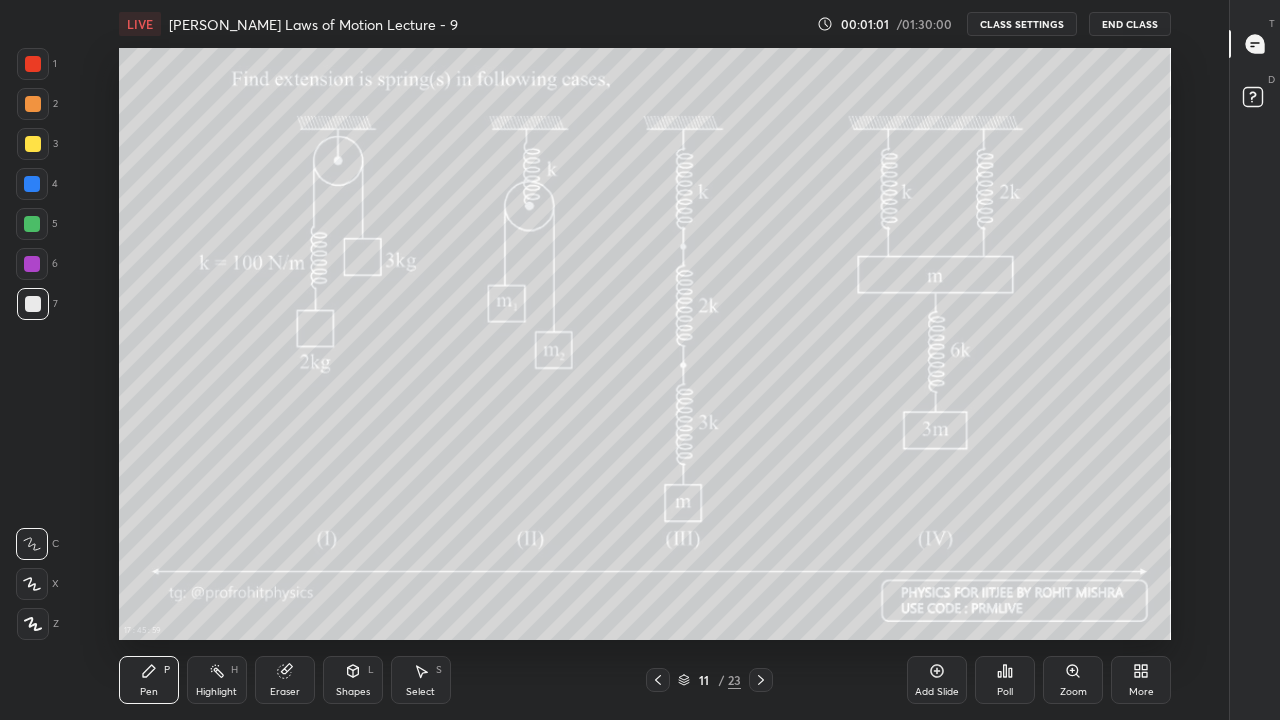 click at bounding box center [33, 144] 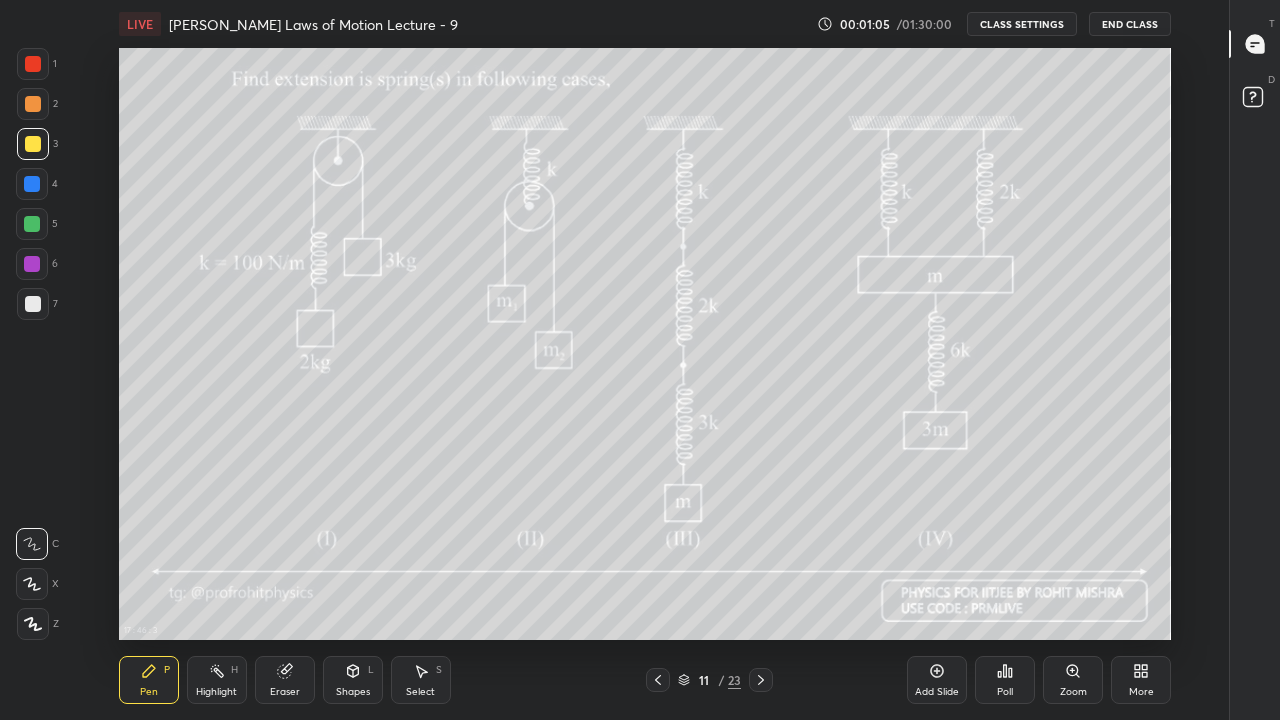 click 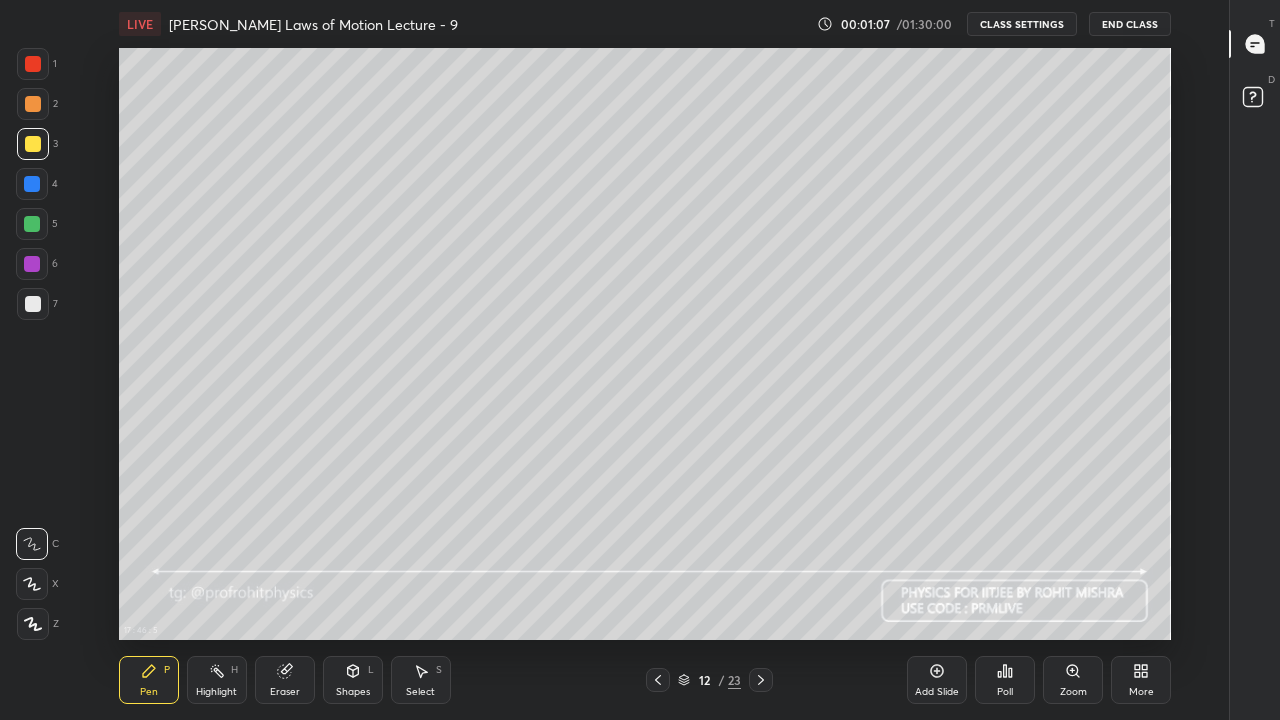 click 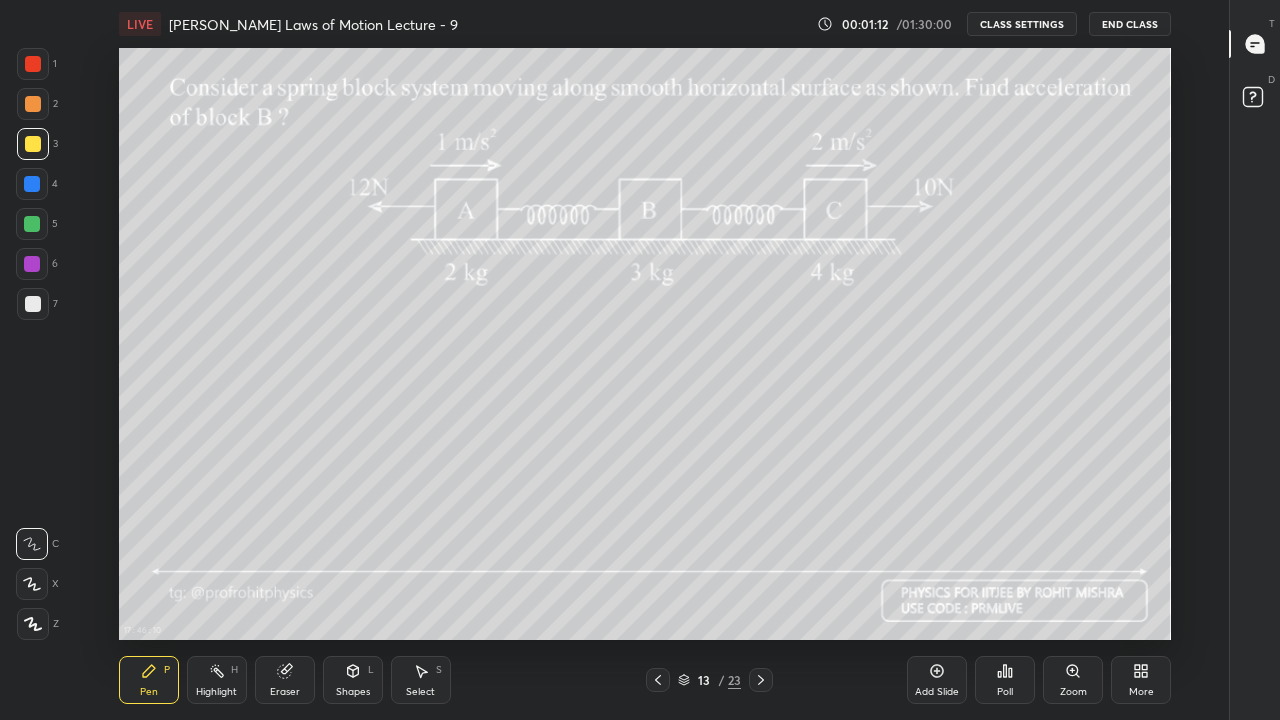 click 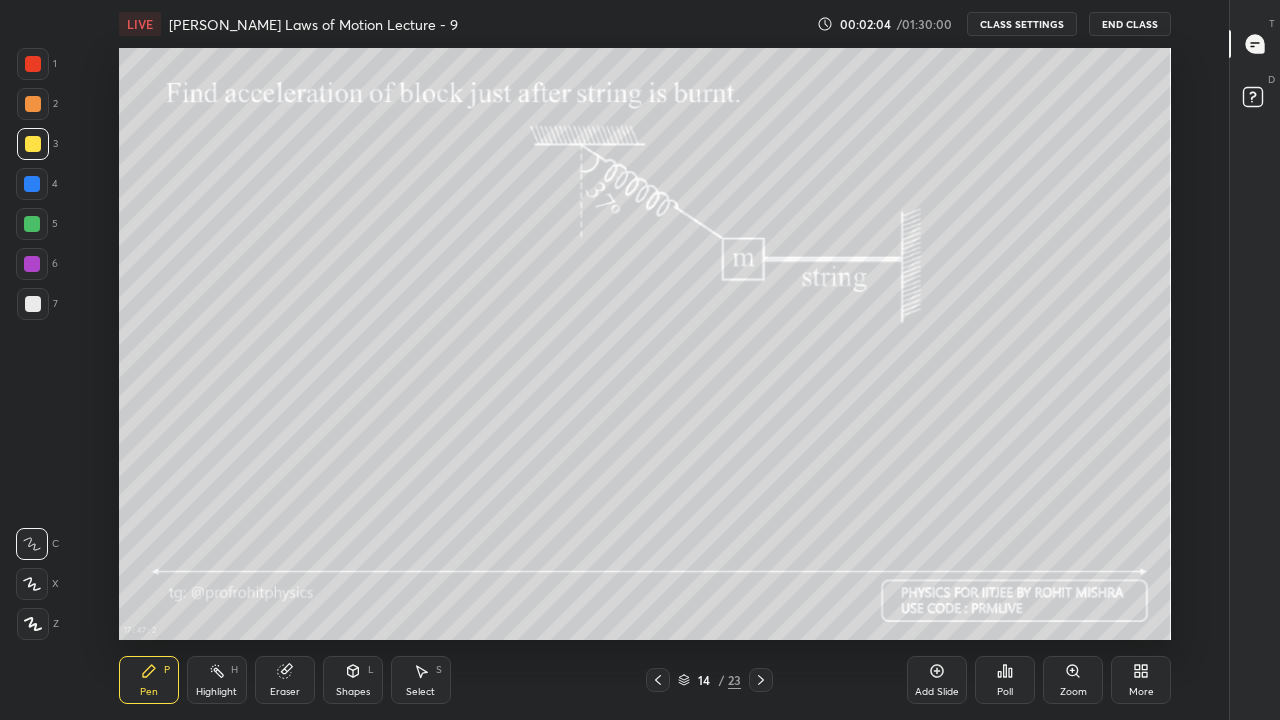 click 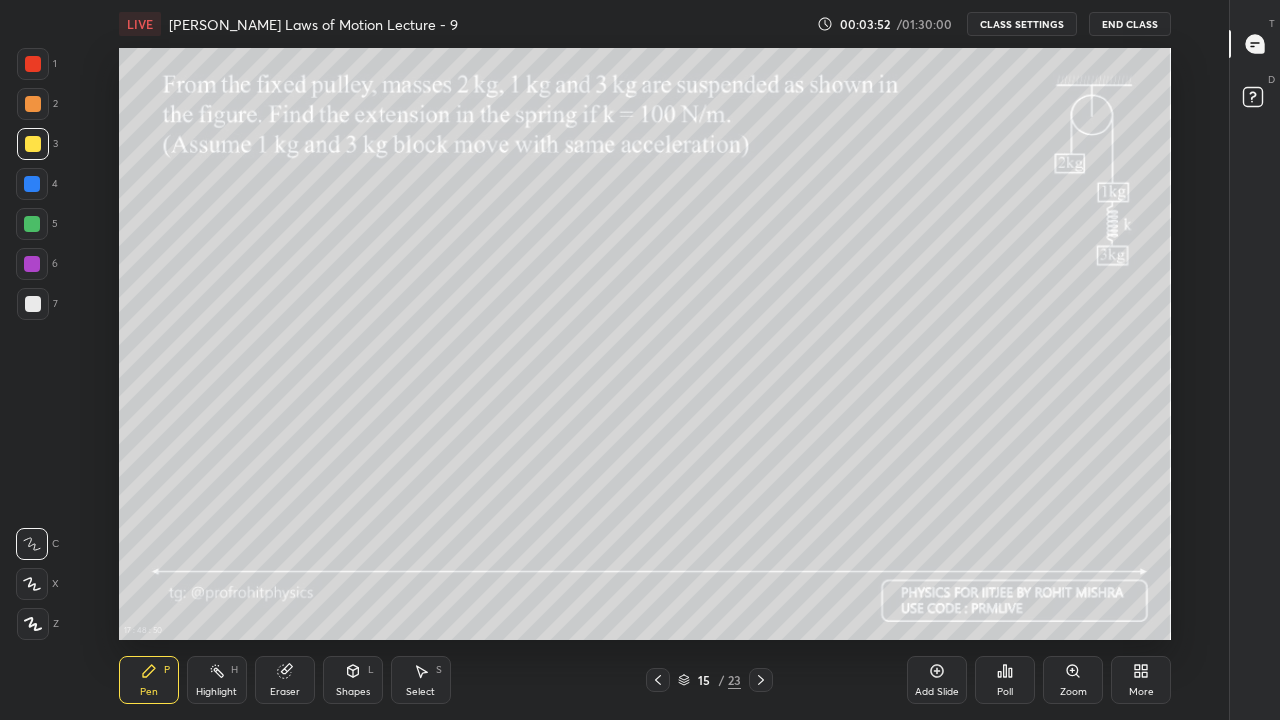 click at bounding box center (33, 304) 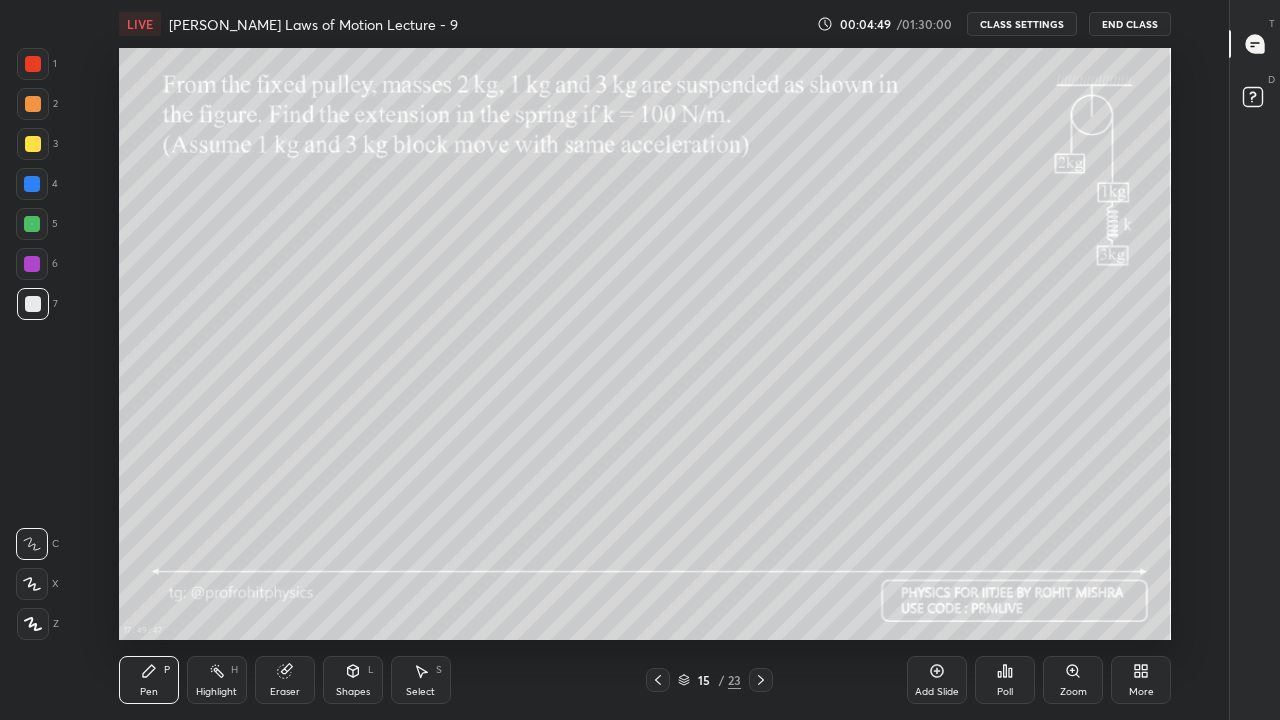 click 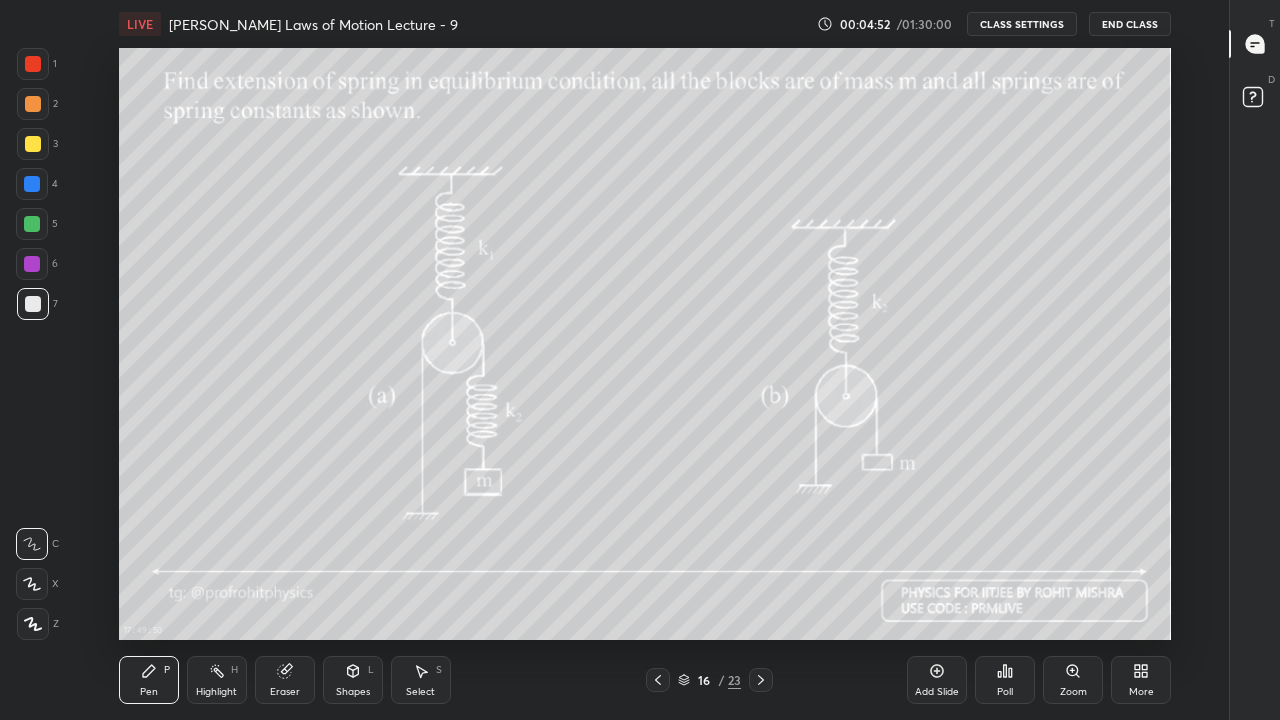 click at bounding box center [33, 144] 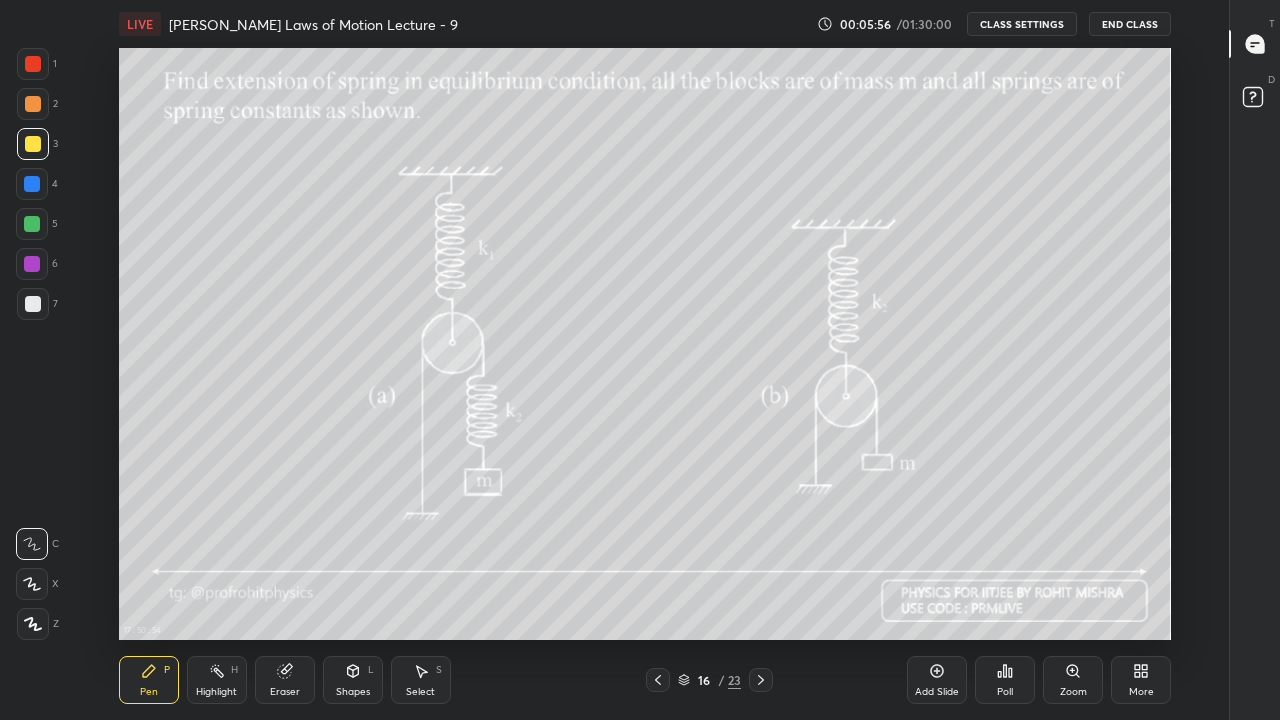 click 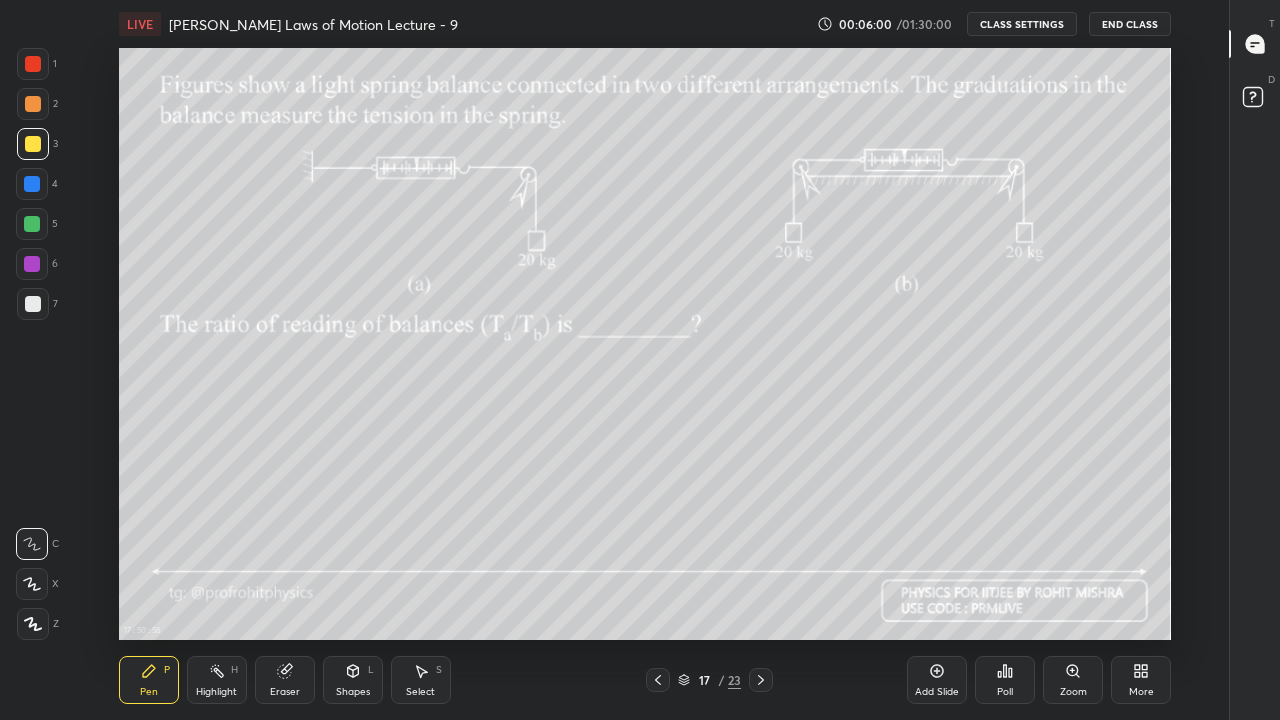 click 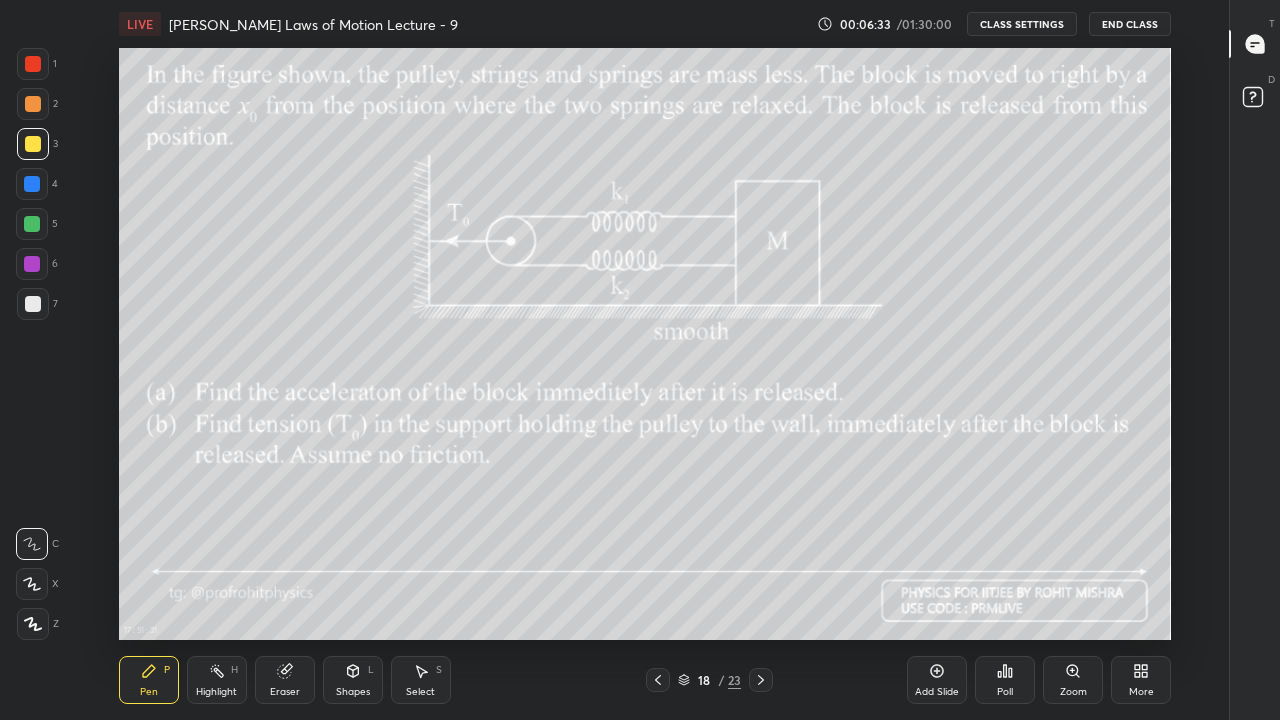 click on "Shapes" at bounding box center (353, 692) 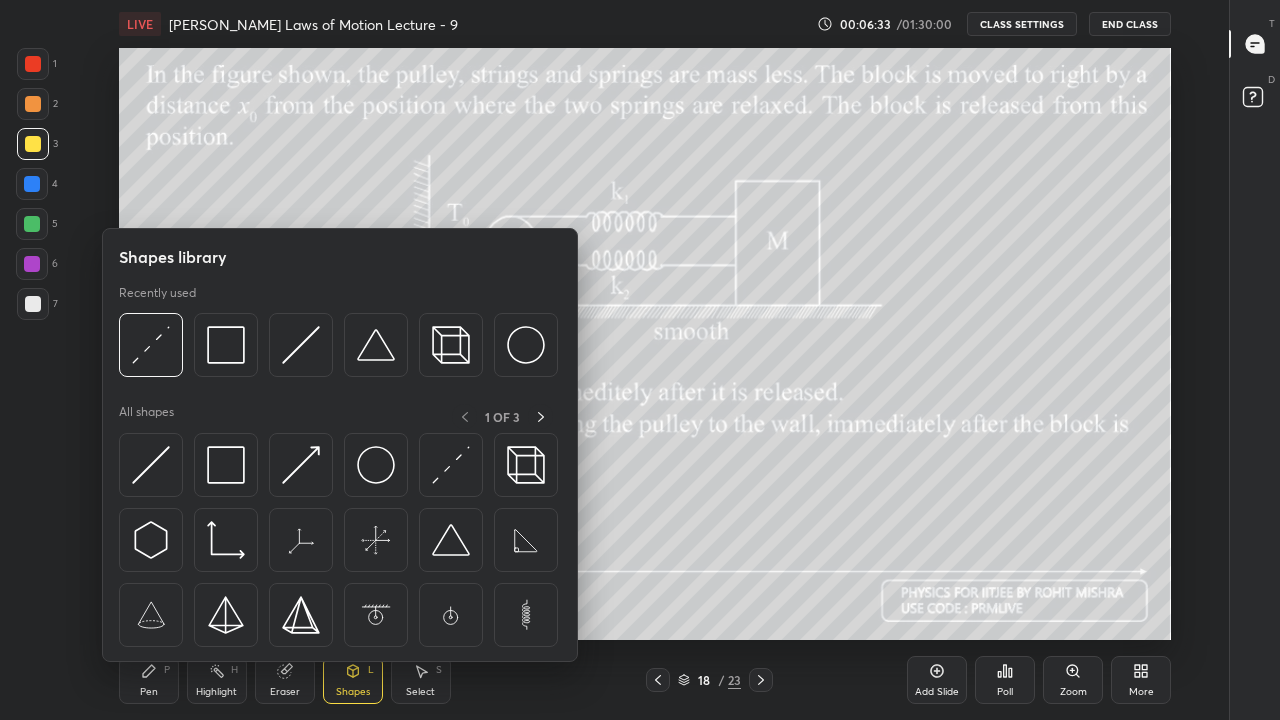 click on "Shapes L" at bounding box center [353, 680] 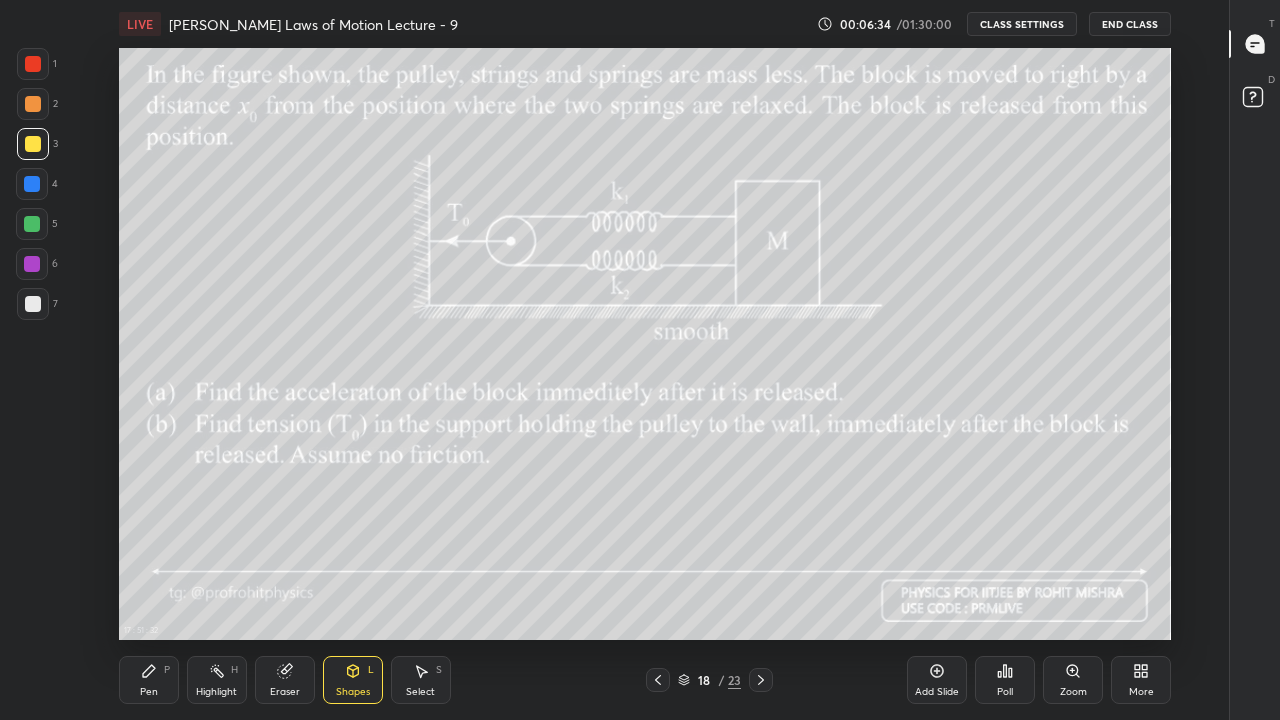 click on "Shapes" at bounding box center [353, 692] 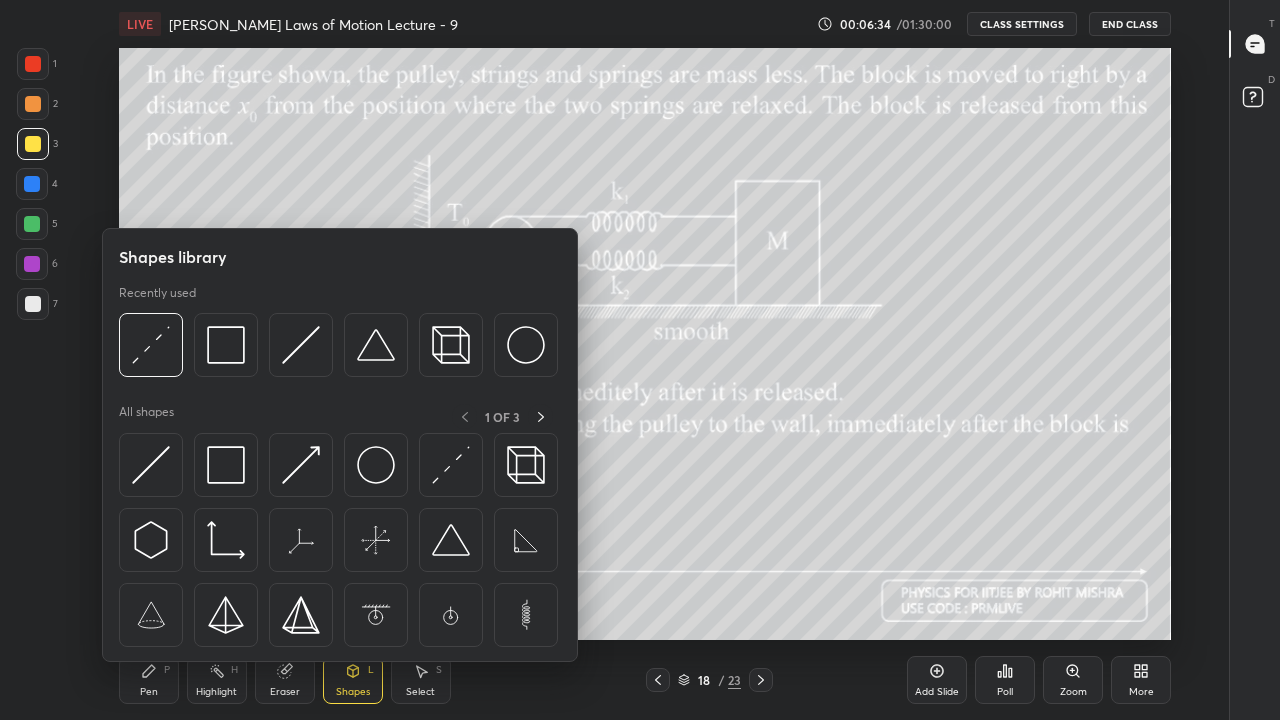 click at bounding box center [451, 465] 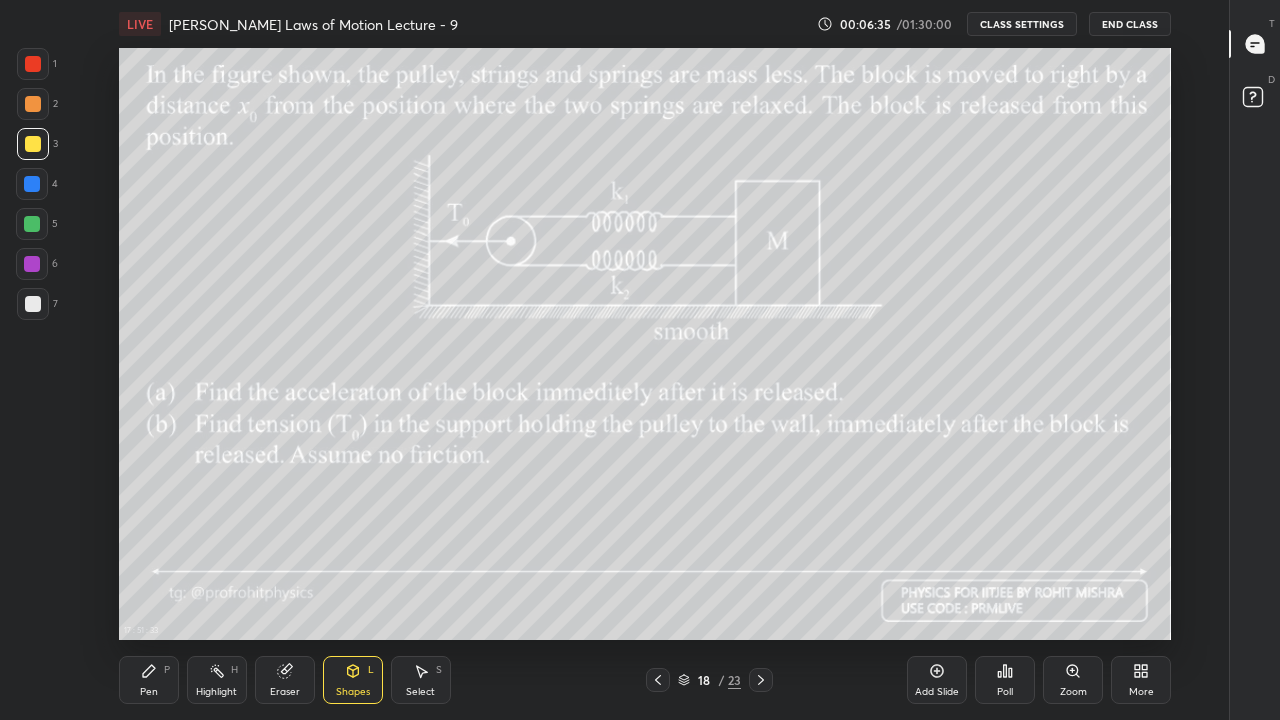 click on "Shapes" at bounding box center [353, 692] 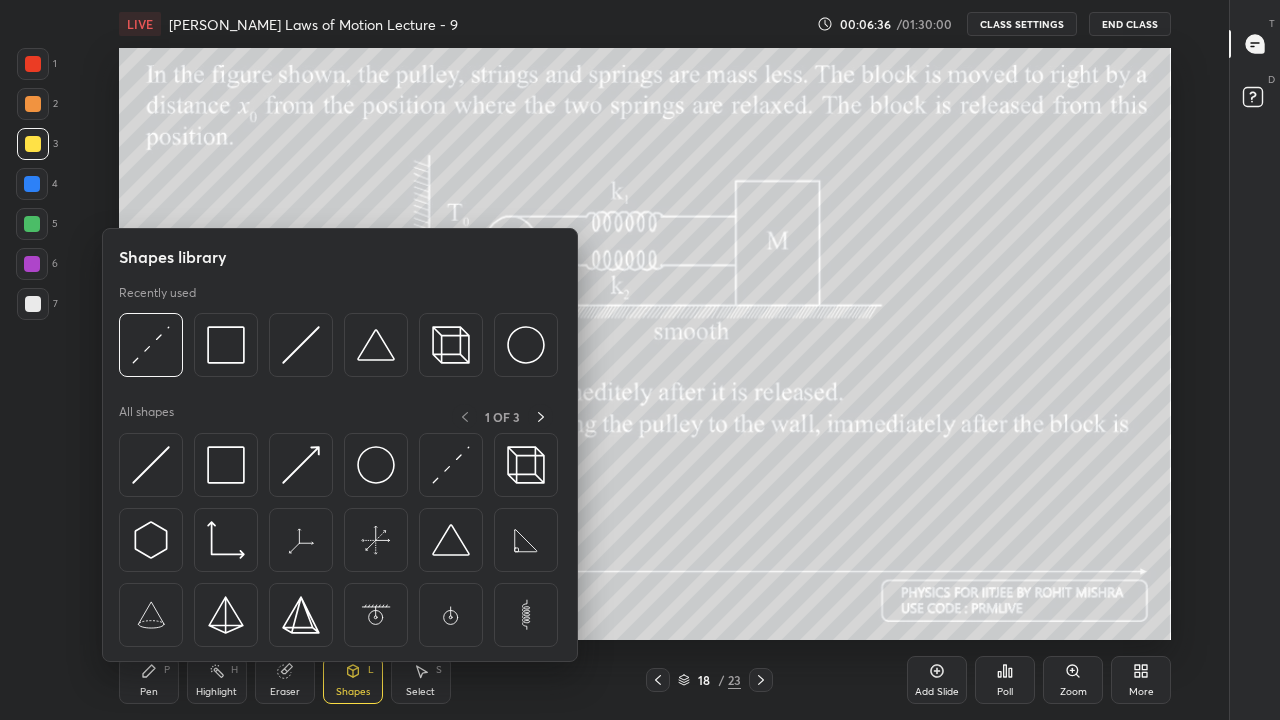 click on "Shapes L" at bounding box center (353, 680) 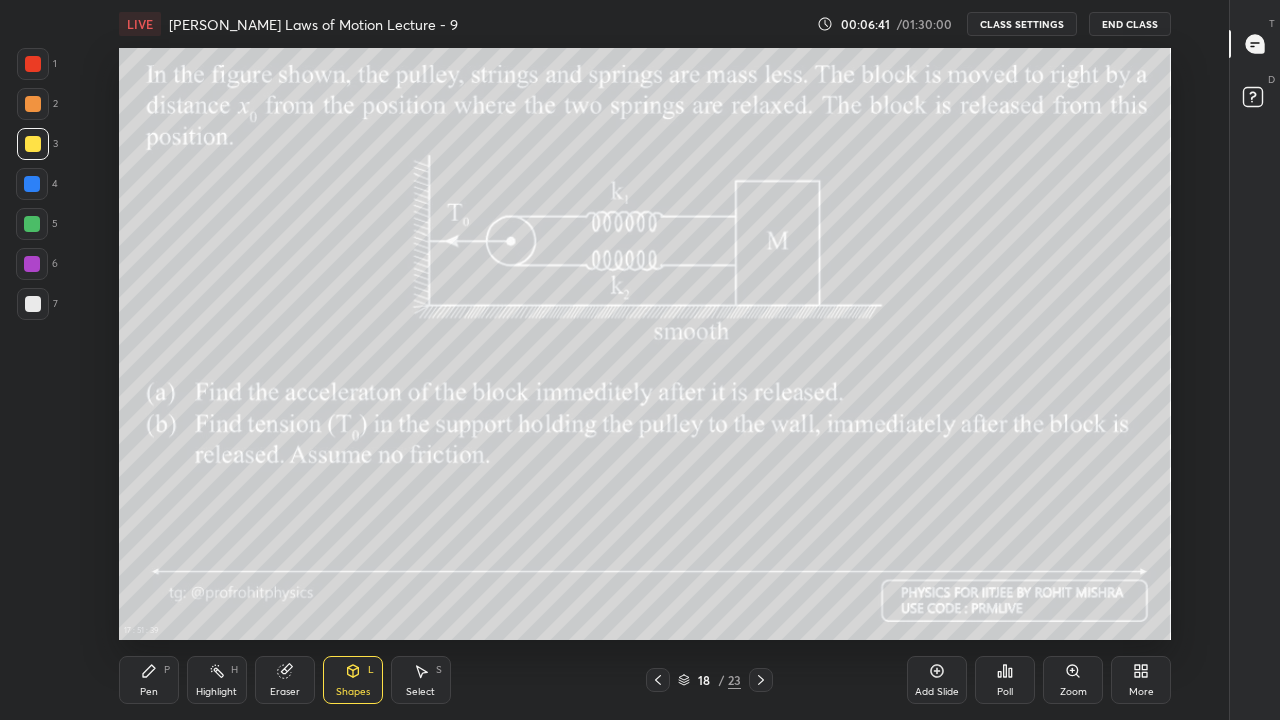 click on "Pen P" at bounding box center [149, 680] 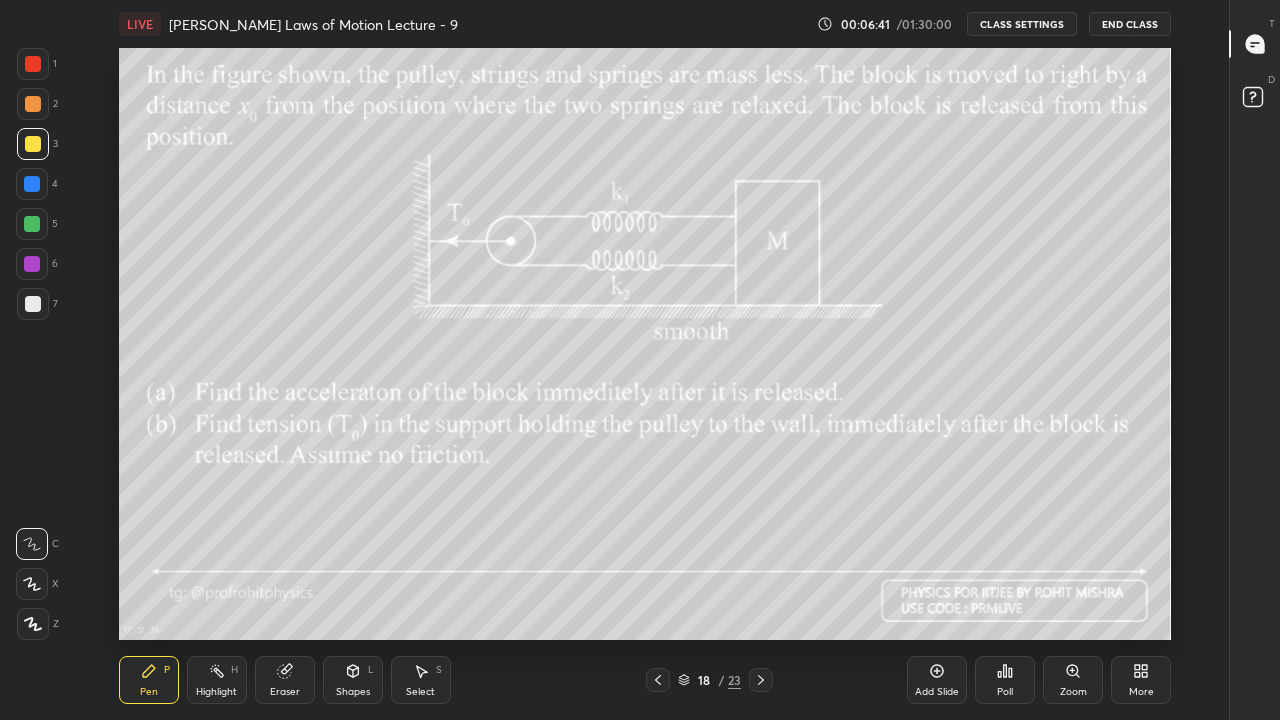 click on "Pen" at bounding box center [149, 692] 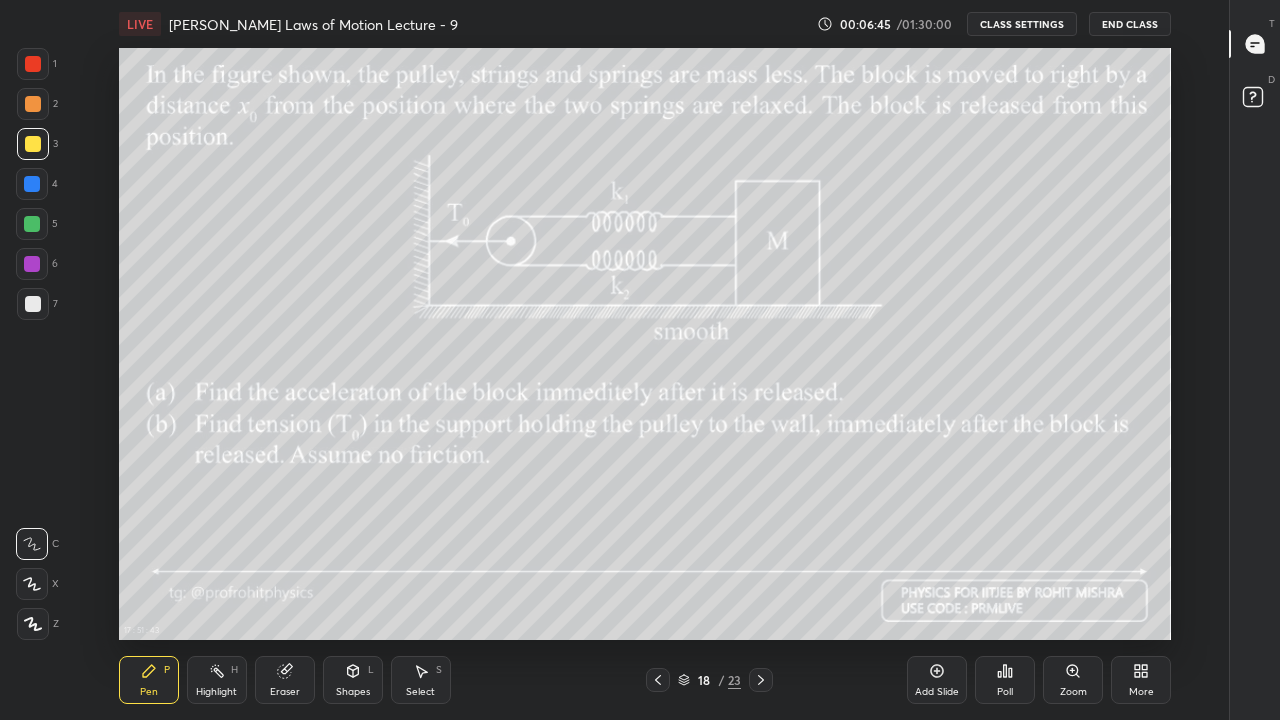 click on "H" at bounding box center (234, 670) 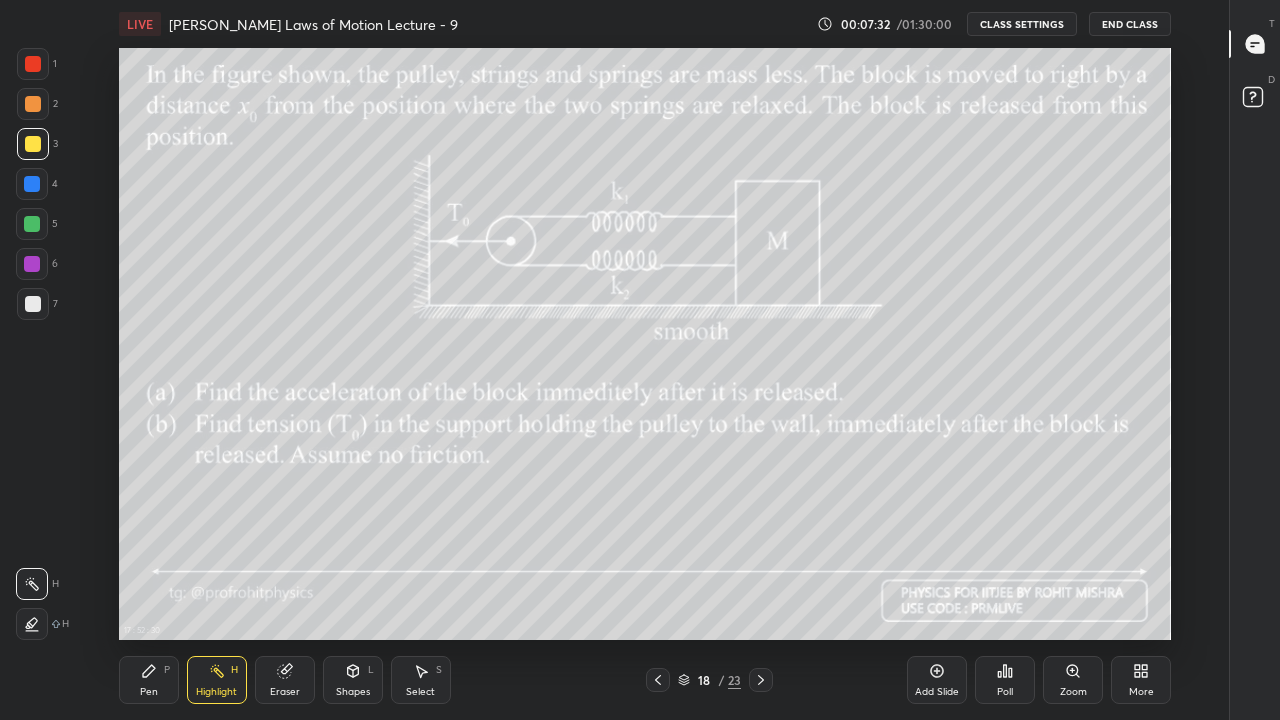click 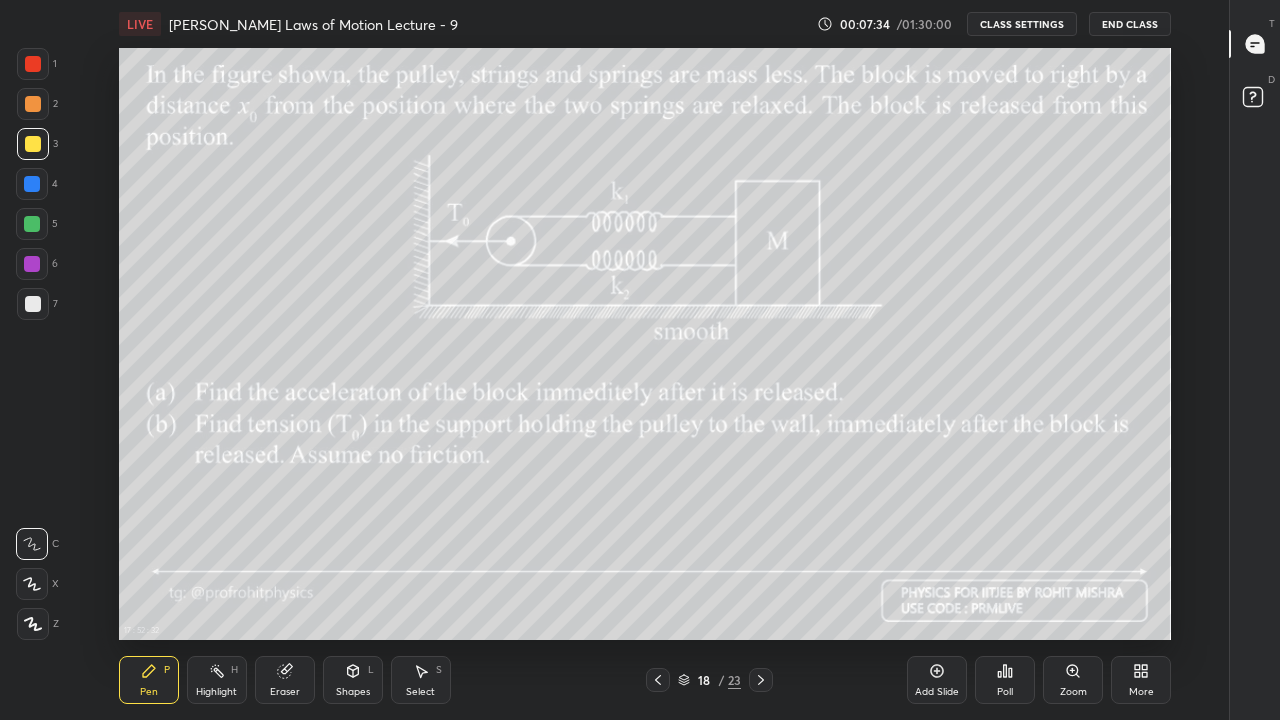click on "Shapes L" at bounding box center (353, 680) 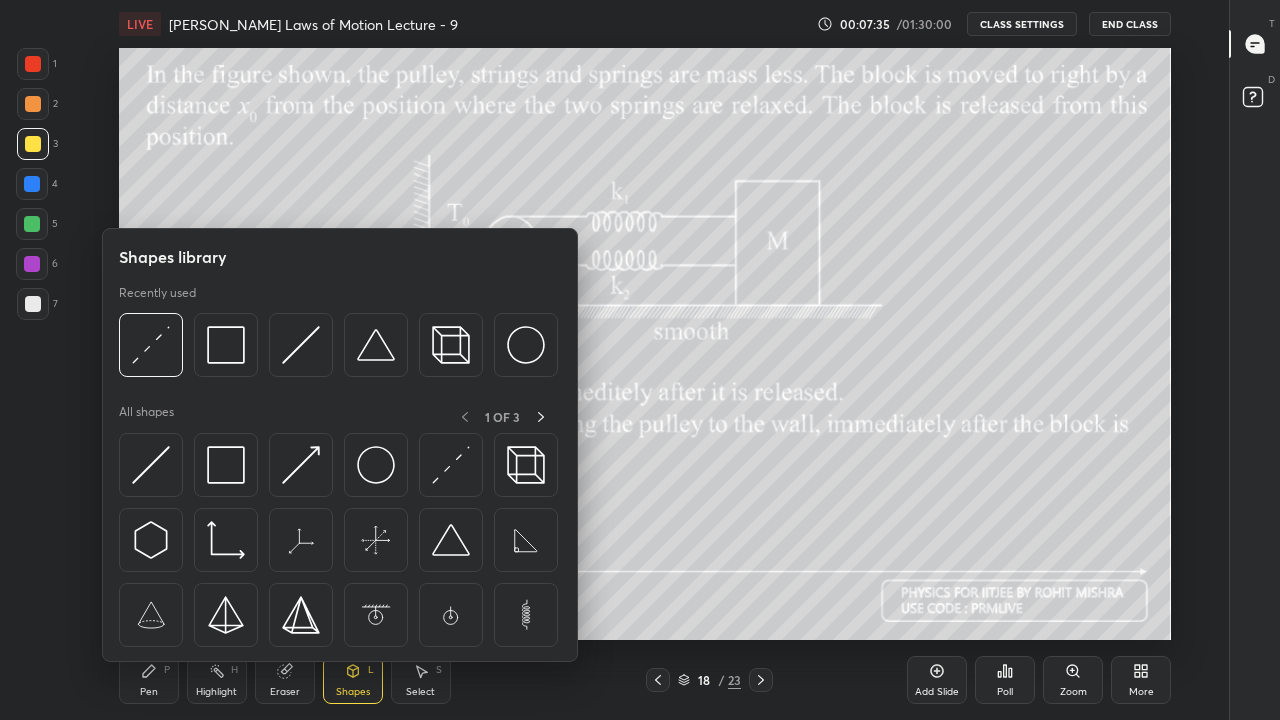 click on "Shapes" at bounding box center (353, 692) 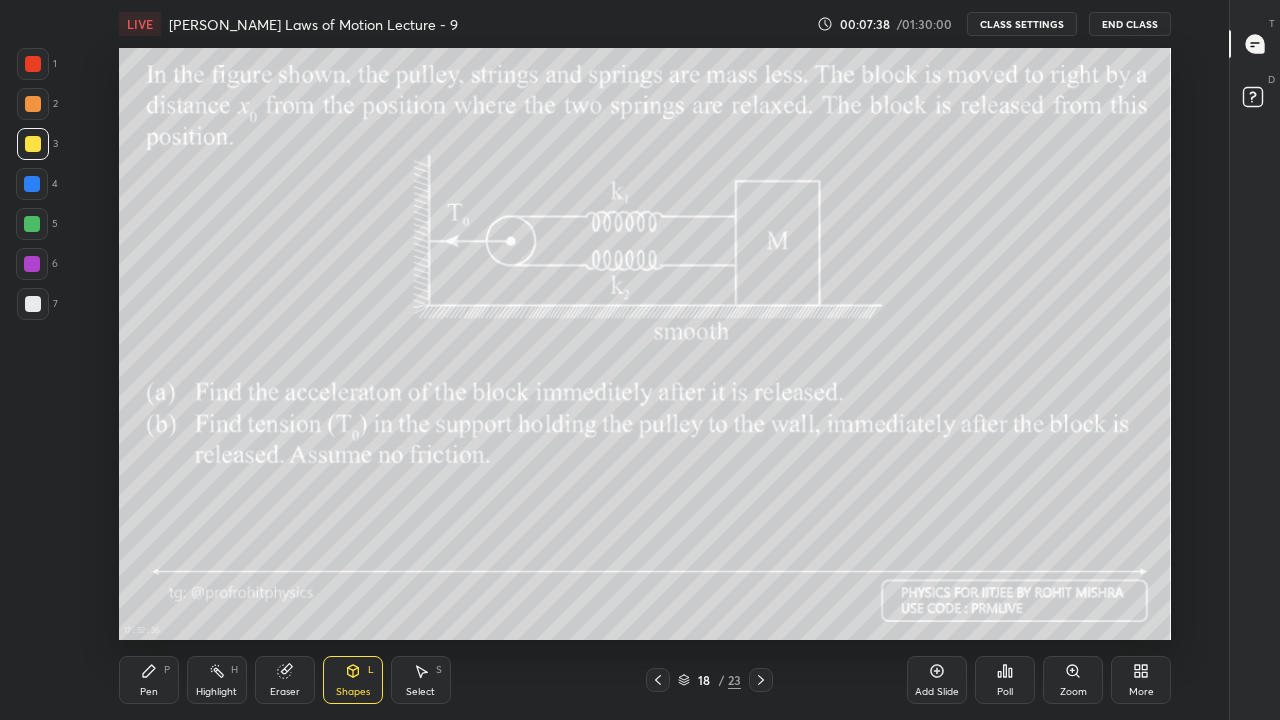 click on "Pen P" at bounding box center (149, 680) 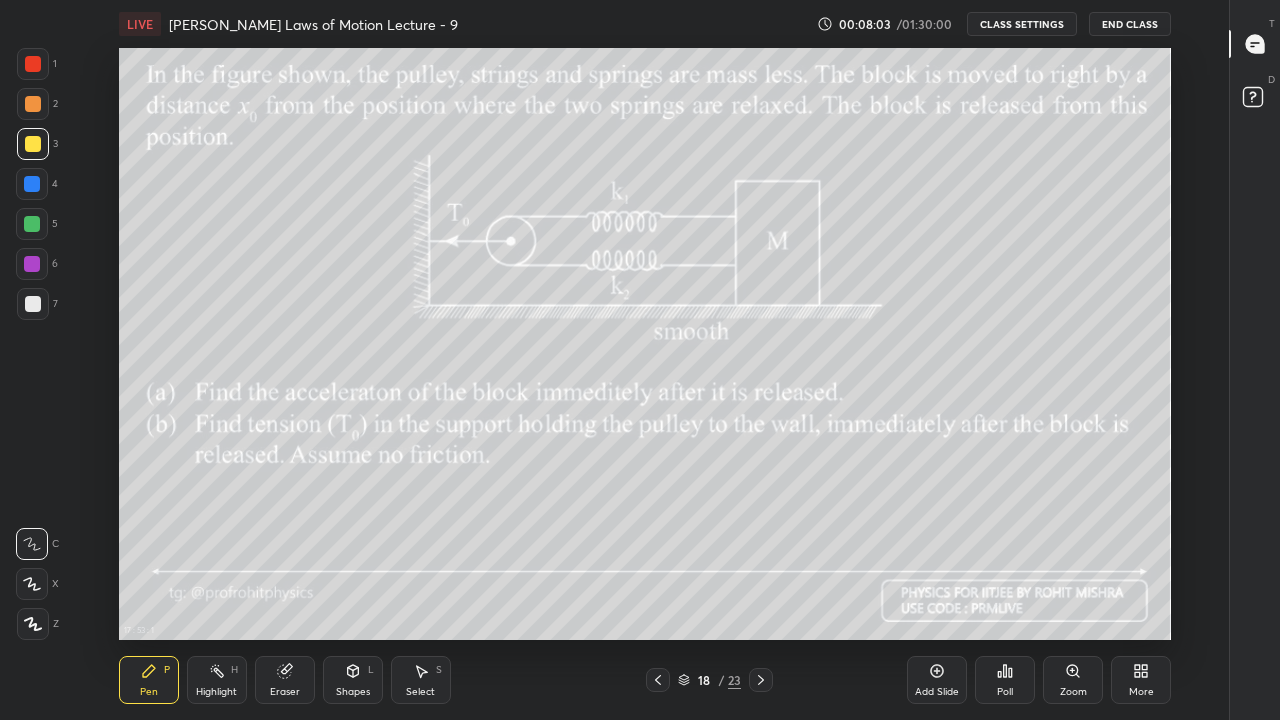 click 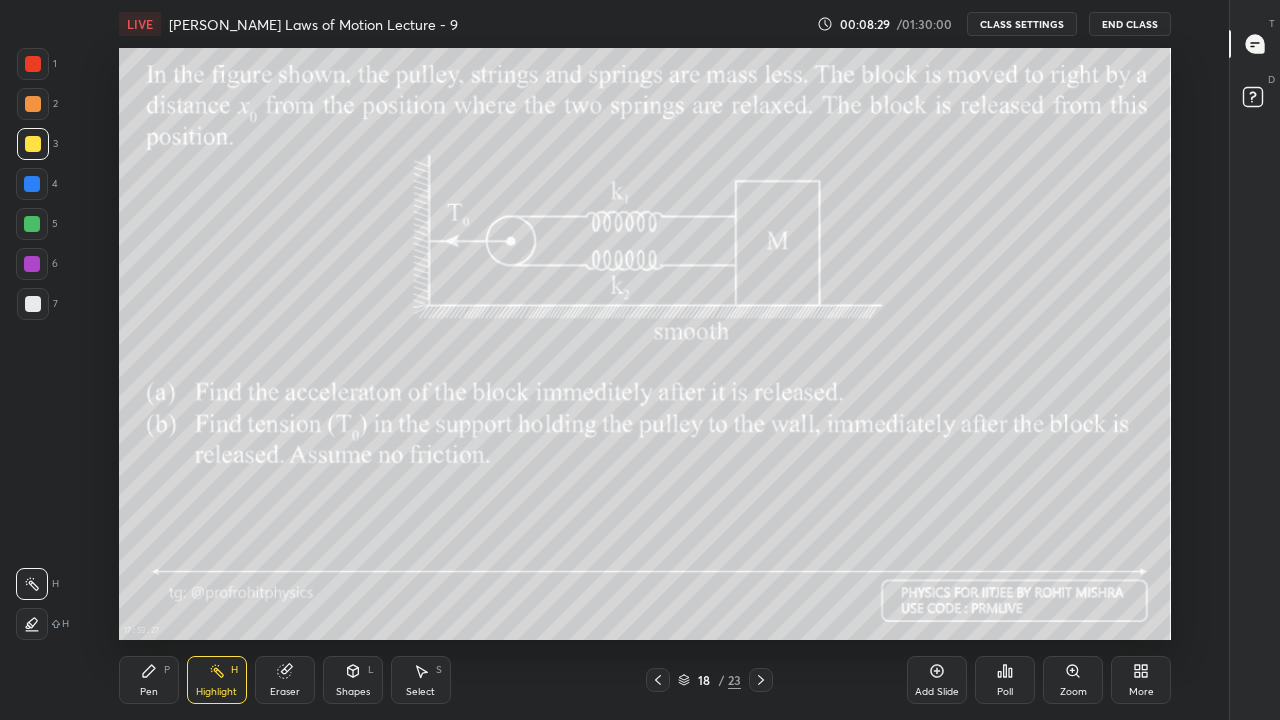 click 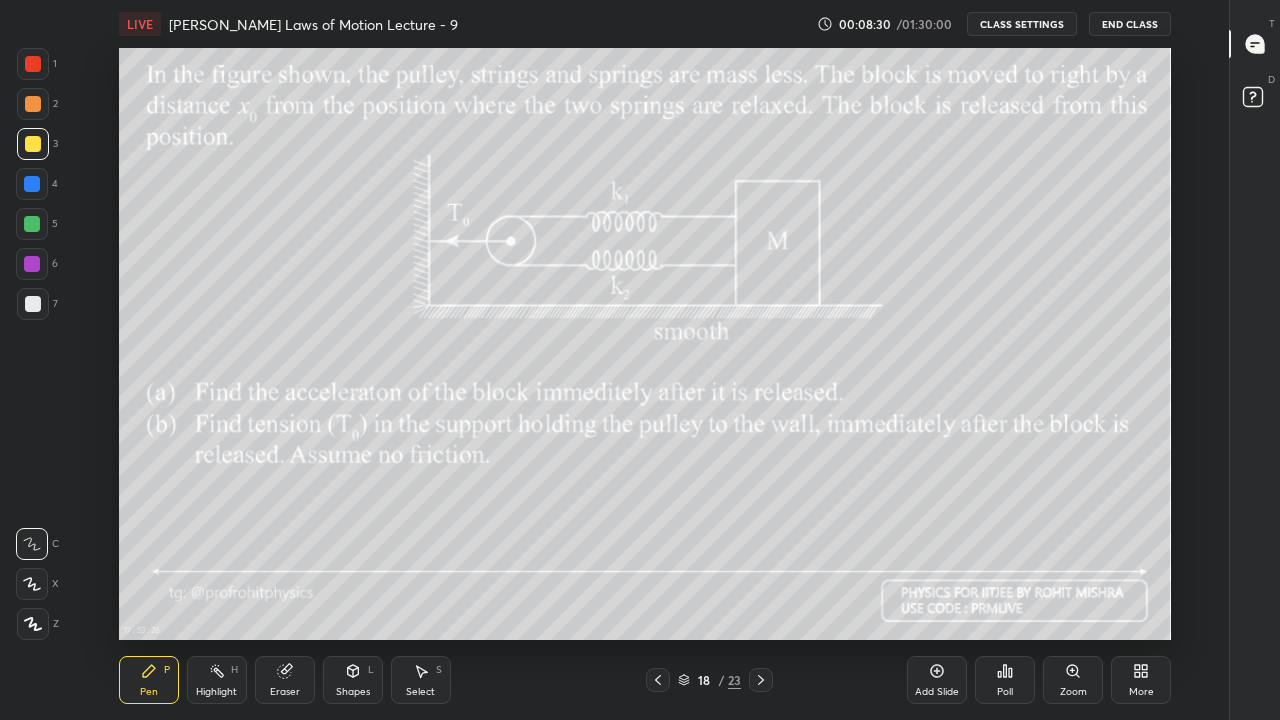 click at bounding box center (33, 304) 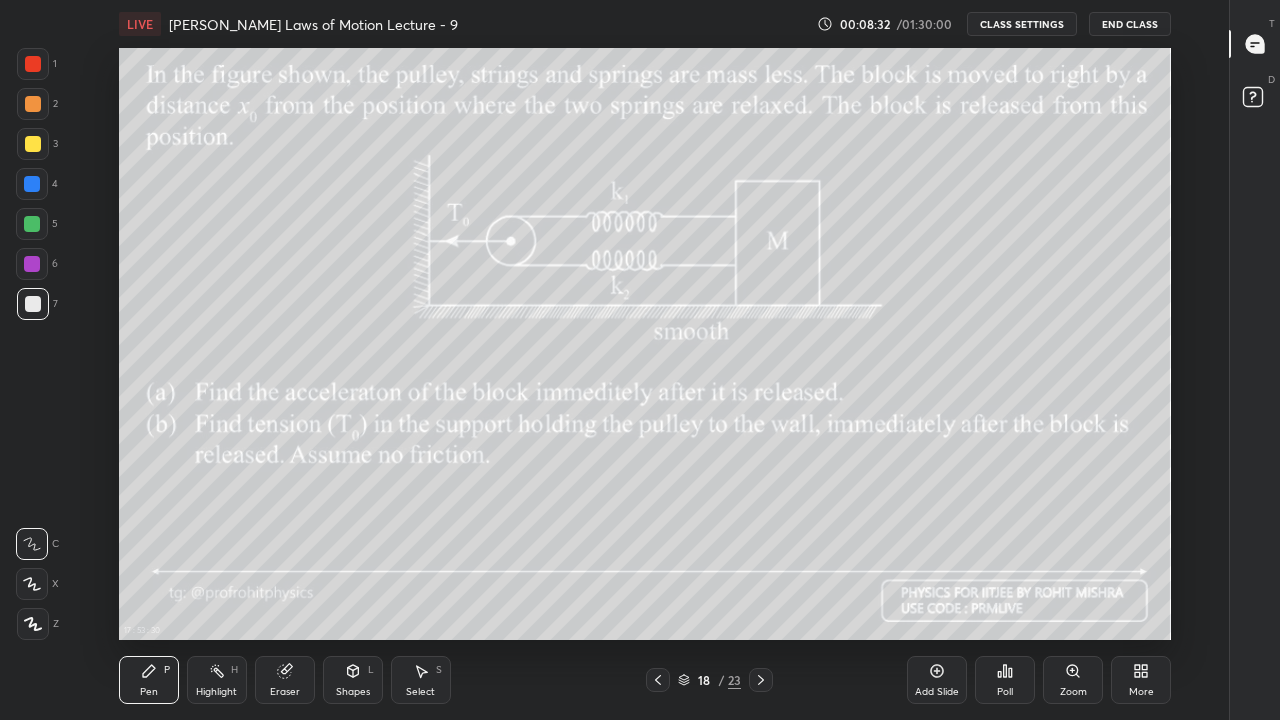 click at bounding box center [32, 224] 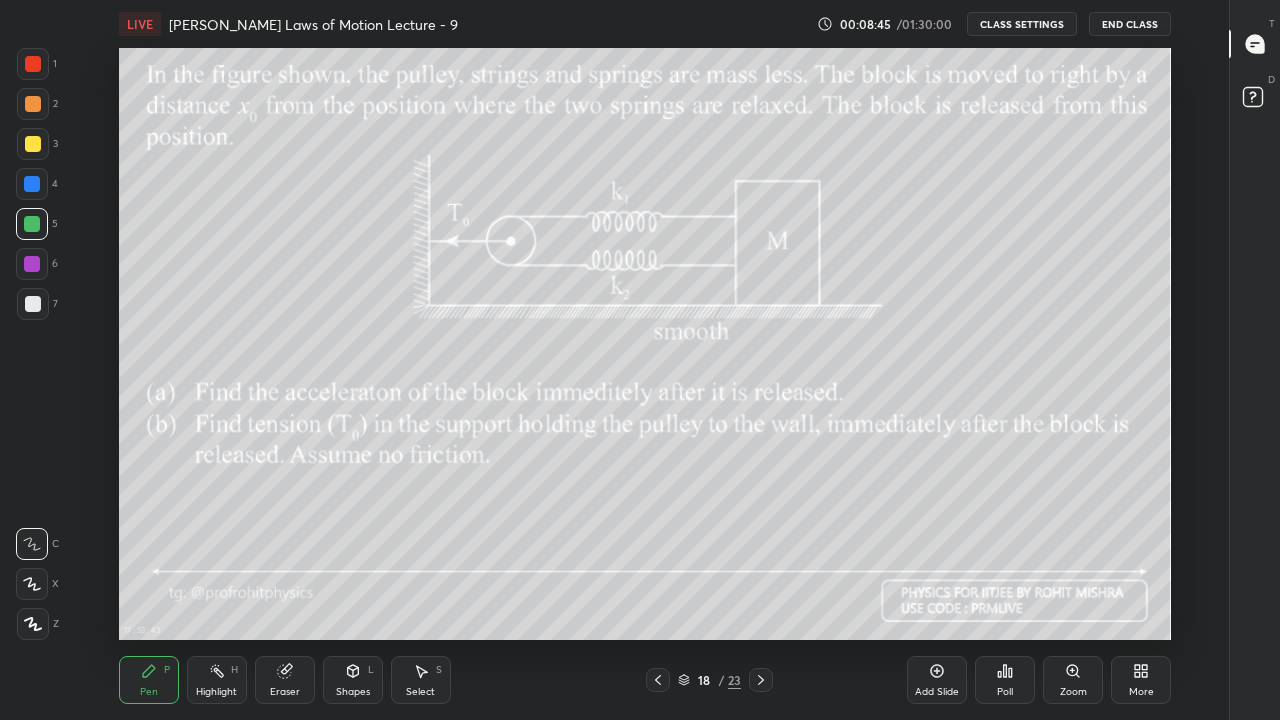 click at bounding box center [33, 304] 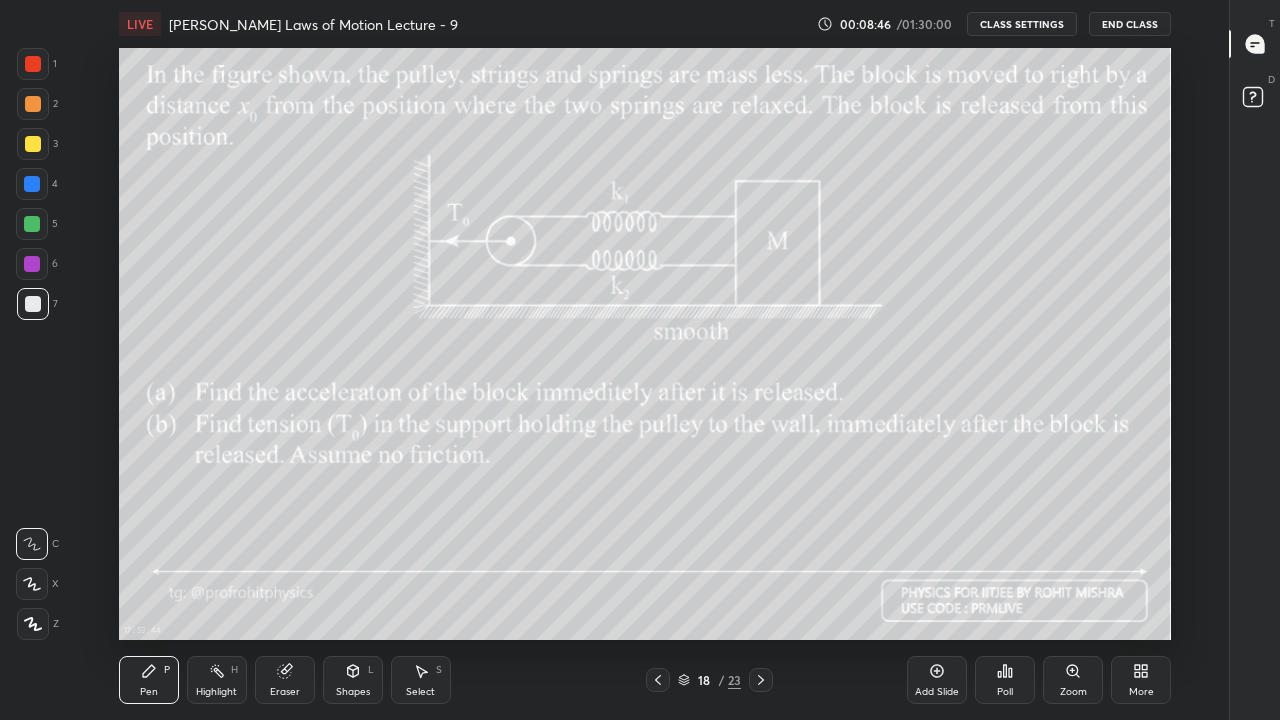 click at bounding box center [33, 144] 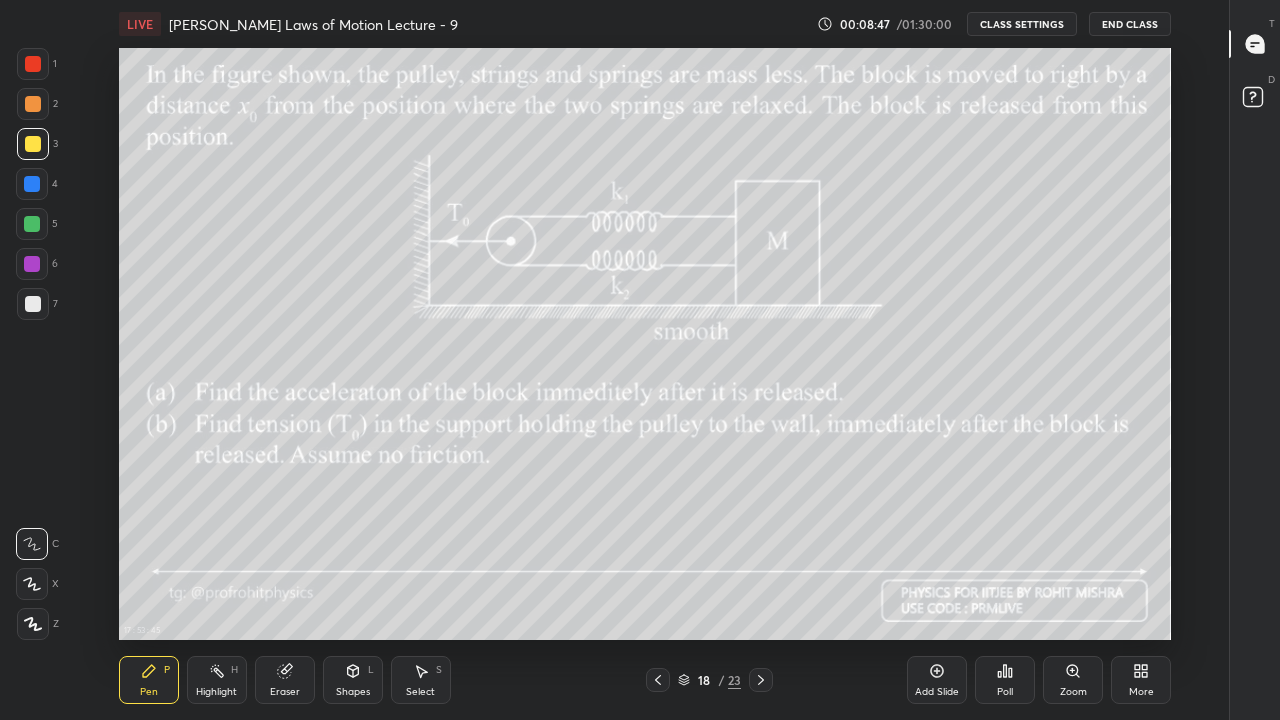 click 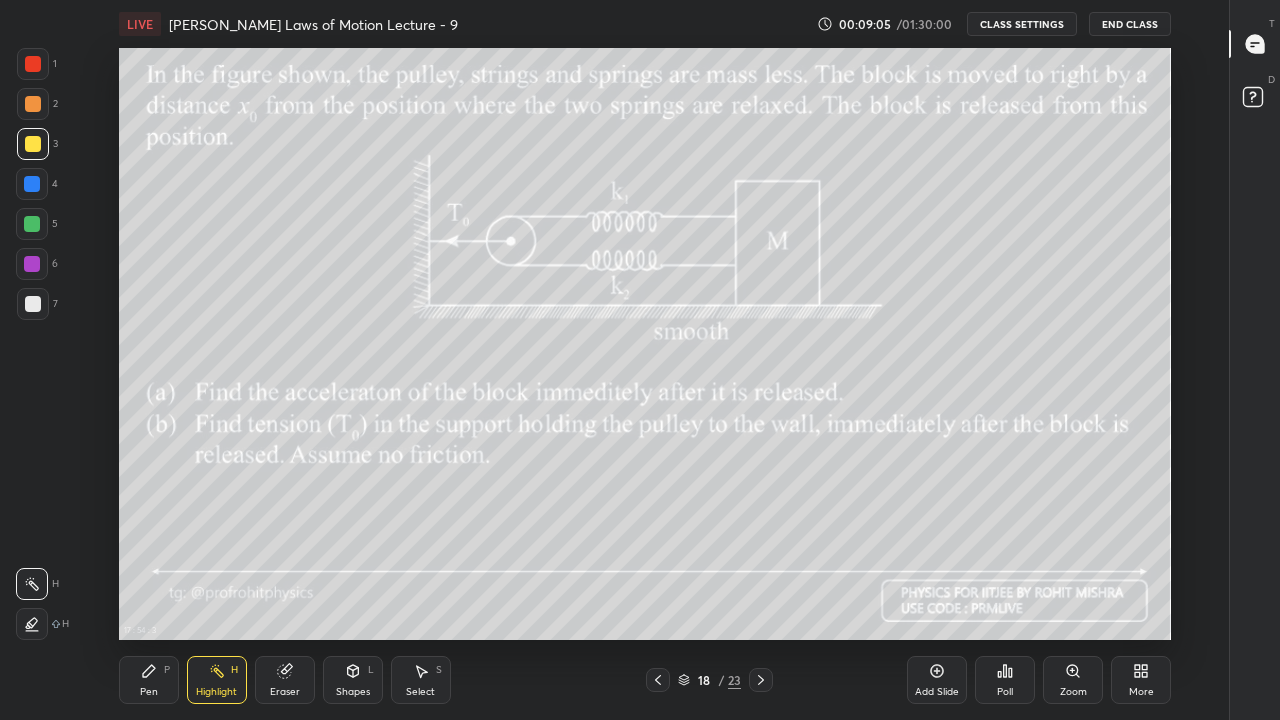 click on "Pen P" at bounding box center (149, 680) 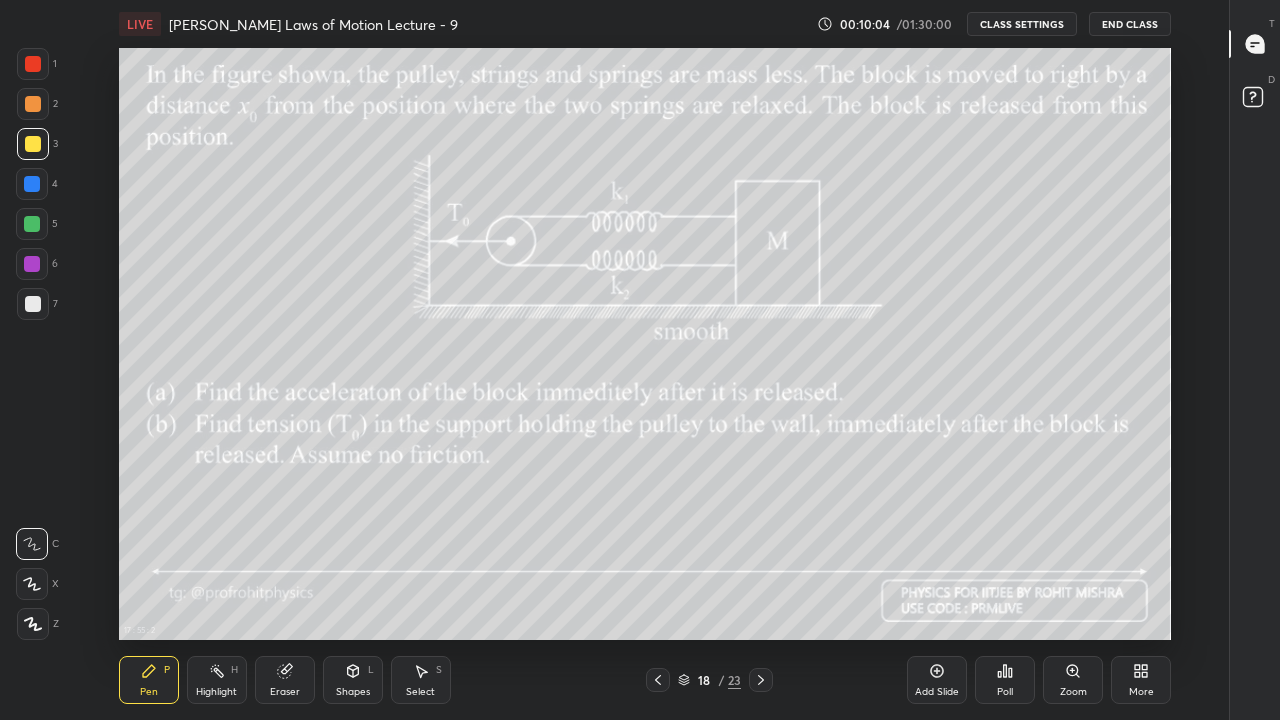 click on "Highlight H" at bounding box center (217, 680) 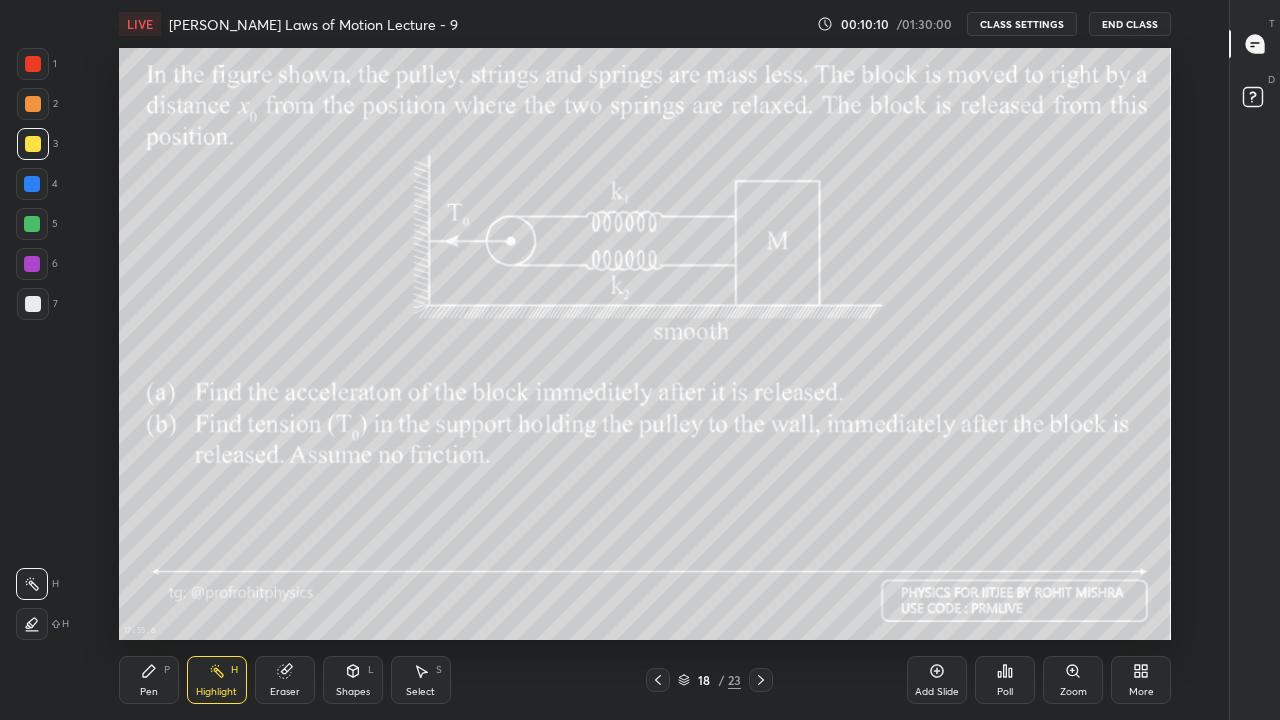 click on "Pen" at bounding box center [149, 692] 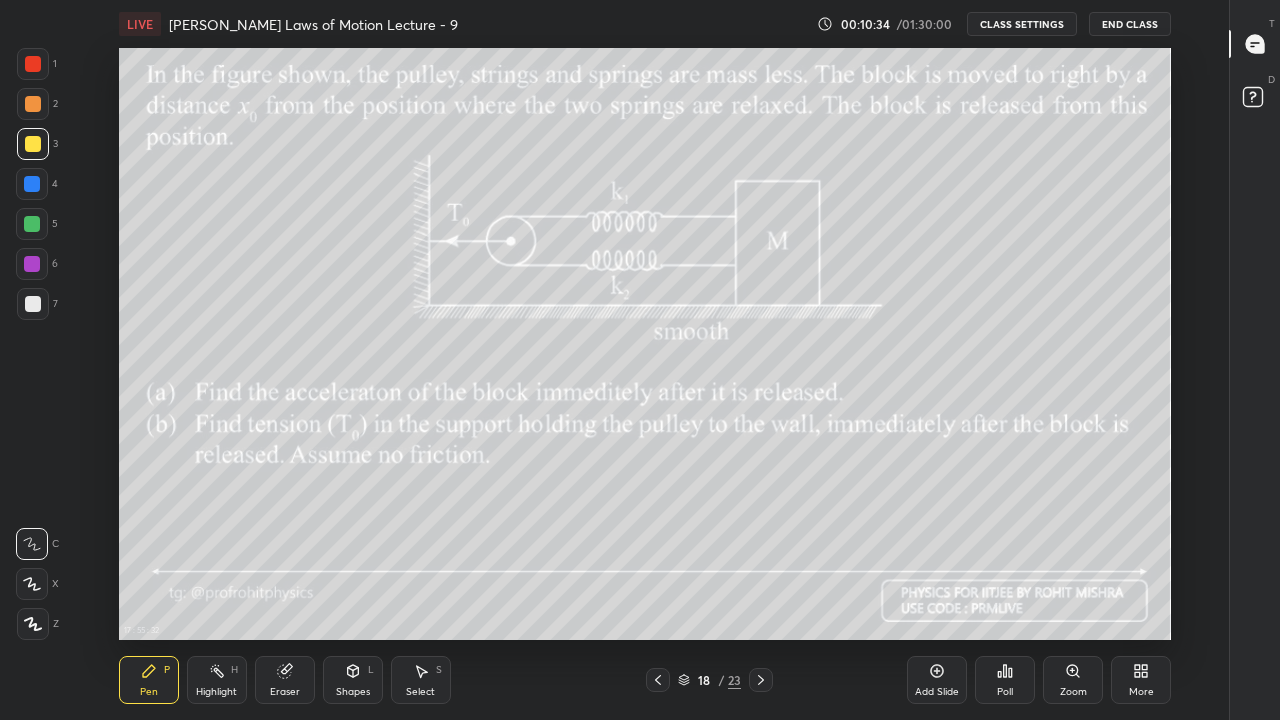 click on "Highlight H" at bounding box center [217, 680] 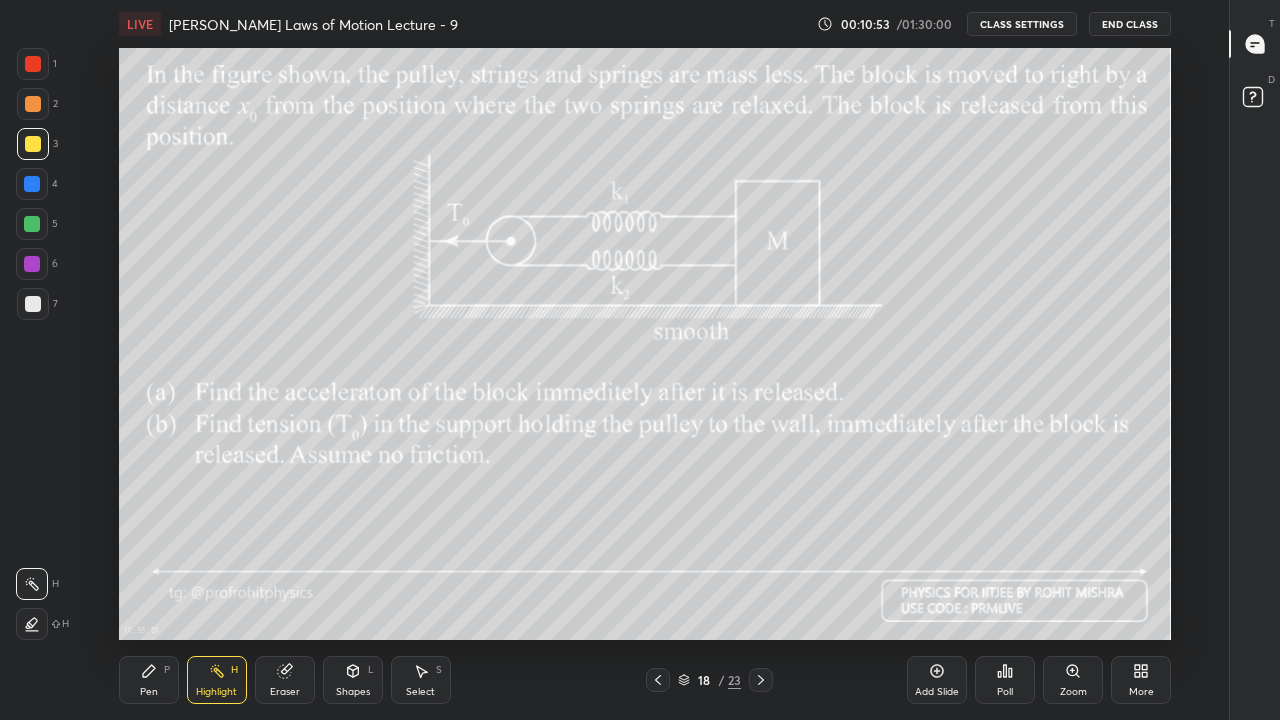 click on "Pen P" at bounding box center (149, 680) 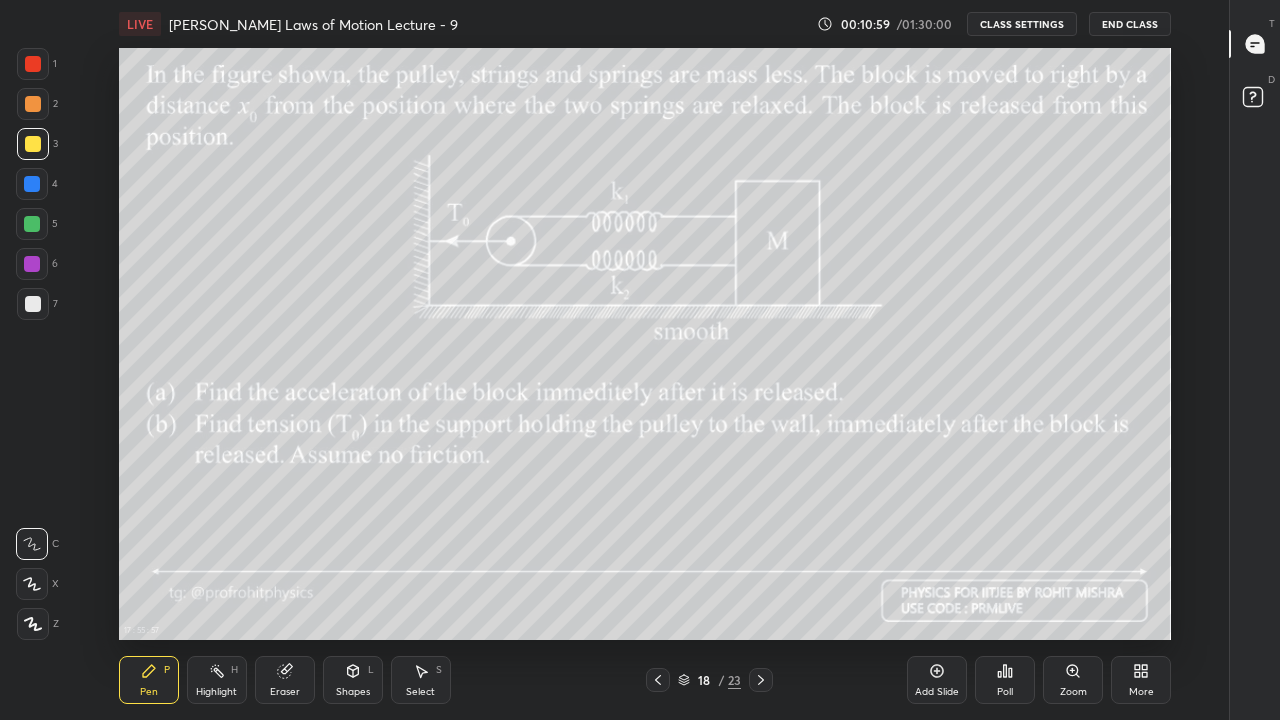 click at bounding box center (33, 304) 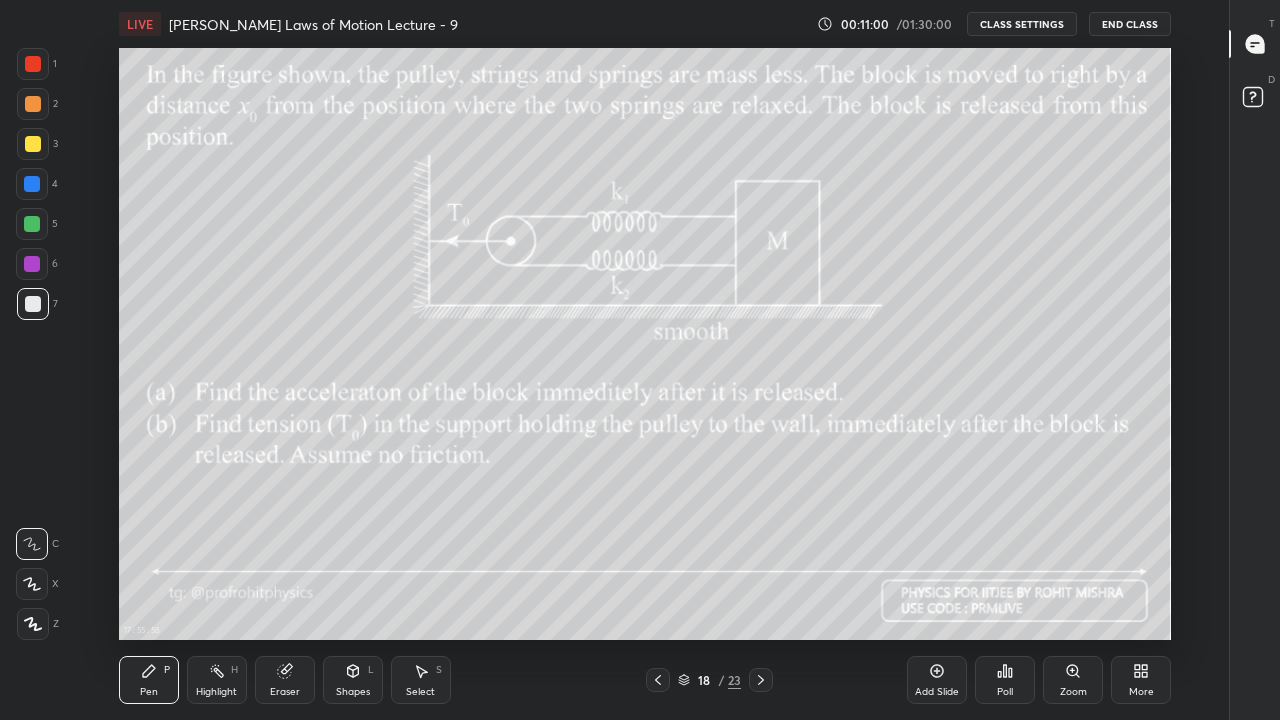 click at bounding box center (32, 224) 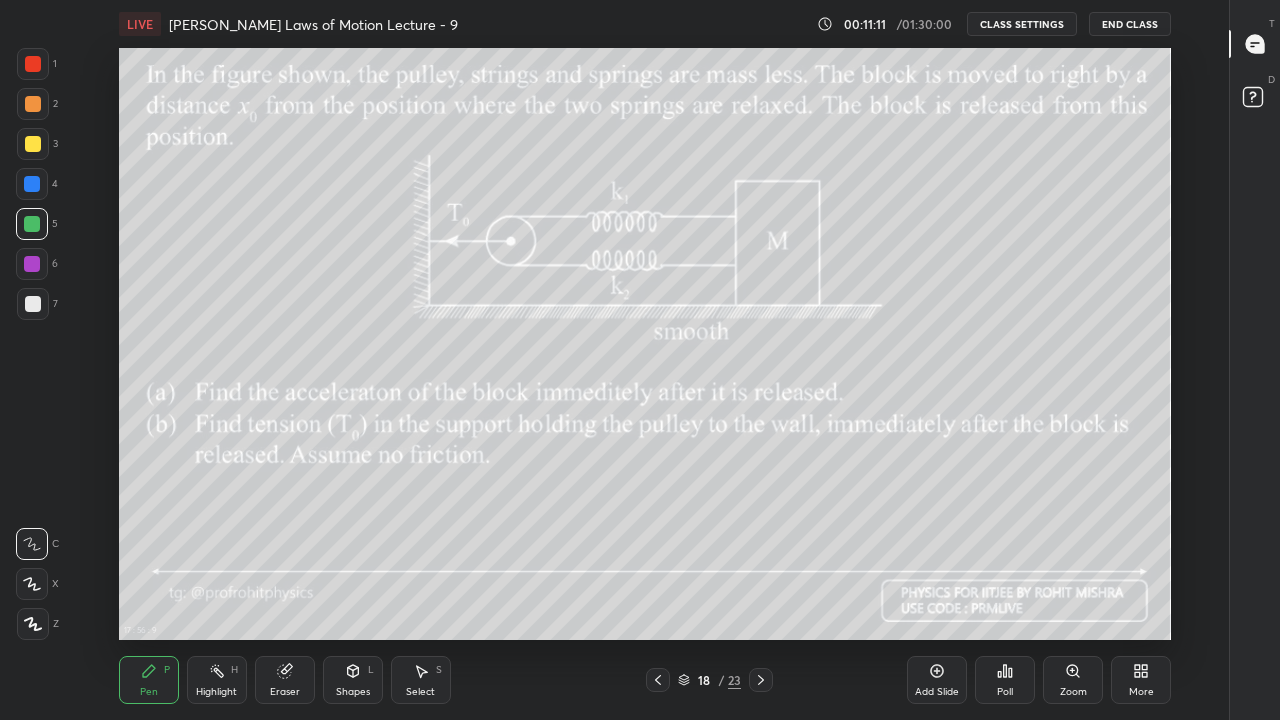 click on "Shapes" at bounding box center [353, 692] 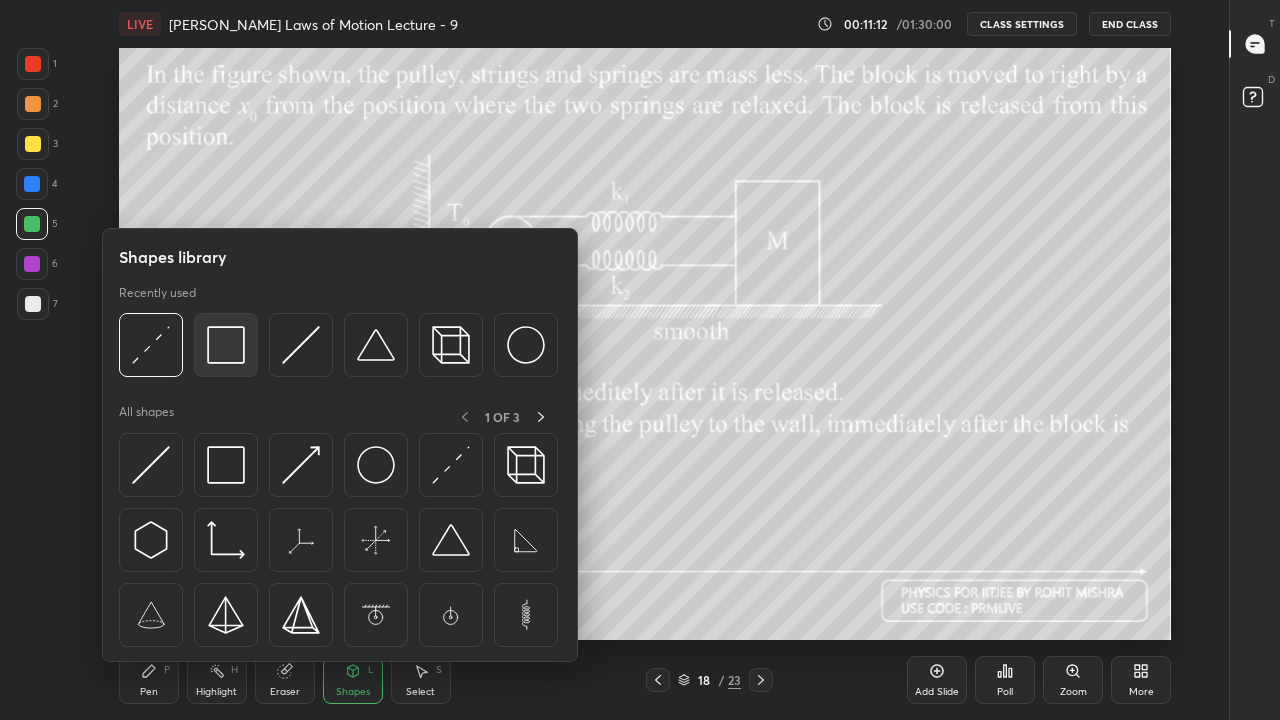 click at bounding box center [226, 345] 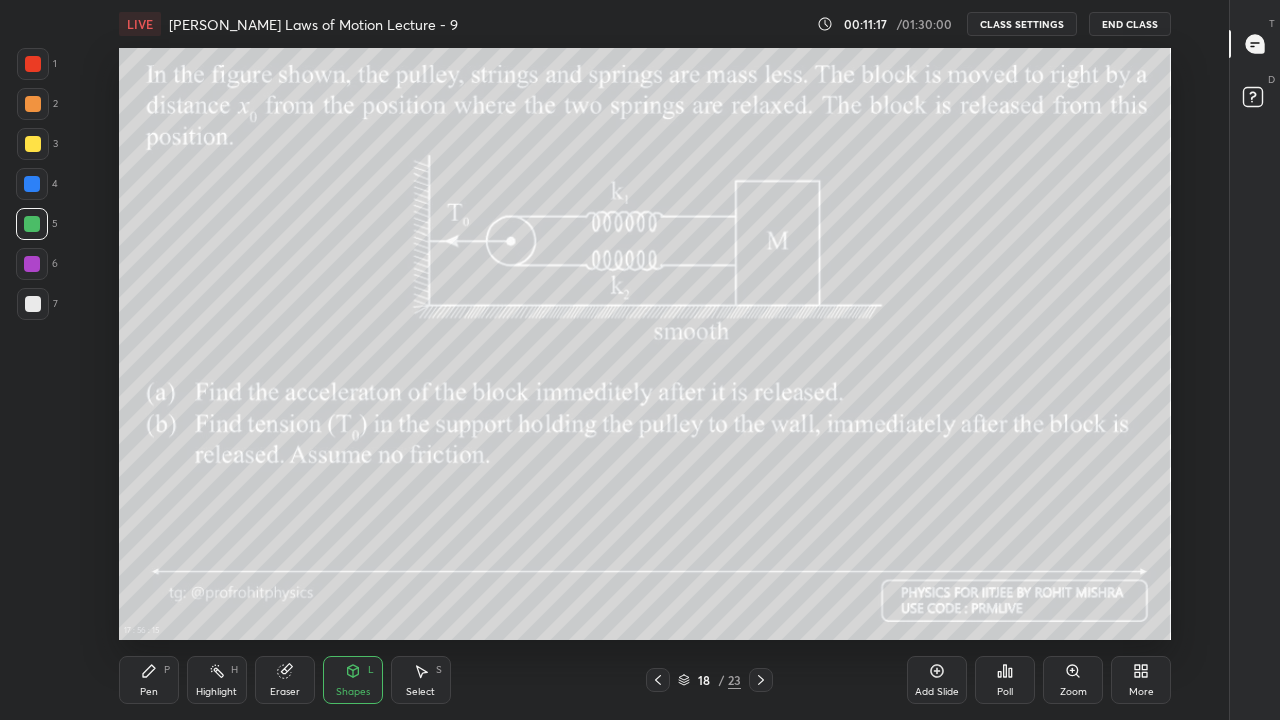 click on "Pen P" at bounding box center [149, 680] 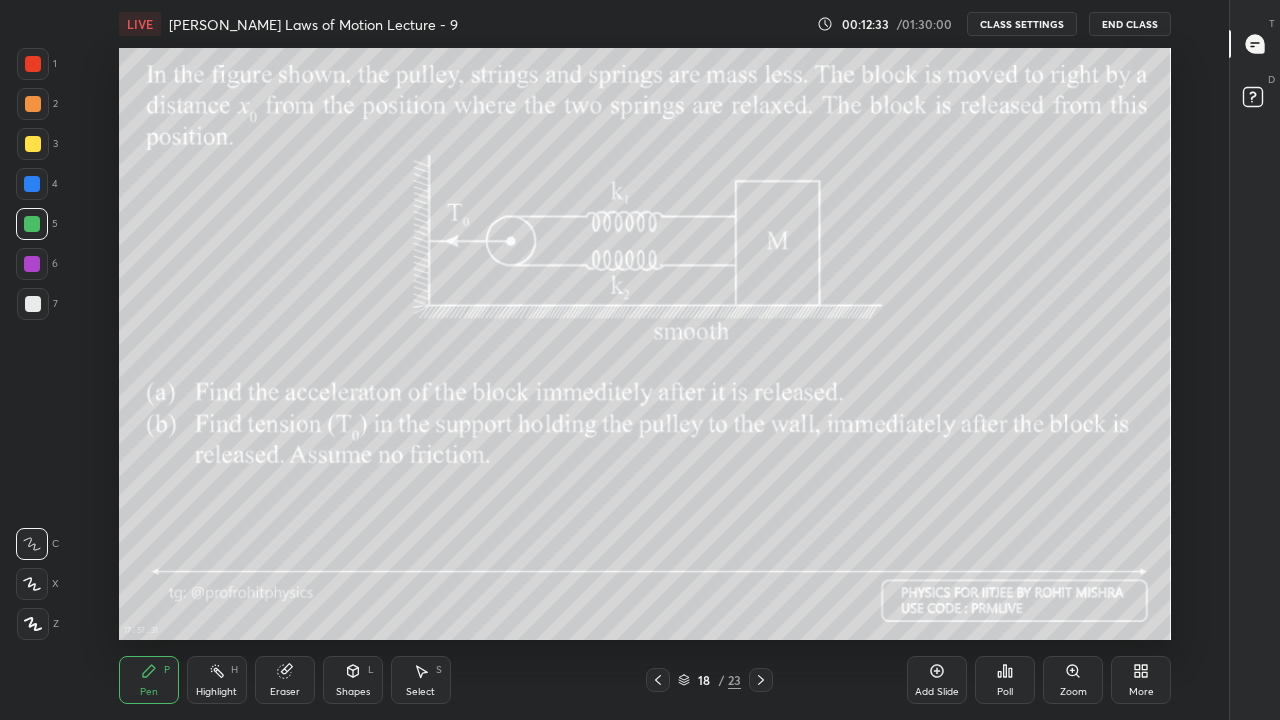 click on "Pen P Highlight H Eraser Shapes L Select S 18 / 23 Add Slide Poll Zoom More" at bounding box center (645, 680) 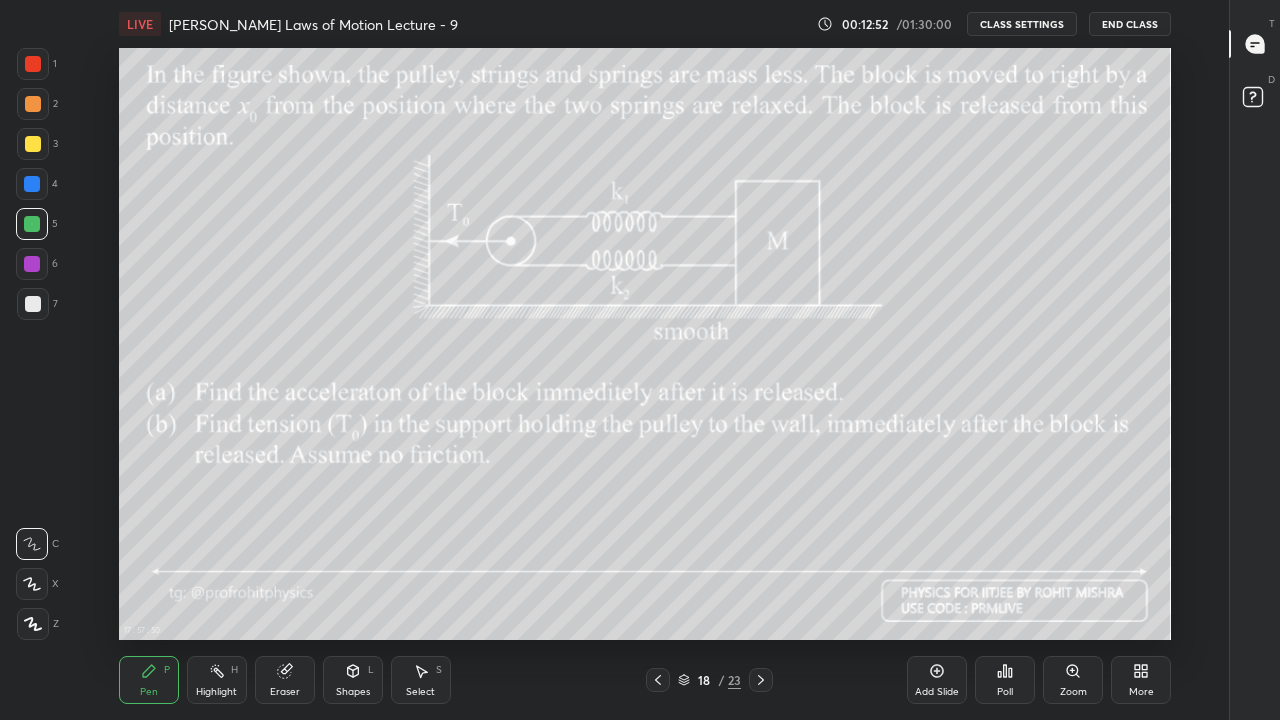 click on "Eraser" at bounding box center [285, 692] 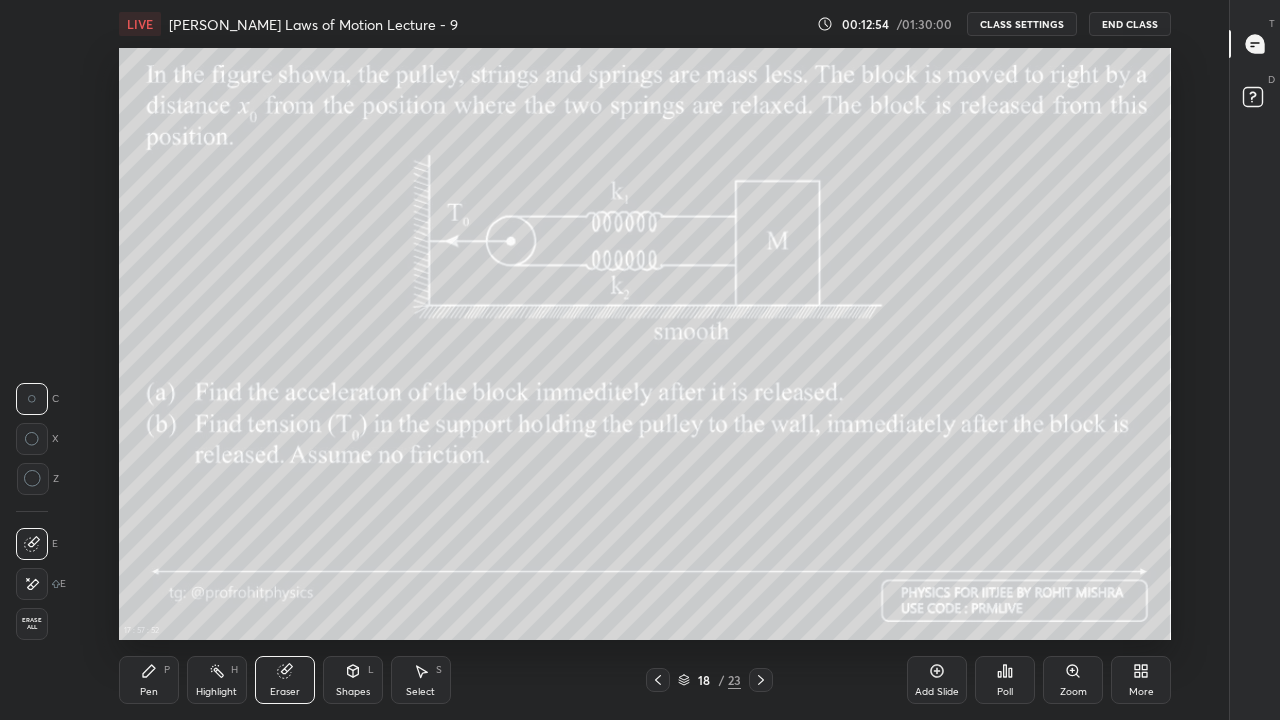 click on "Pen P" at bounding box center (149, 680) 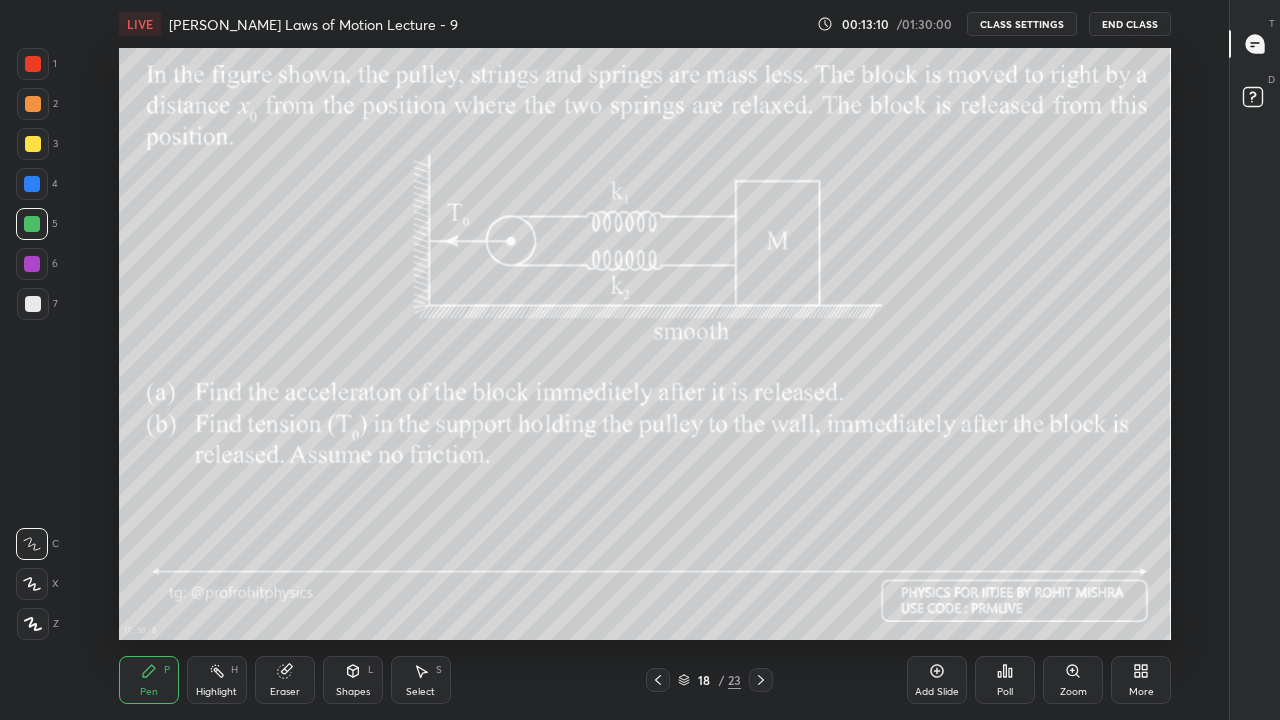 click at bounding box center (32, 264) 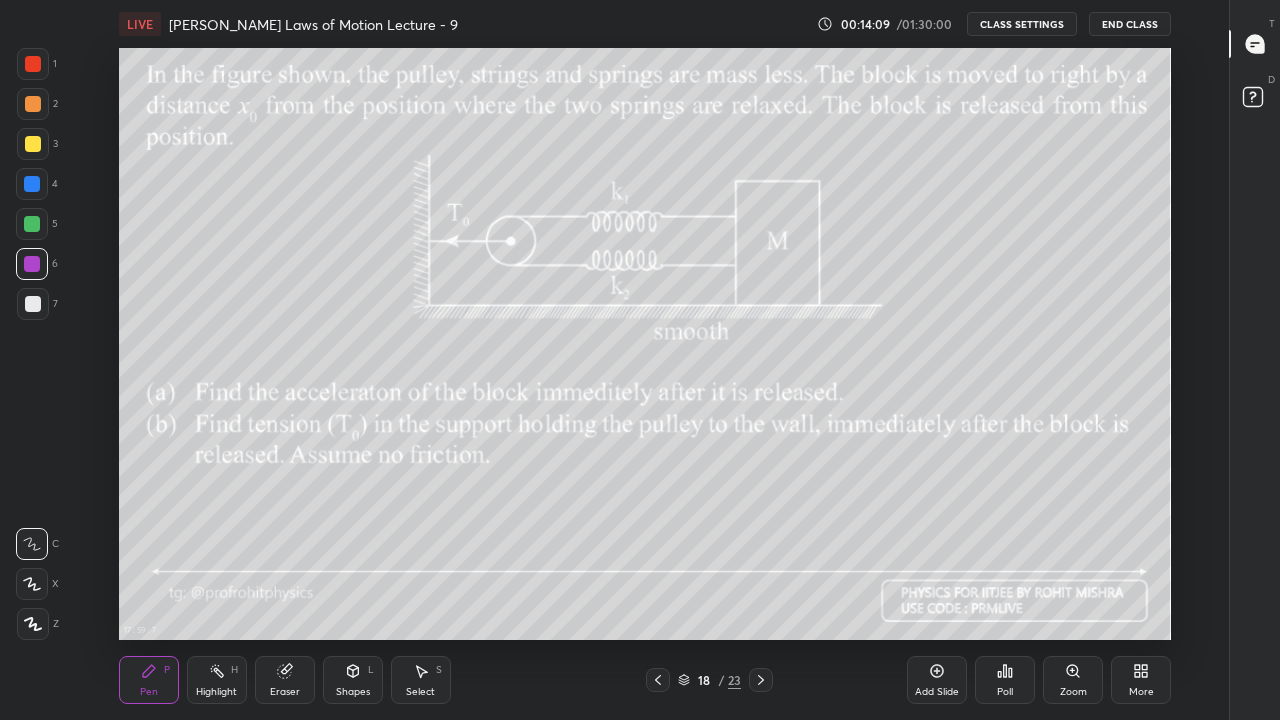 click on "Highlight H" at bounding box center (217, 680) 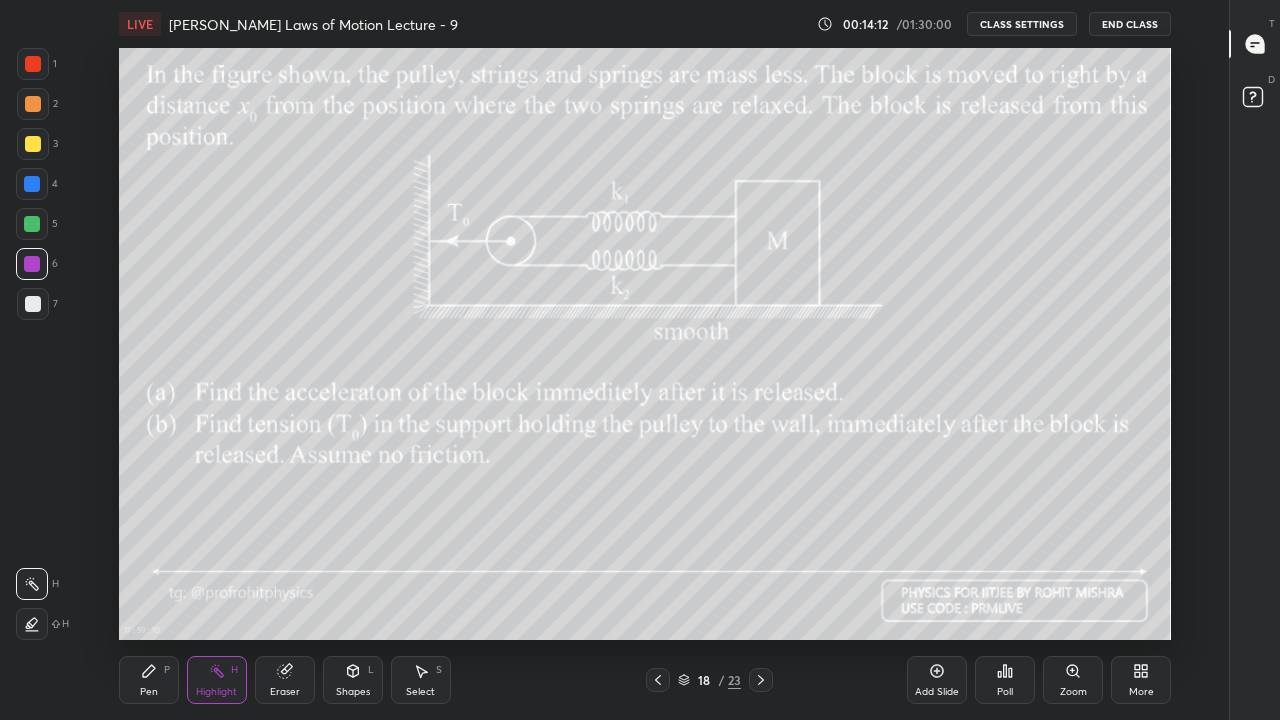 click at bounding box center (33, 304) 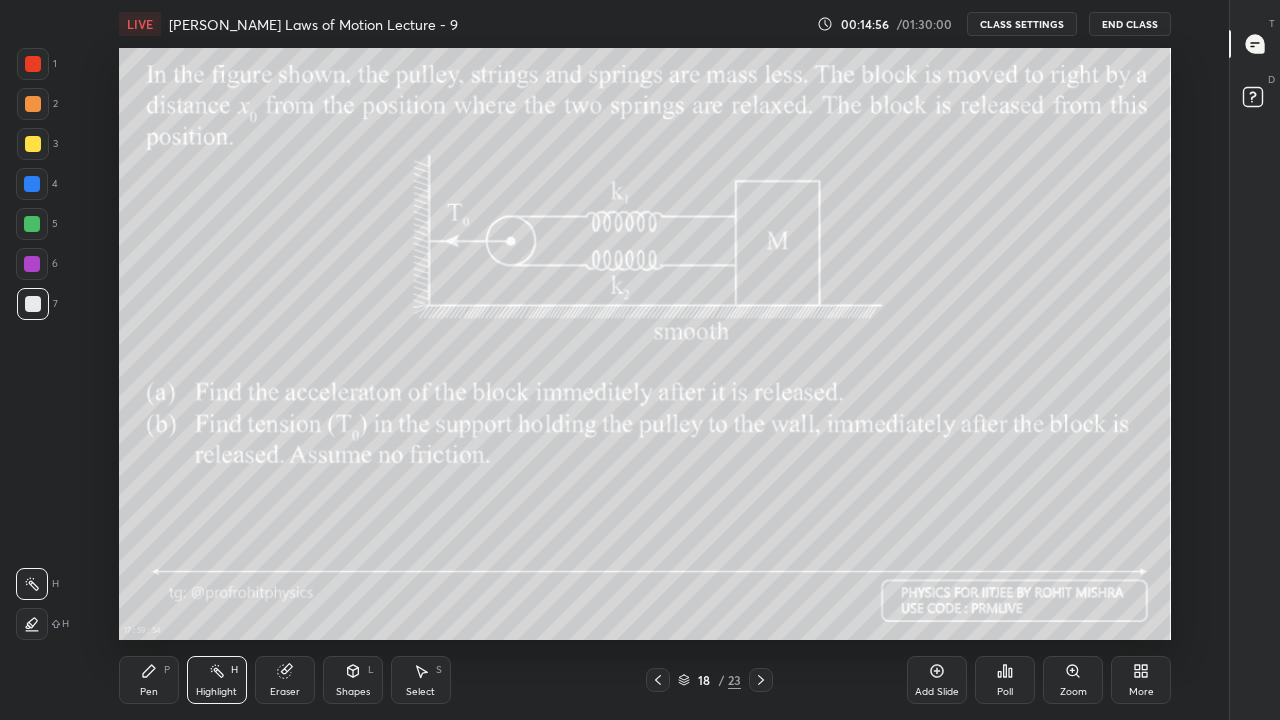 click 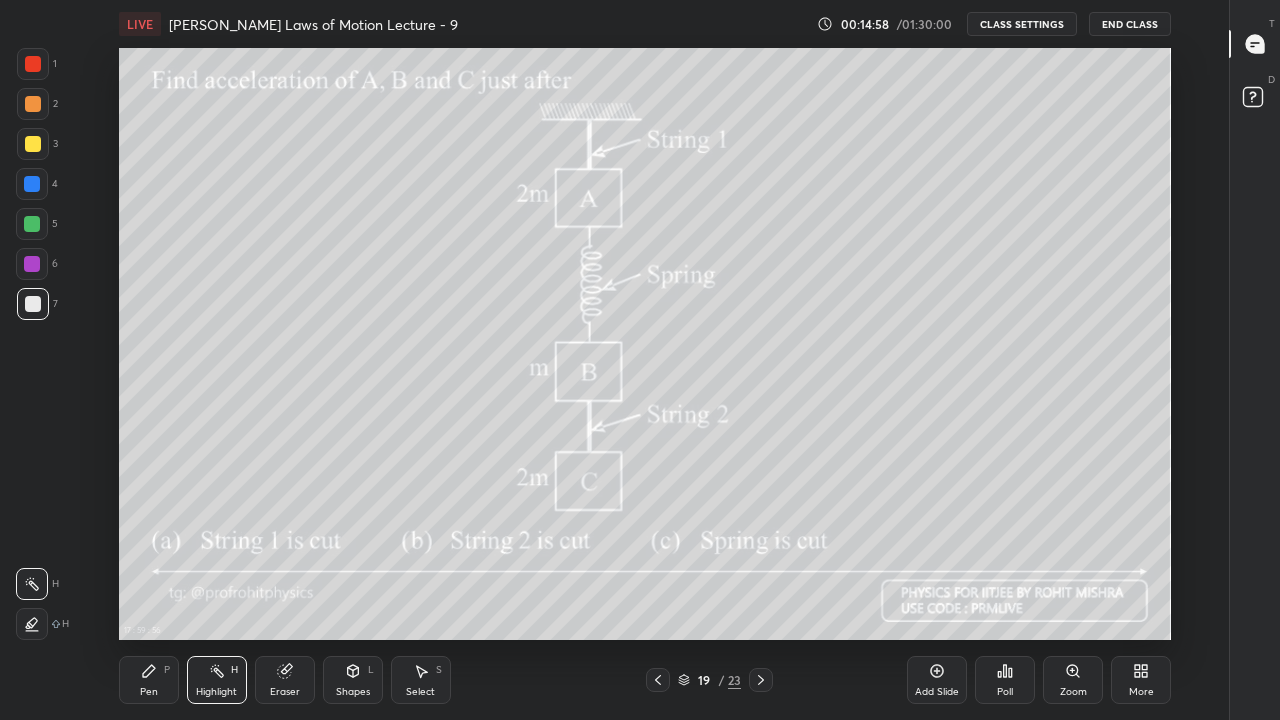 click 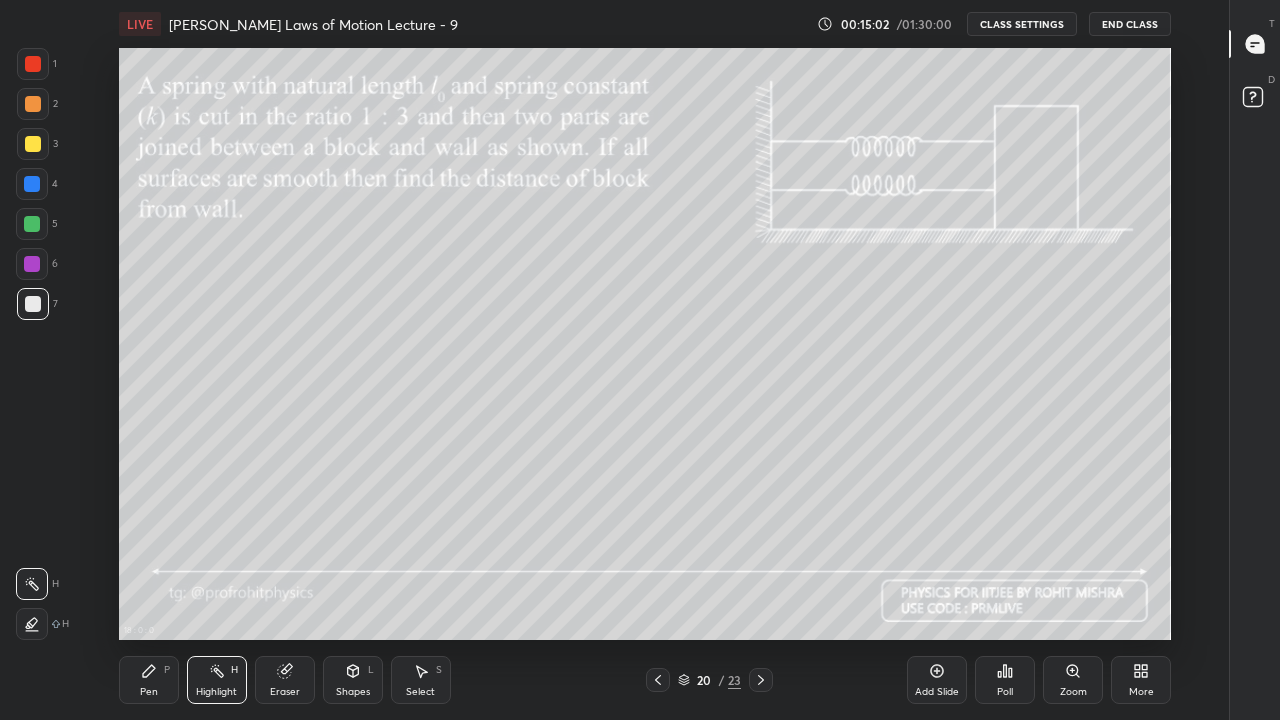 click 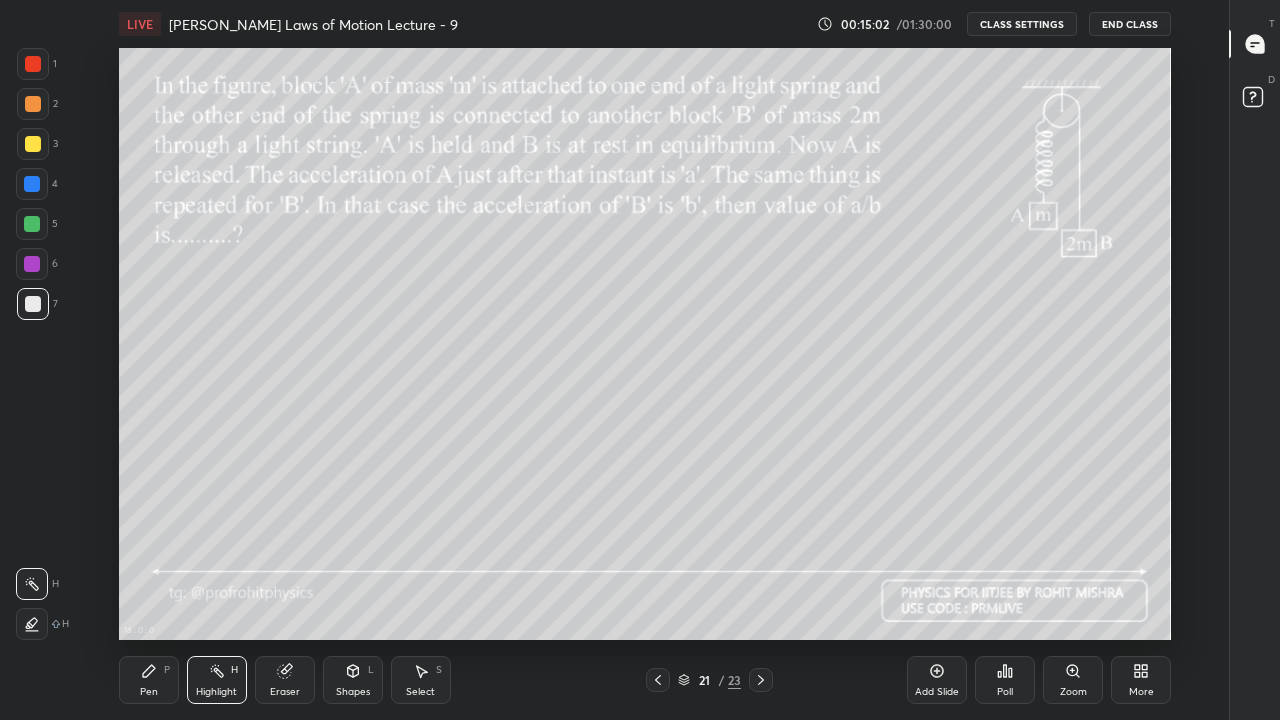 click at bounding box center (761, 680) 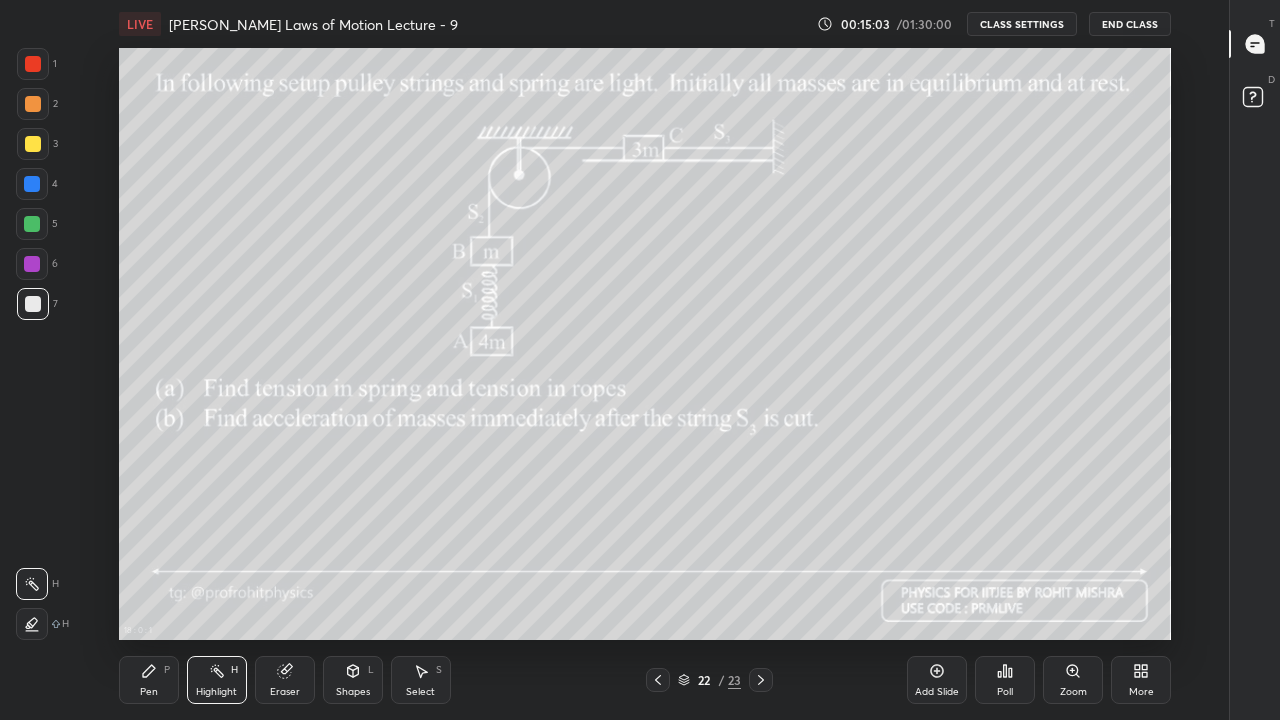 click 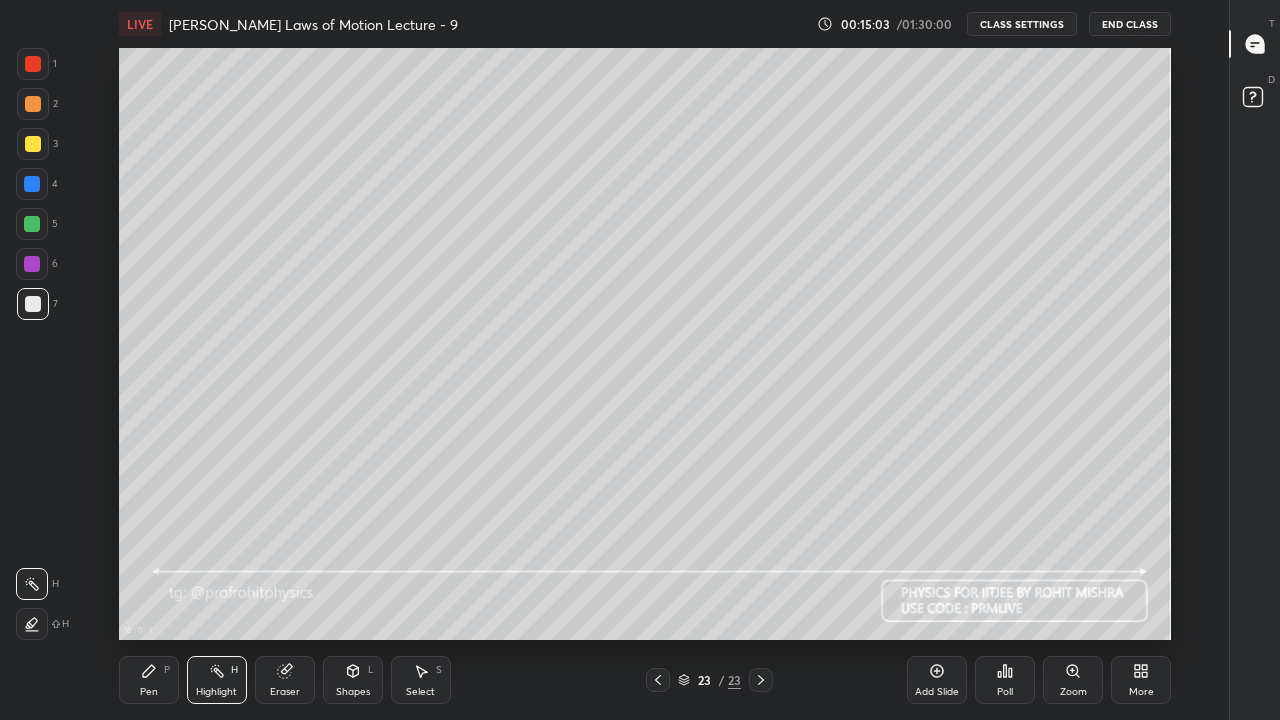 click at bounding box center (761, 680) 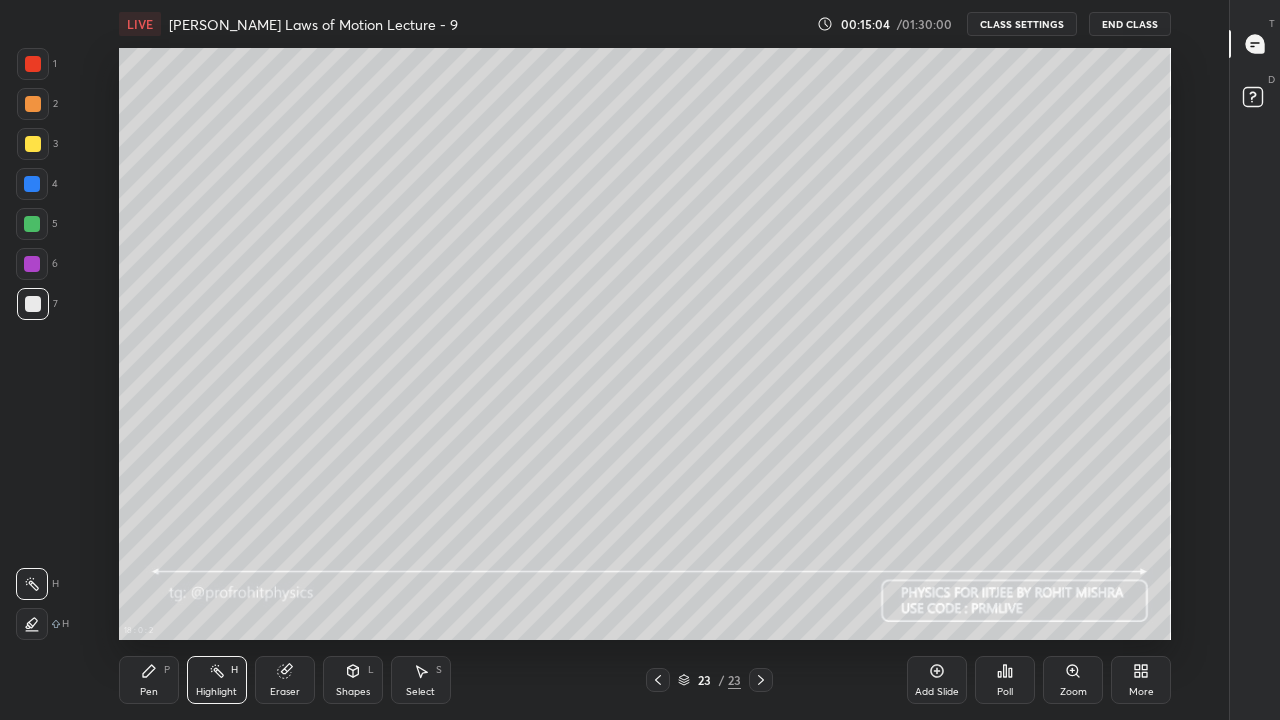 click 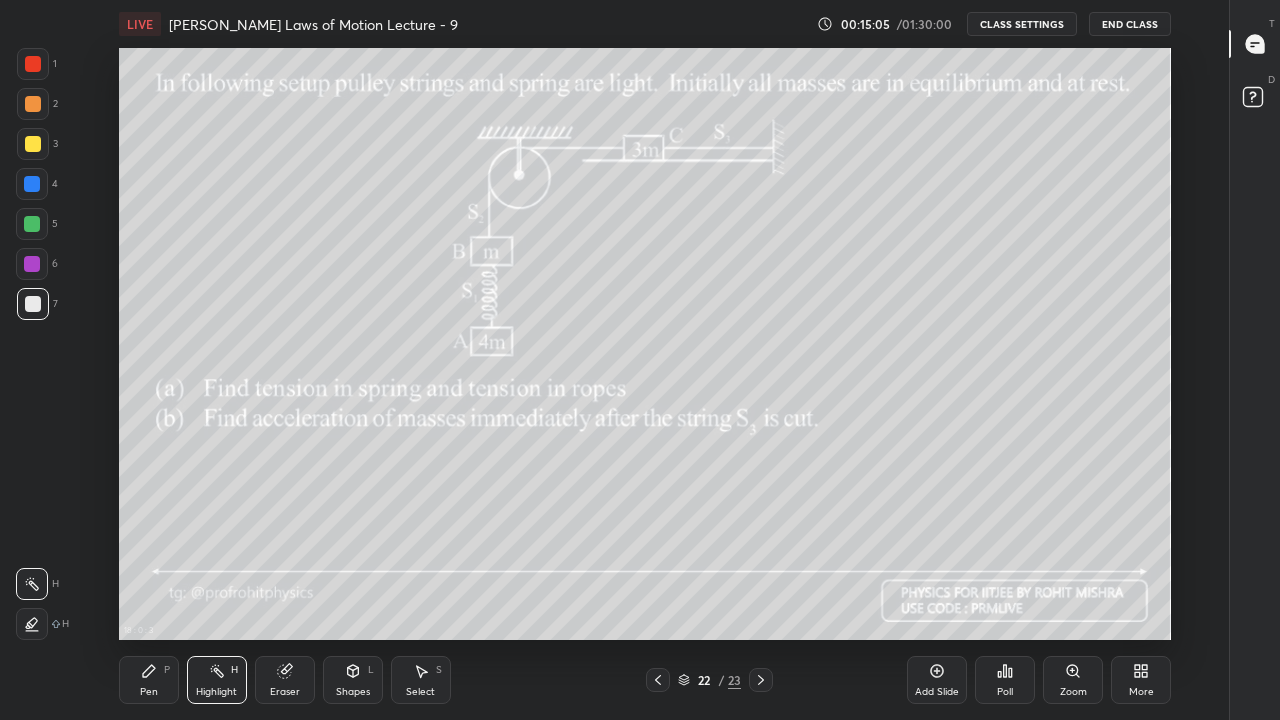 click 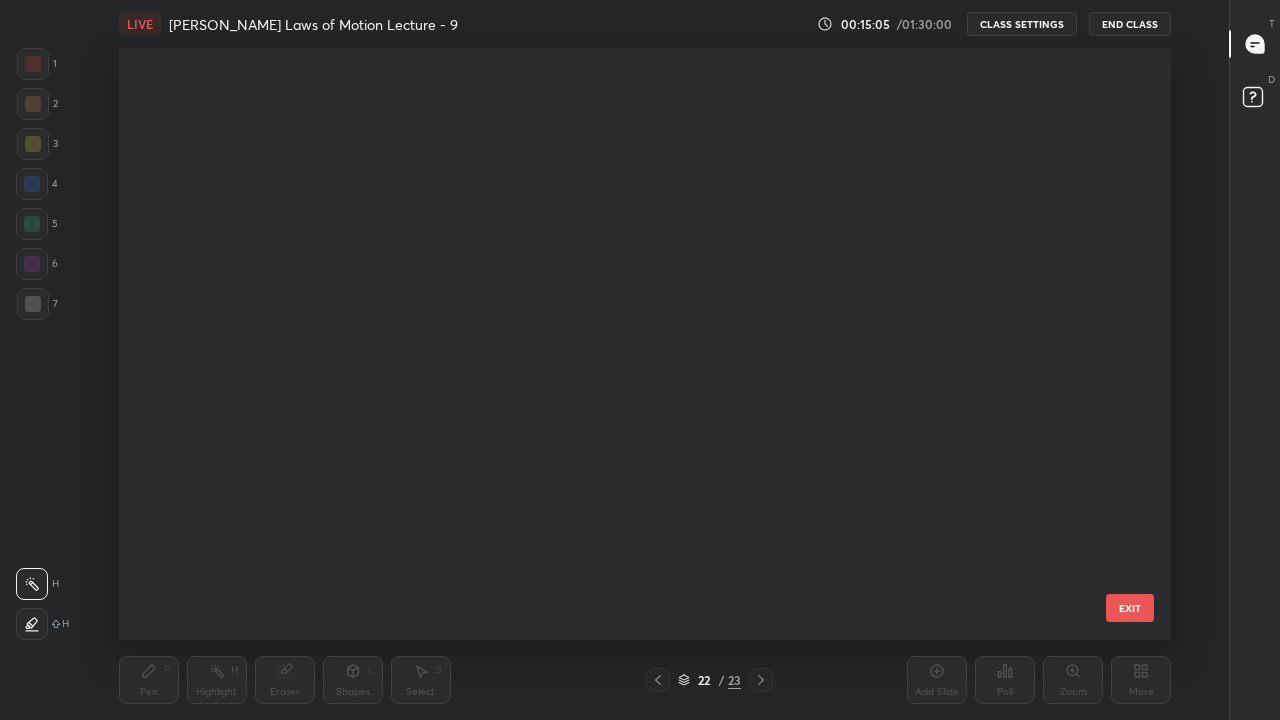 scroll, scrollTop: 866, scrollLeft: 0, axis: vertical 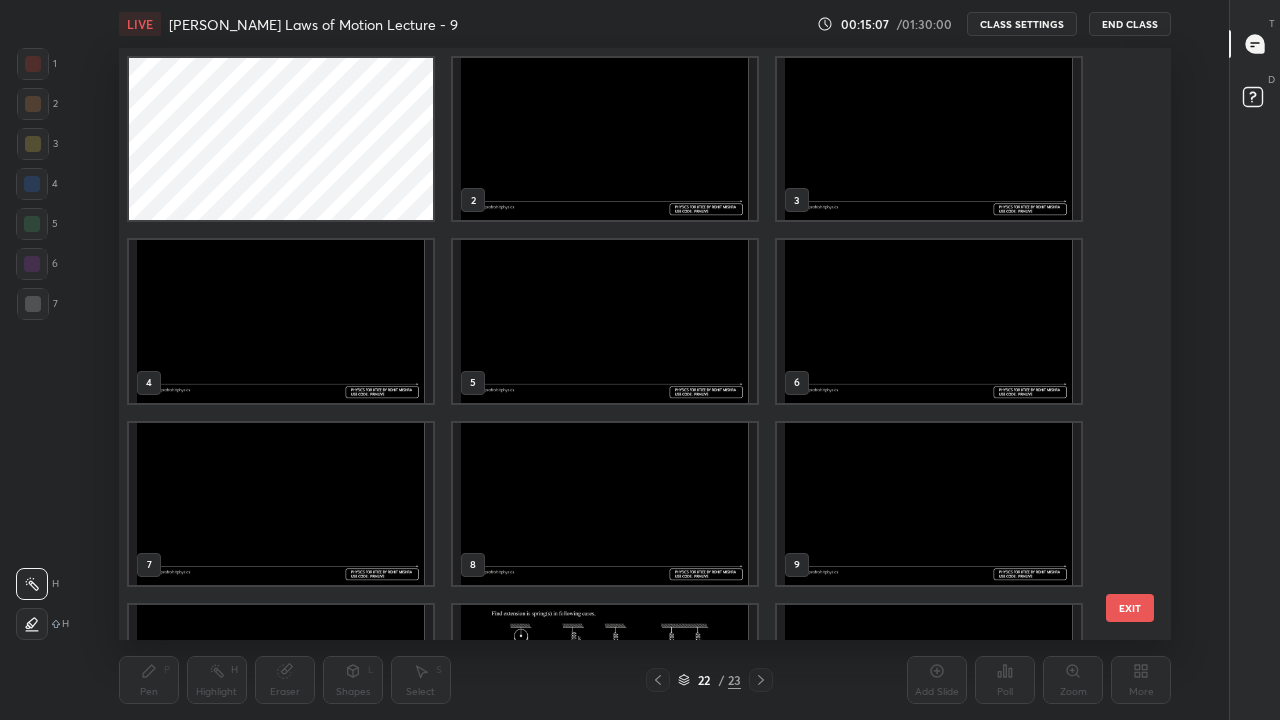 click at bounding box center (605, 139) 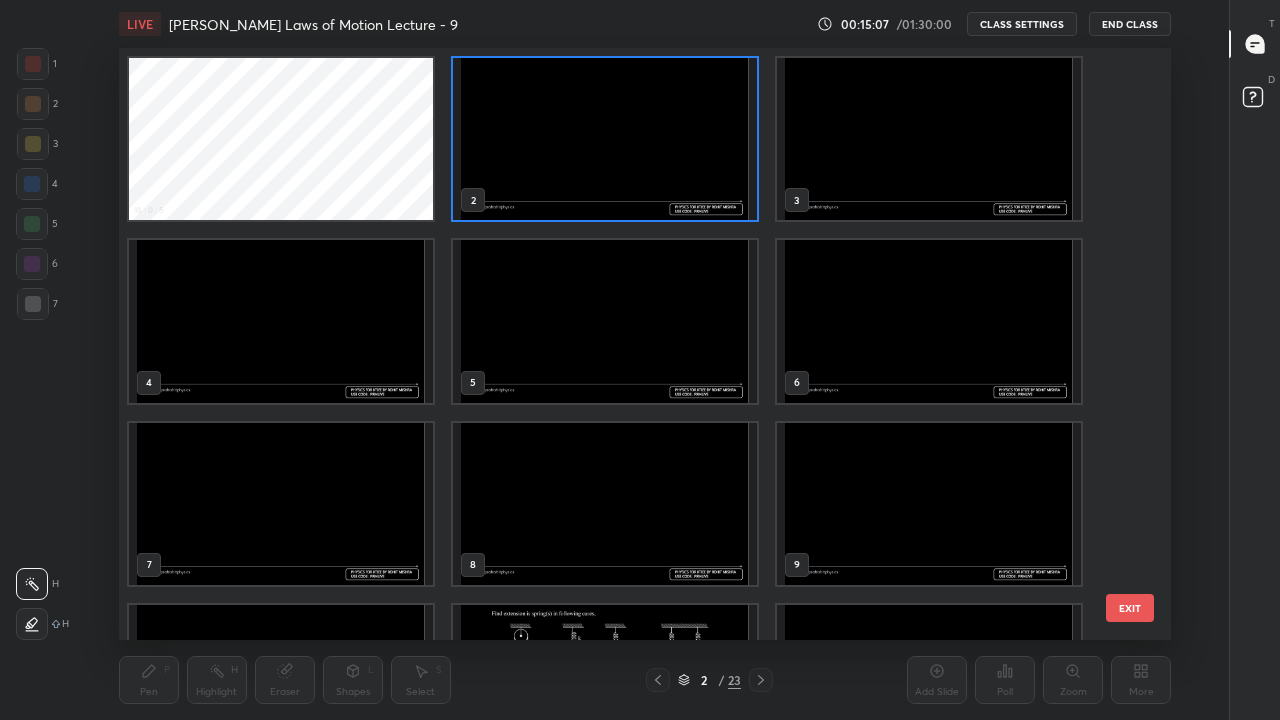 click at bounding box center [605, 139] 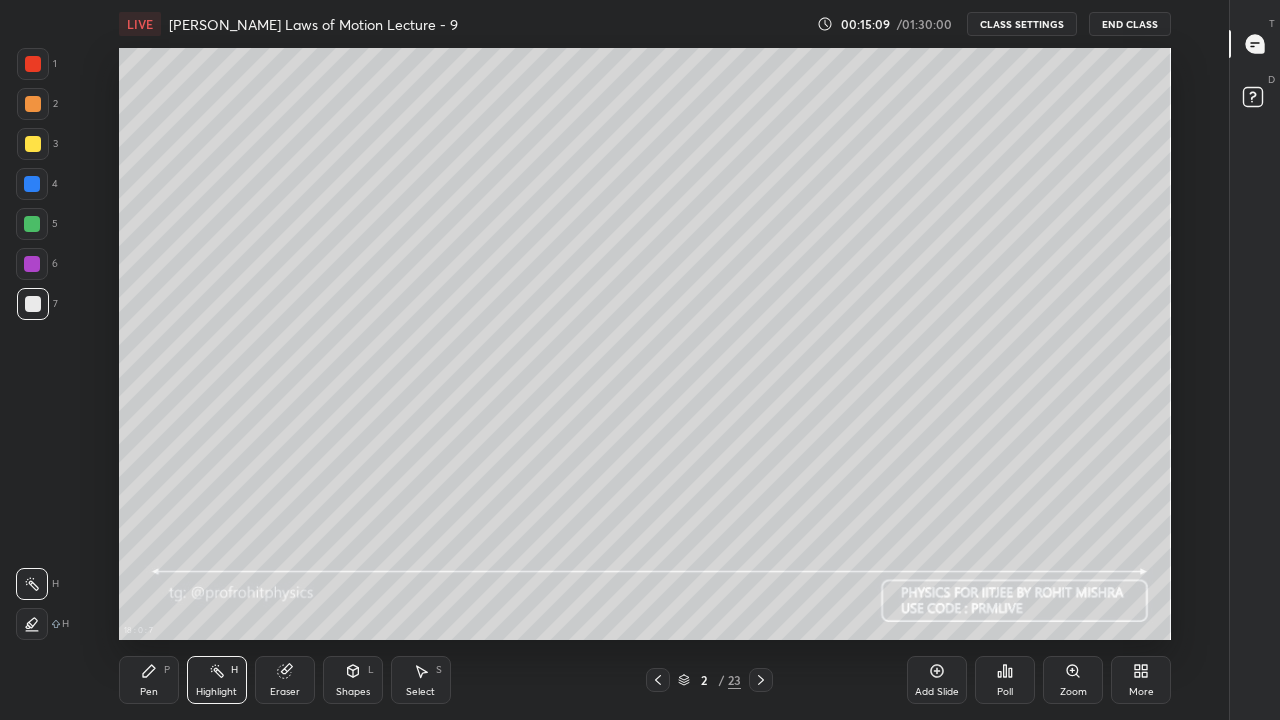 click on "Pen P" at bounding box center (149, 680) 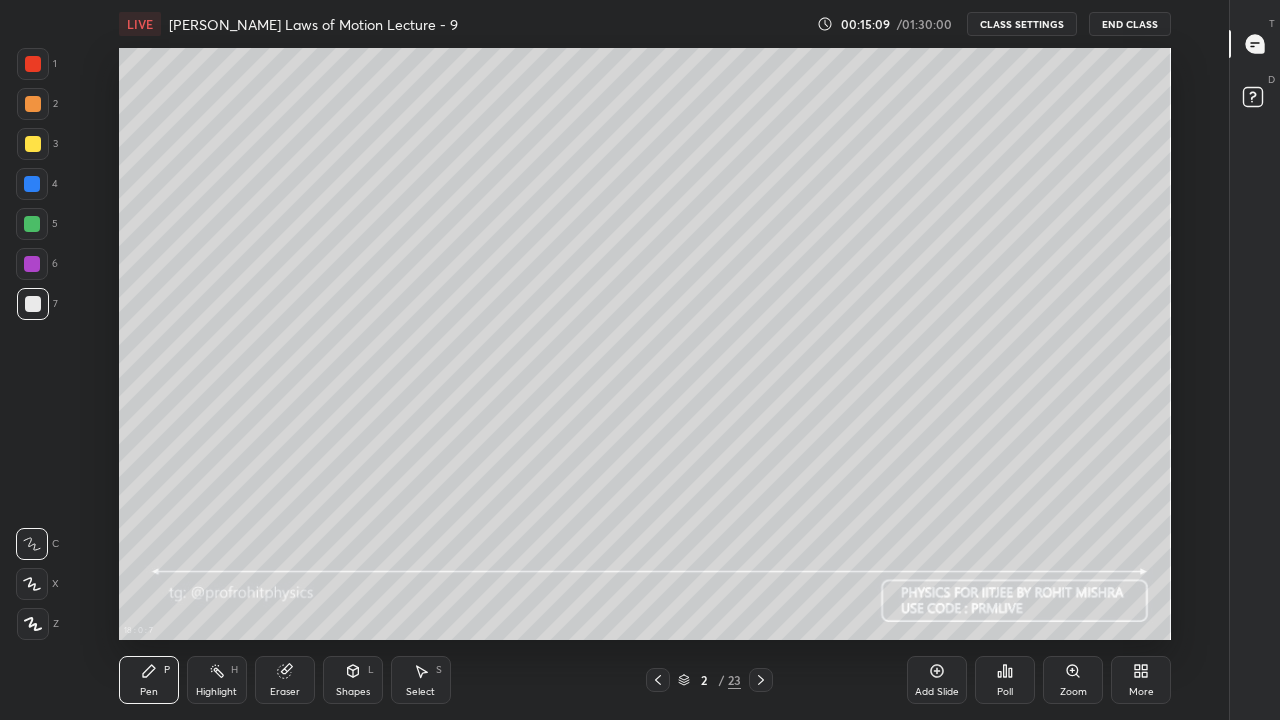 click at bounding box center [33, 304] 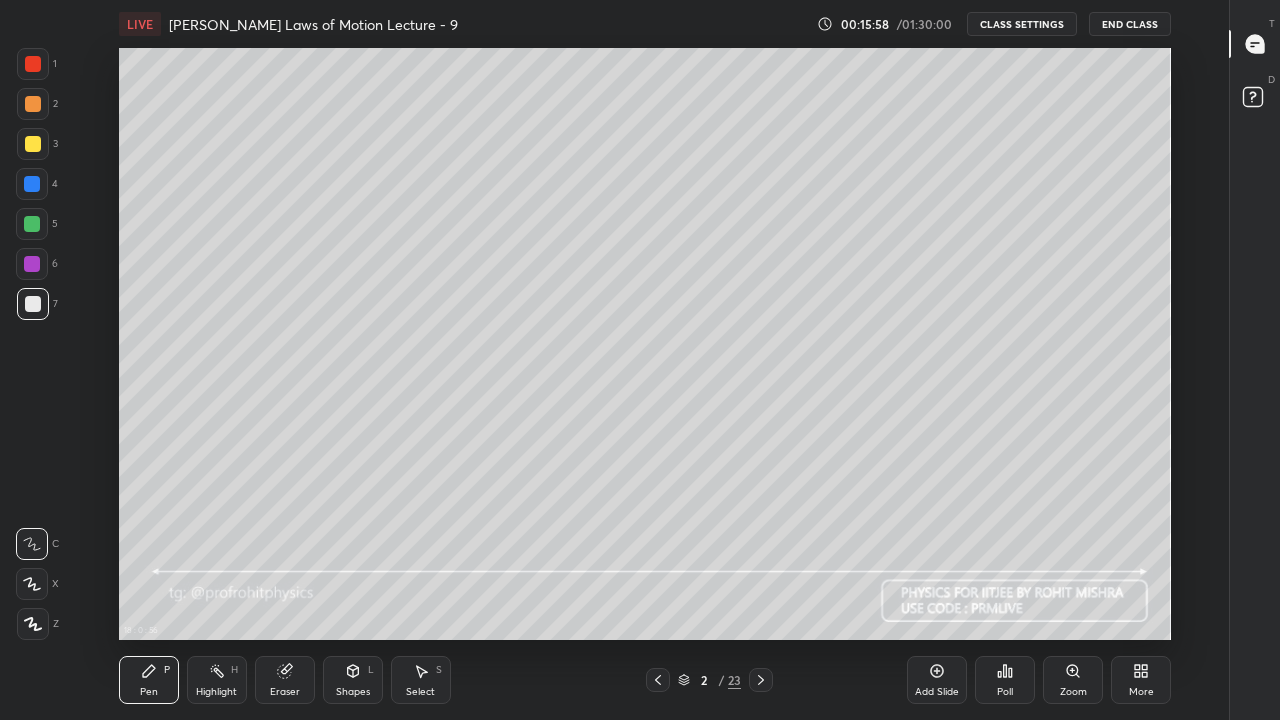 click at bounding box center [32, 184] 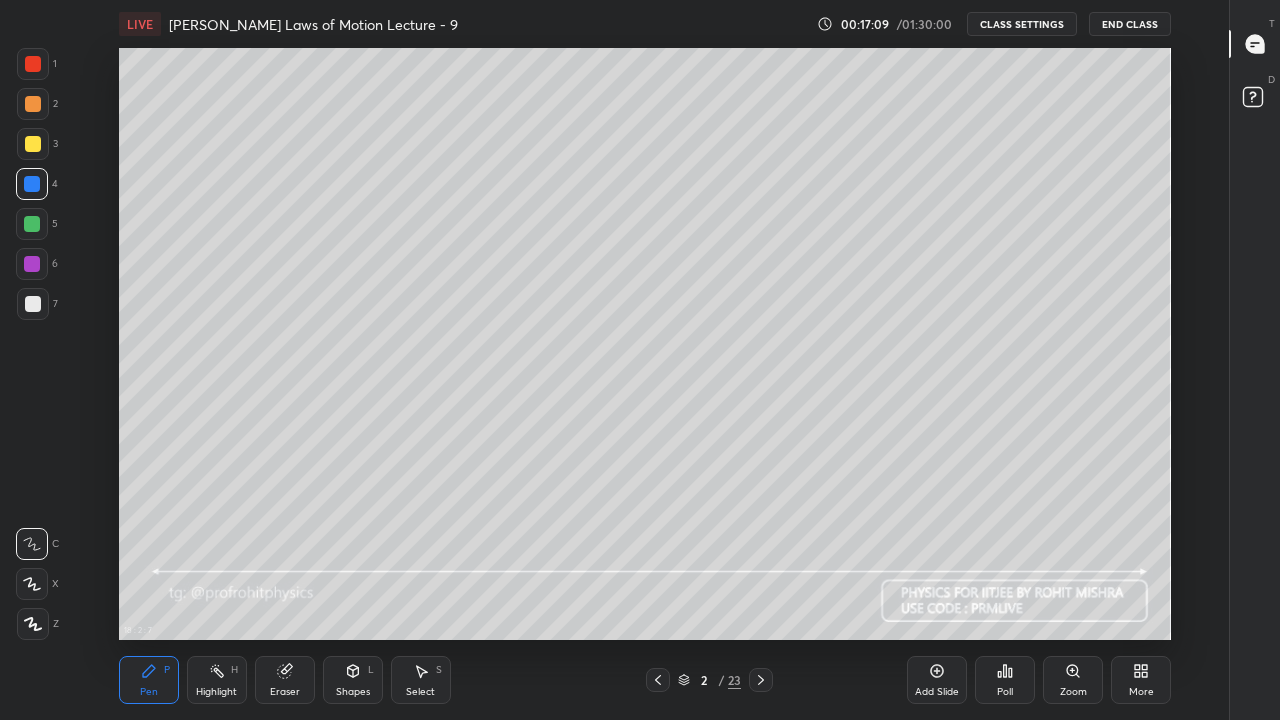 click at bounding box center (33, 144) 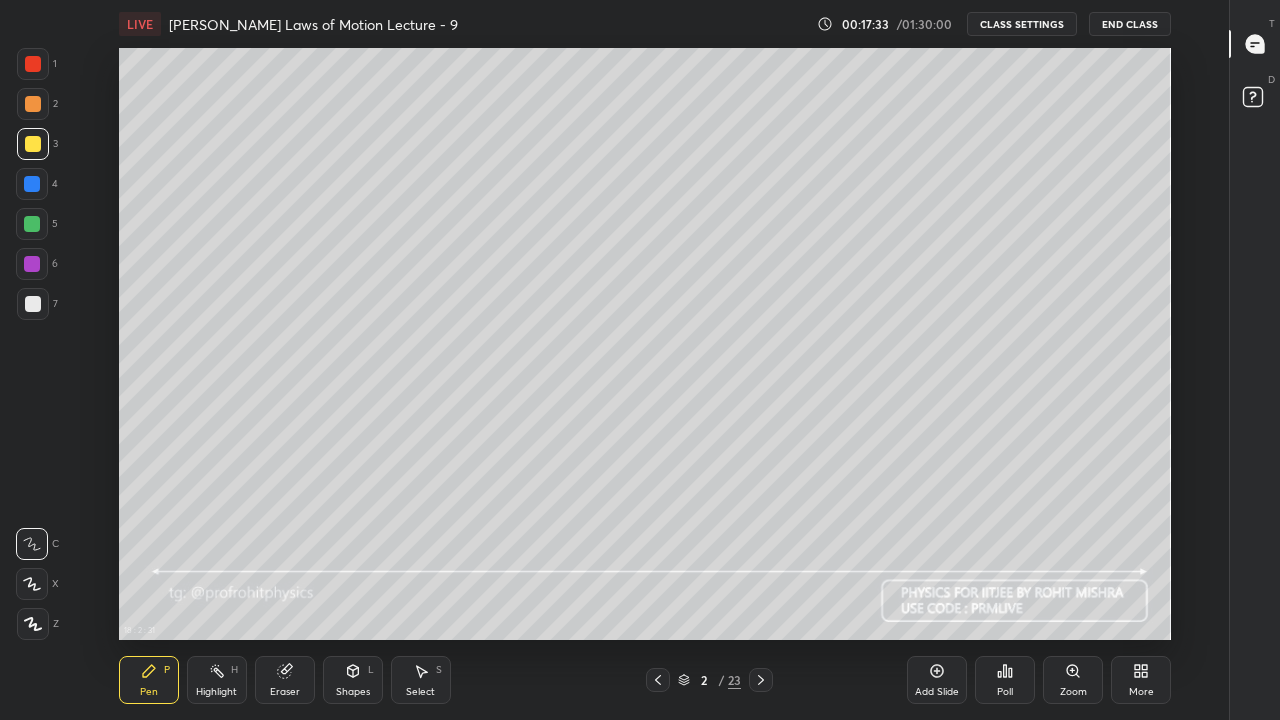 click at bounding box center [32, 184] 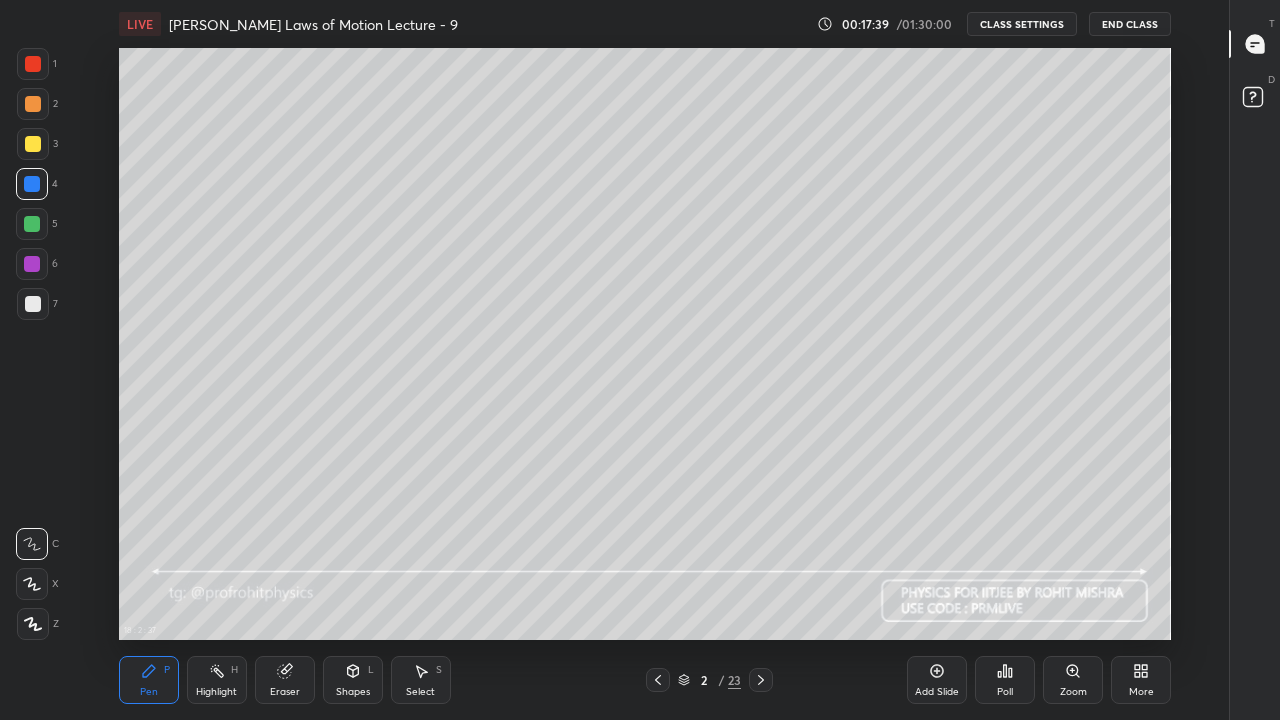 click at bounding box center (33, 144) 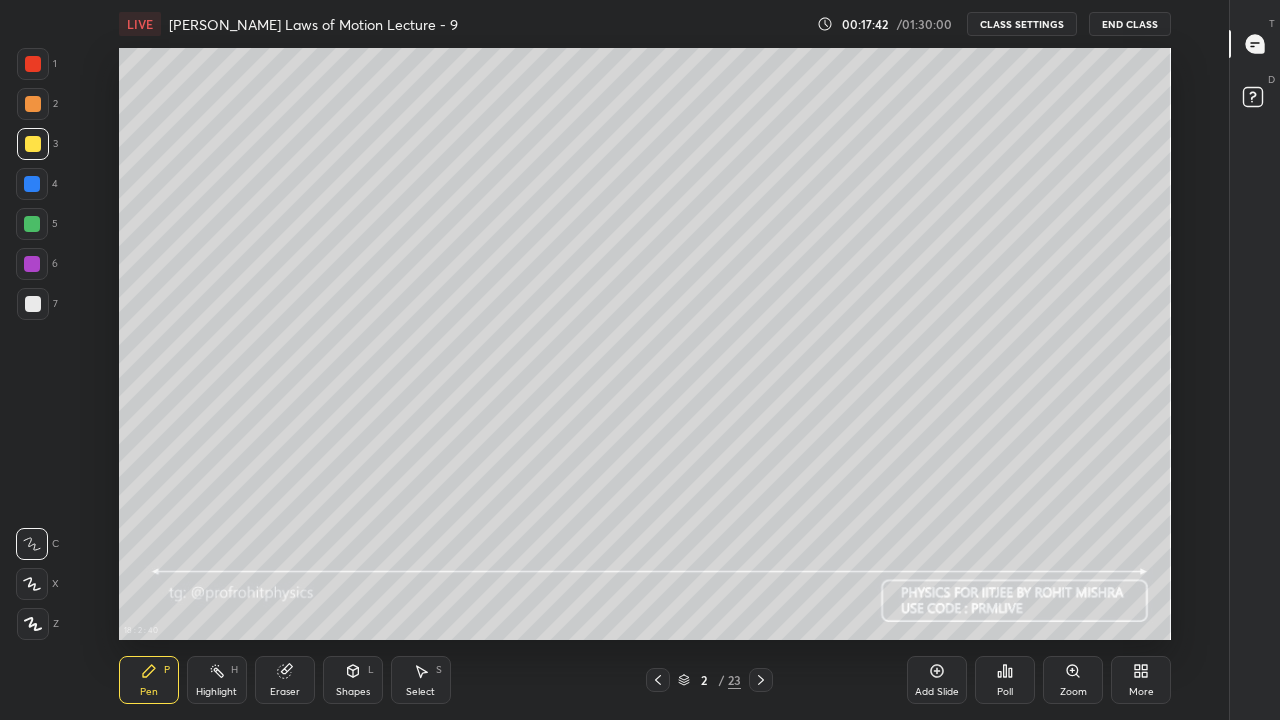 click on "Shapes L" at bounding box center [353, 680] 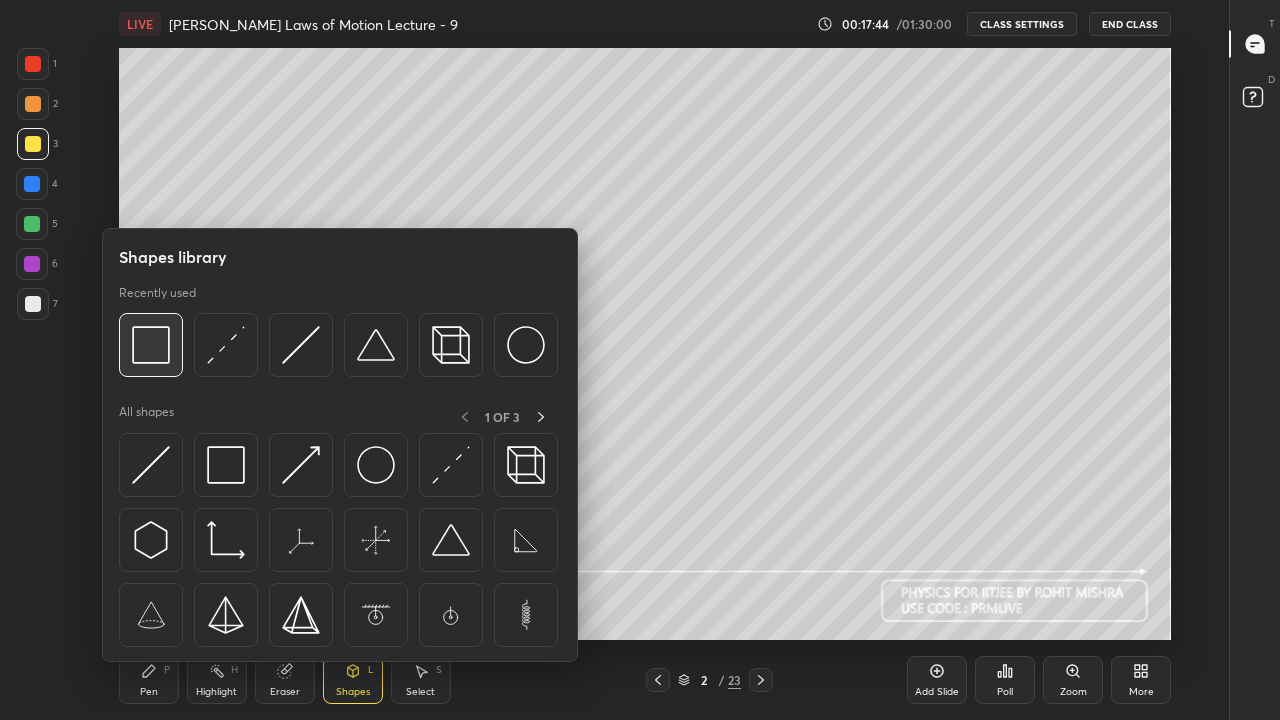 click at bounding box center [151, 345] 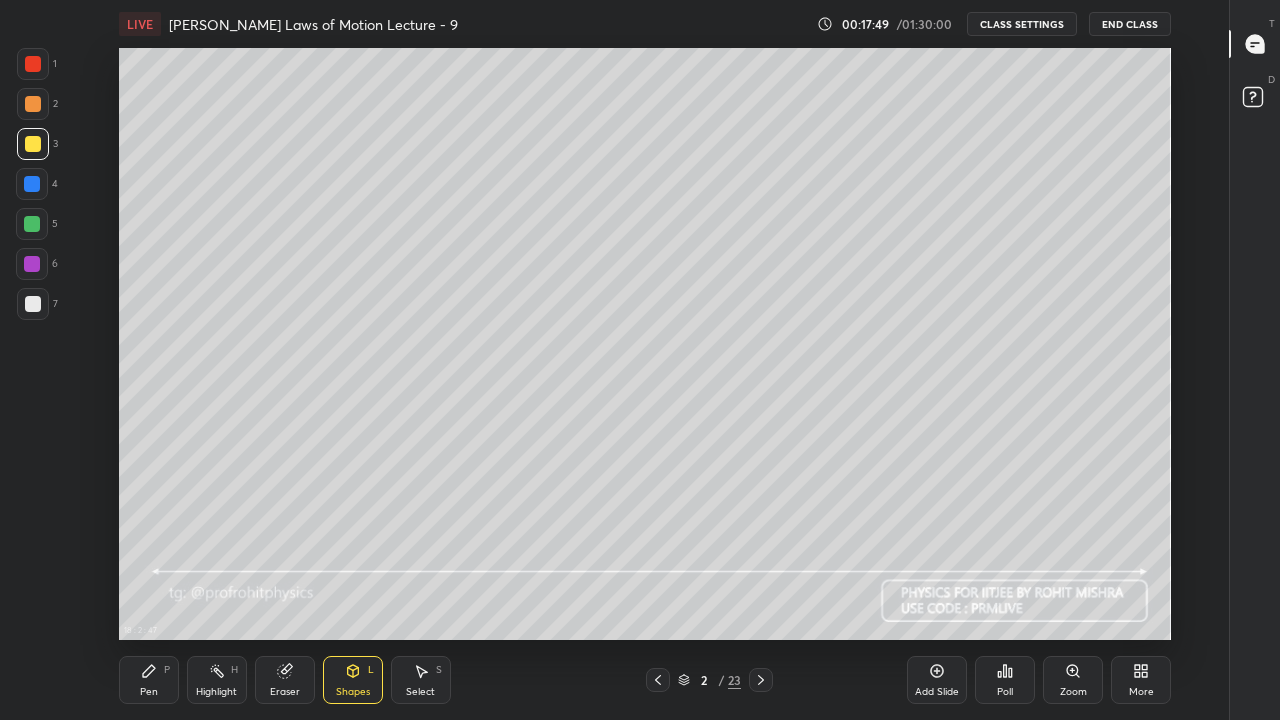 click on "Pen P" at bounding box center (149, 680) 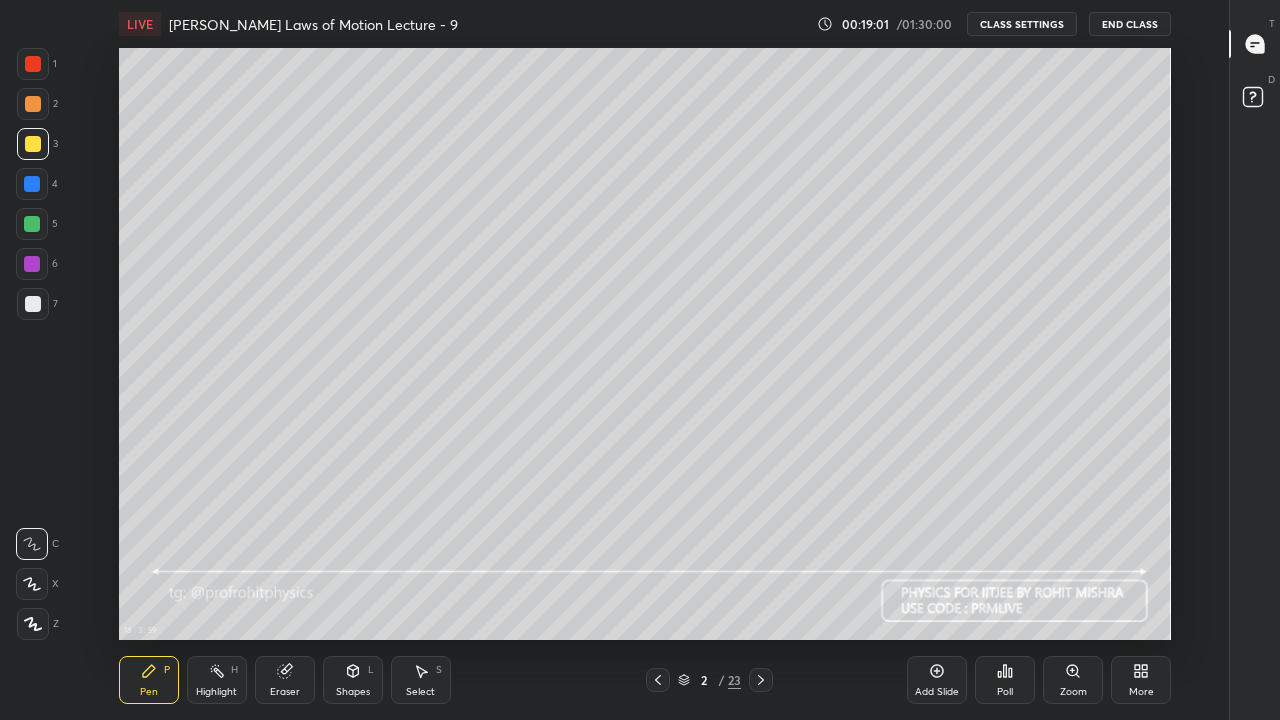 click at bounding box center [33, 304] 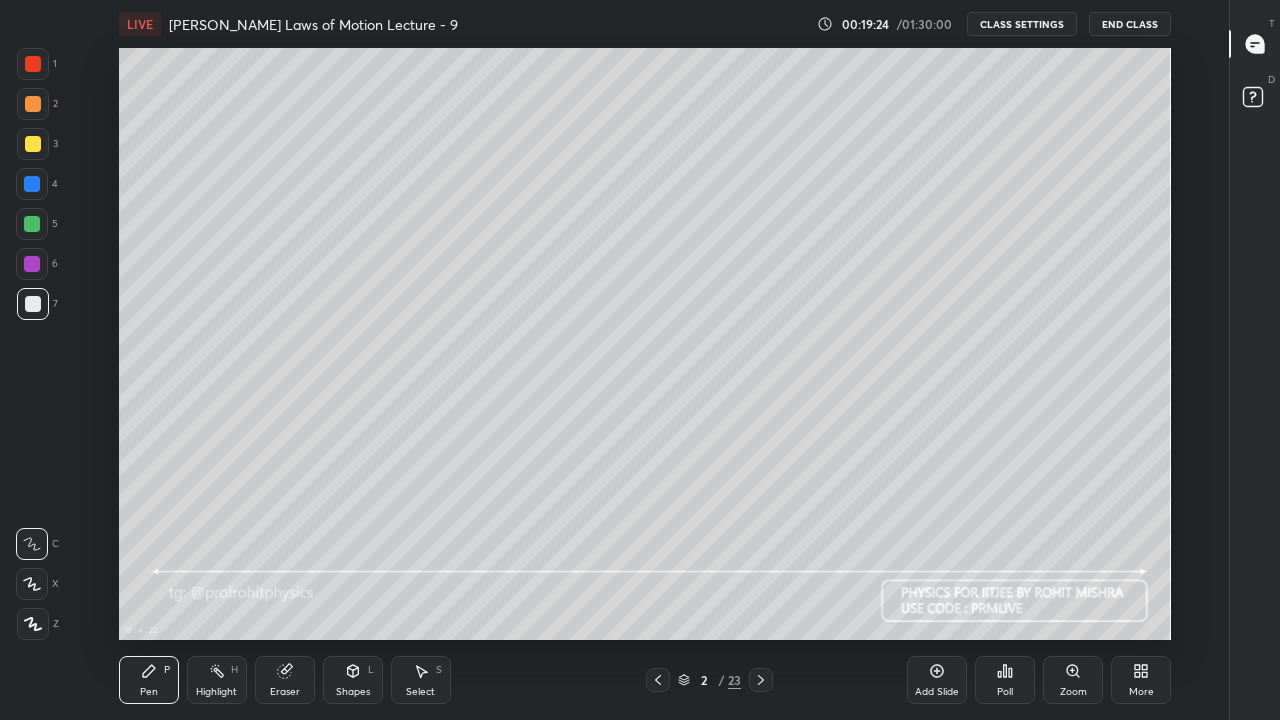 click on "Shapes" at bounding box center (353, 692) 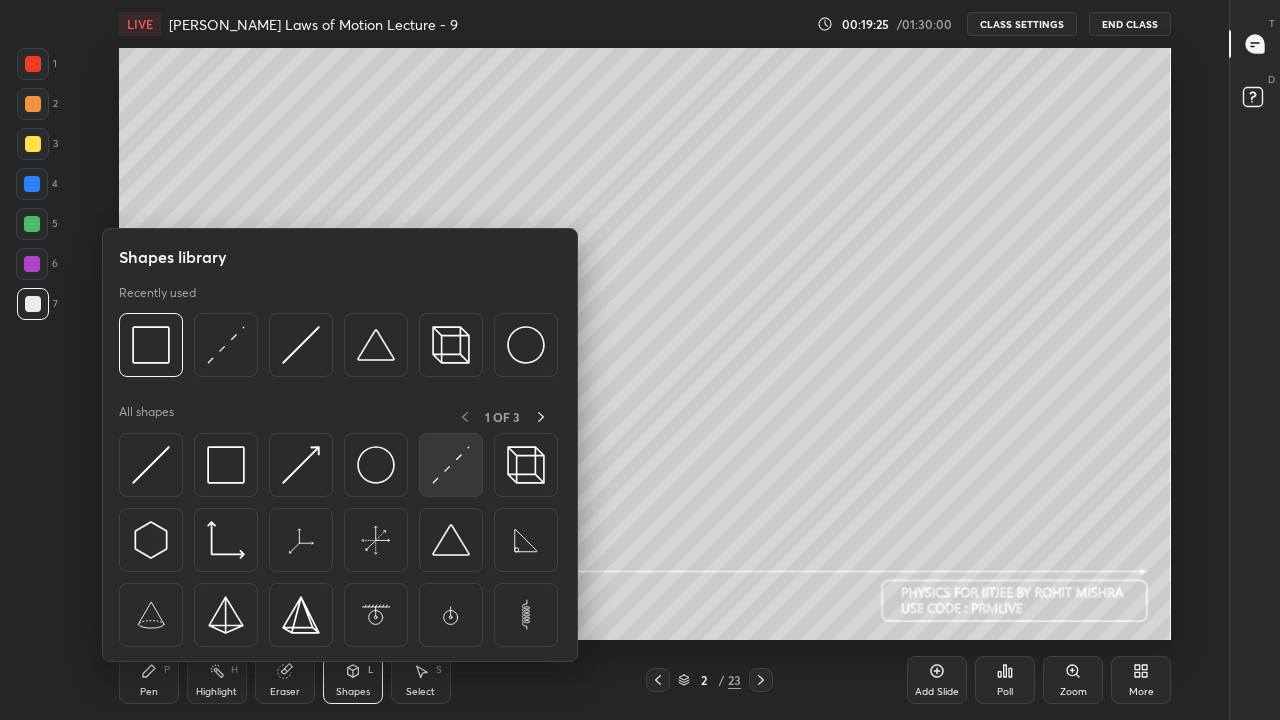 click at bounding box center (451, 465) 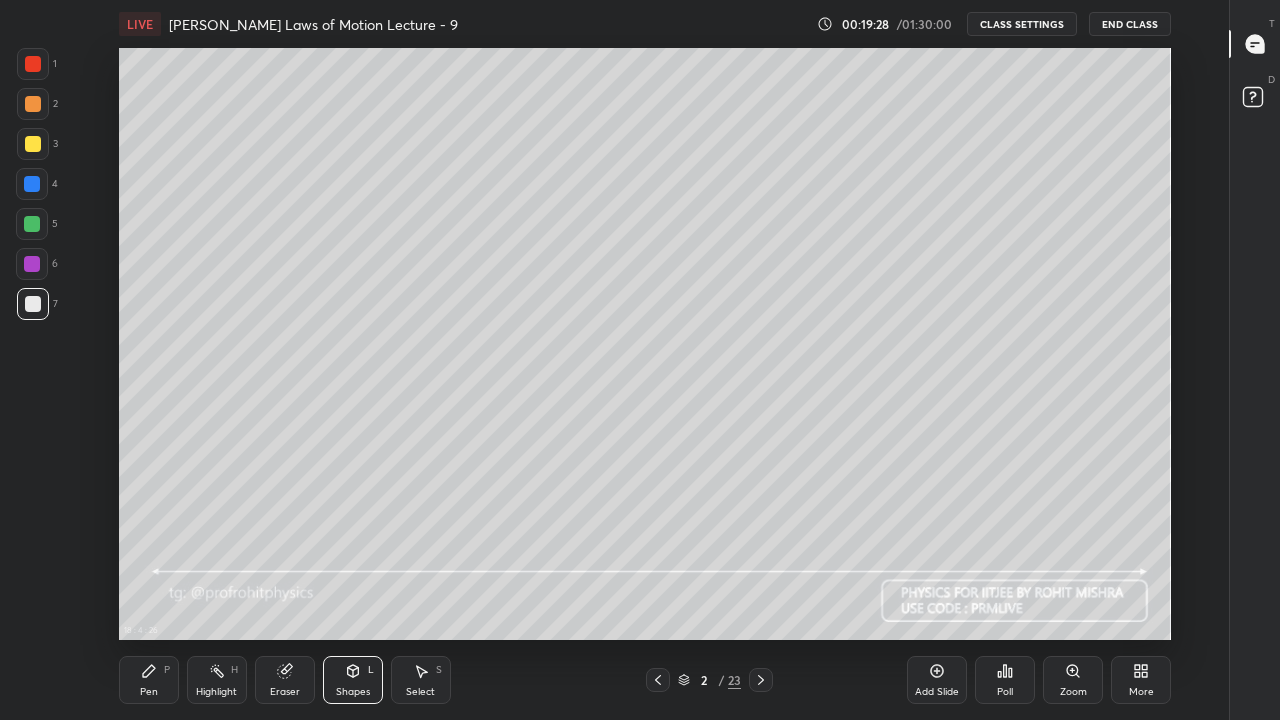 click on "Pen P" at bounding box center [149, 680] 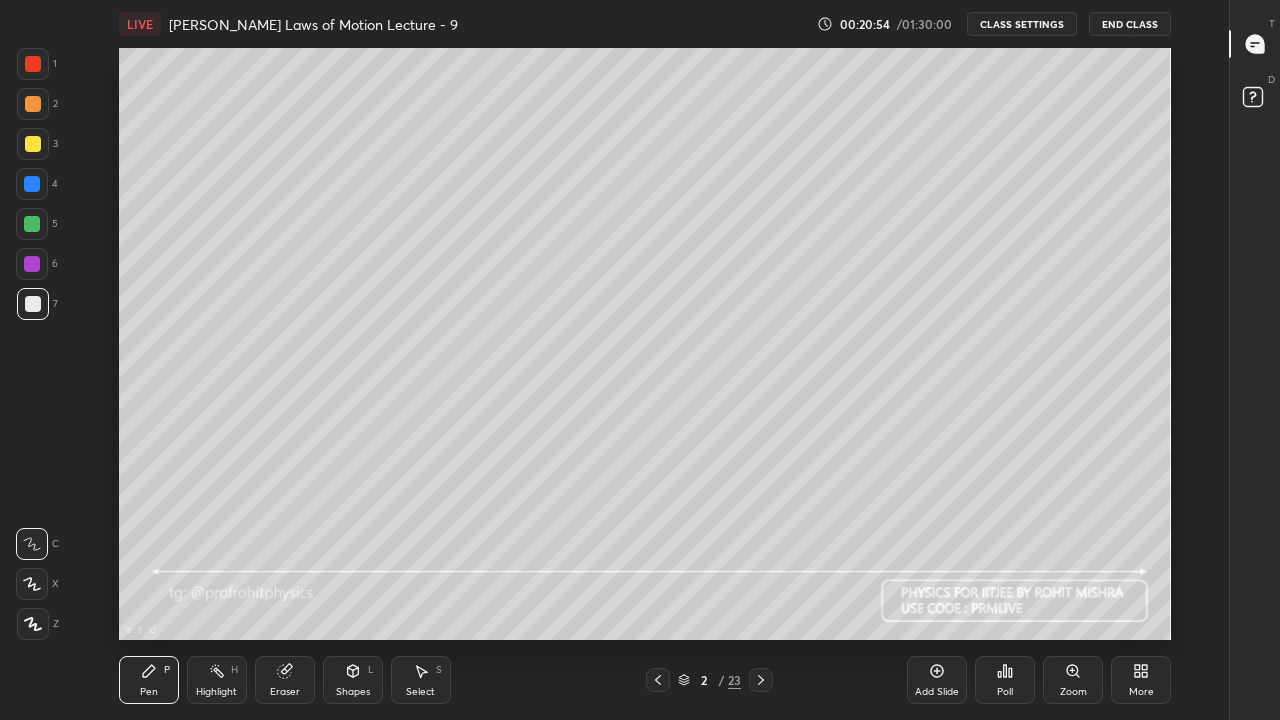 click on "Shapes" at bounding box center (353, 692) 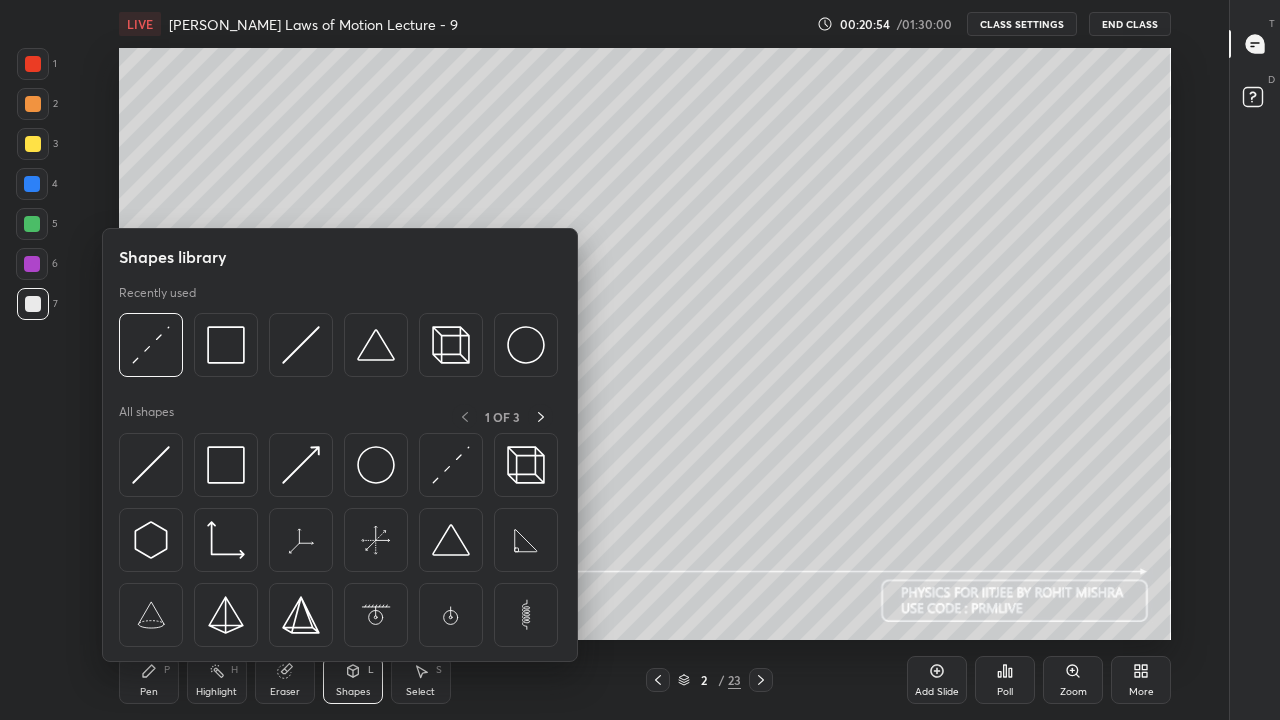 click at bounding box center (226, 465) 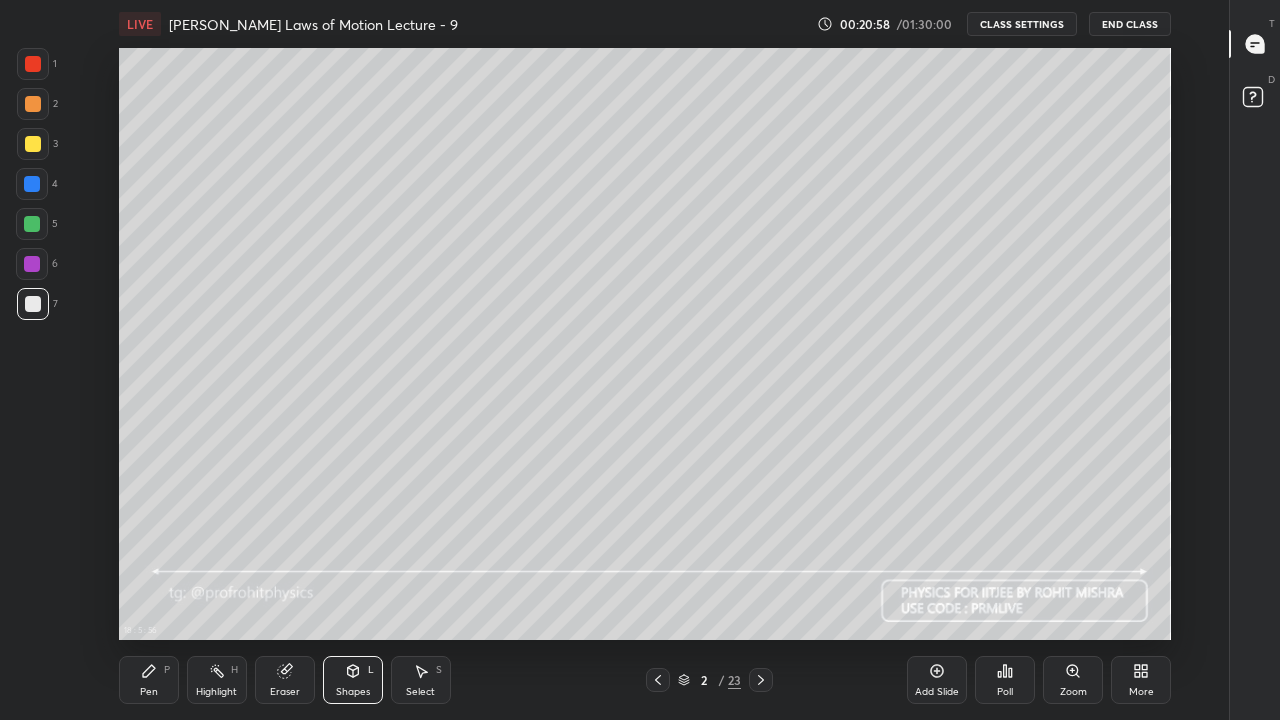 click on "Pen P" at bounding box center (149, 680) 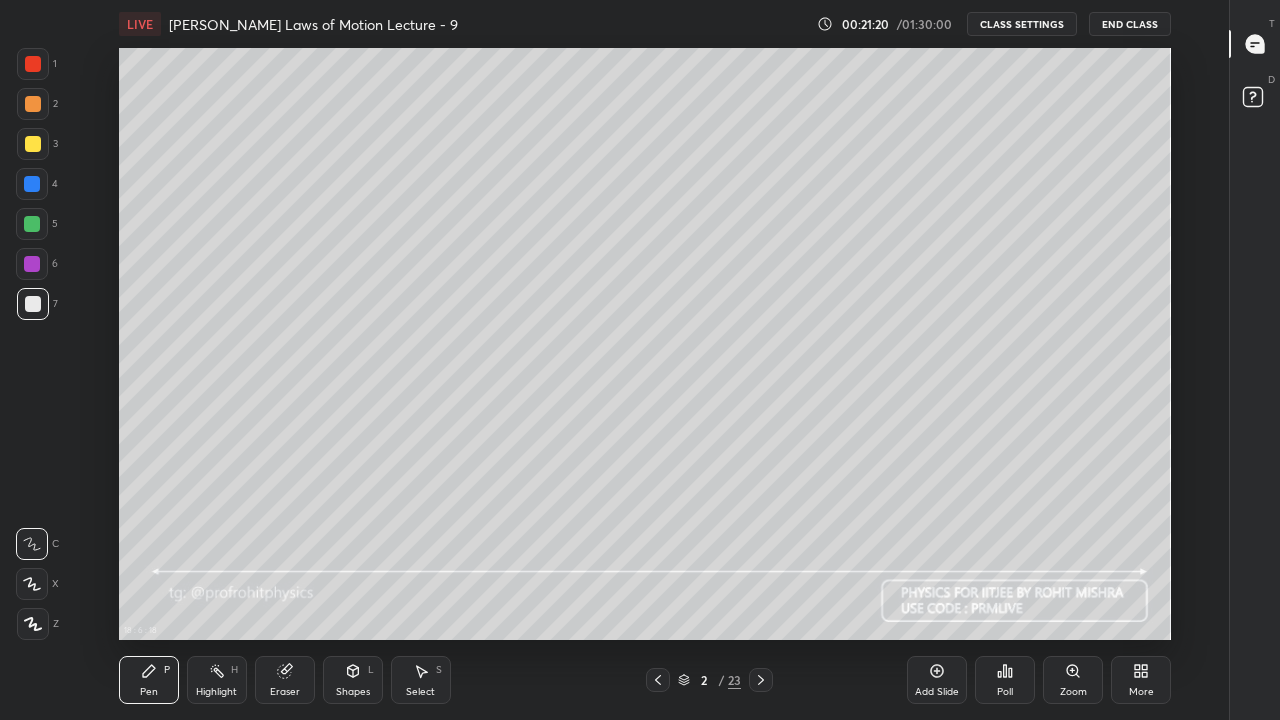 click on "Highlight H" at bounding box center [217, 680] 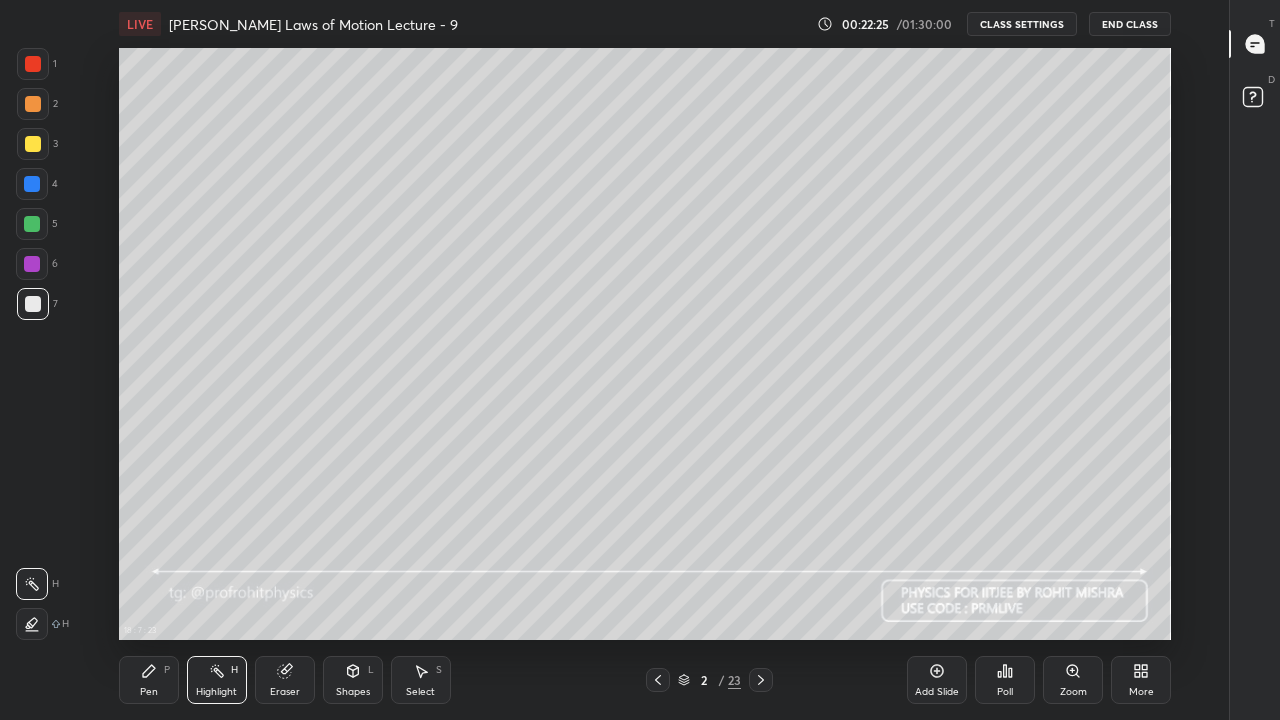 click at bounding box center [32, 224] 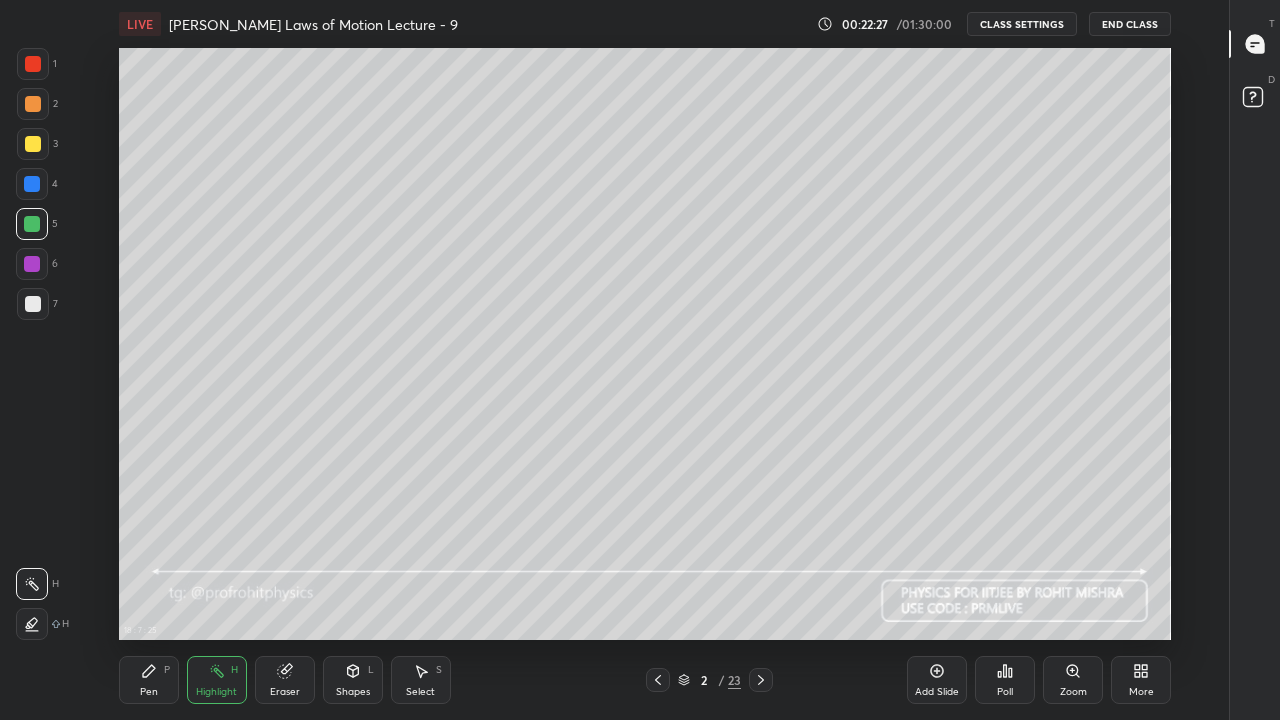click on "Pen P" at bounding box center (149, 680) 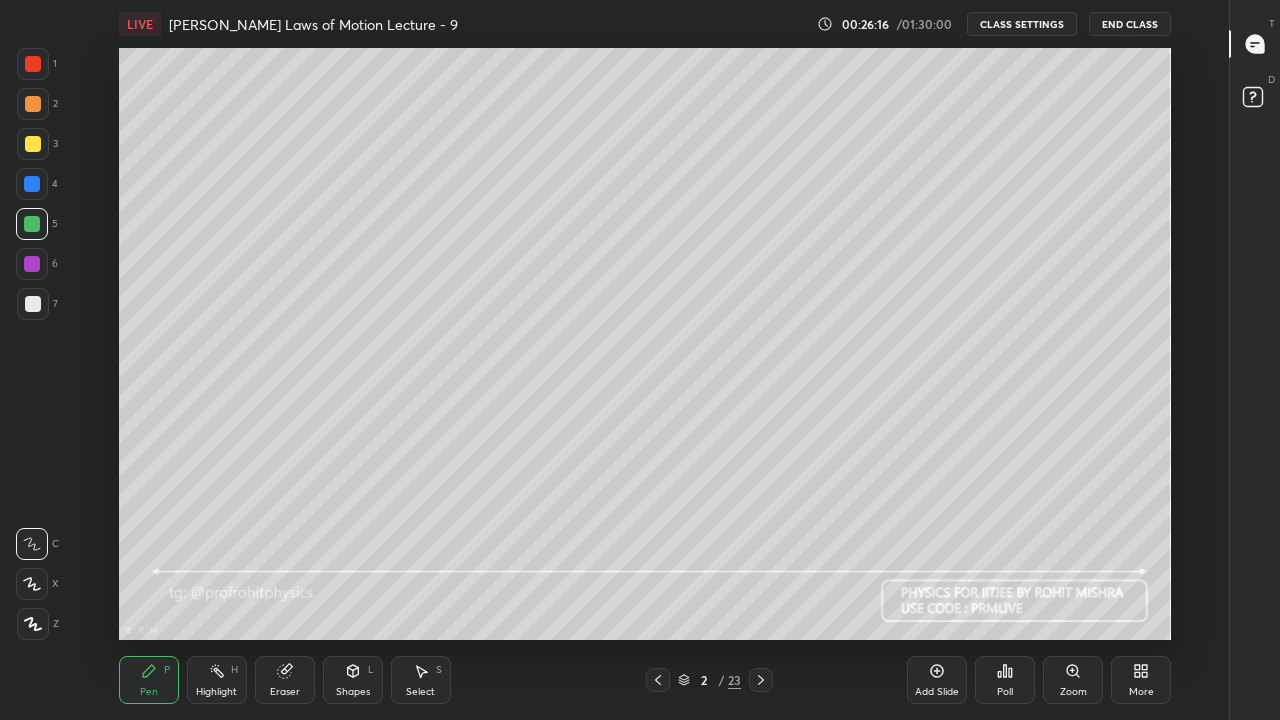 click at bounding box center (33, 304) 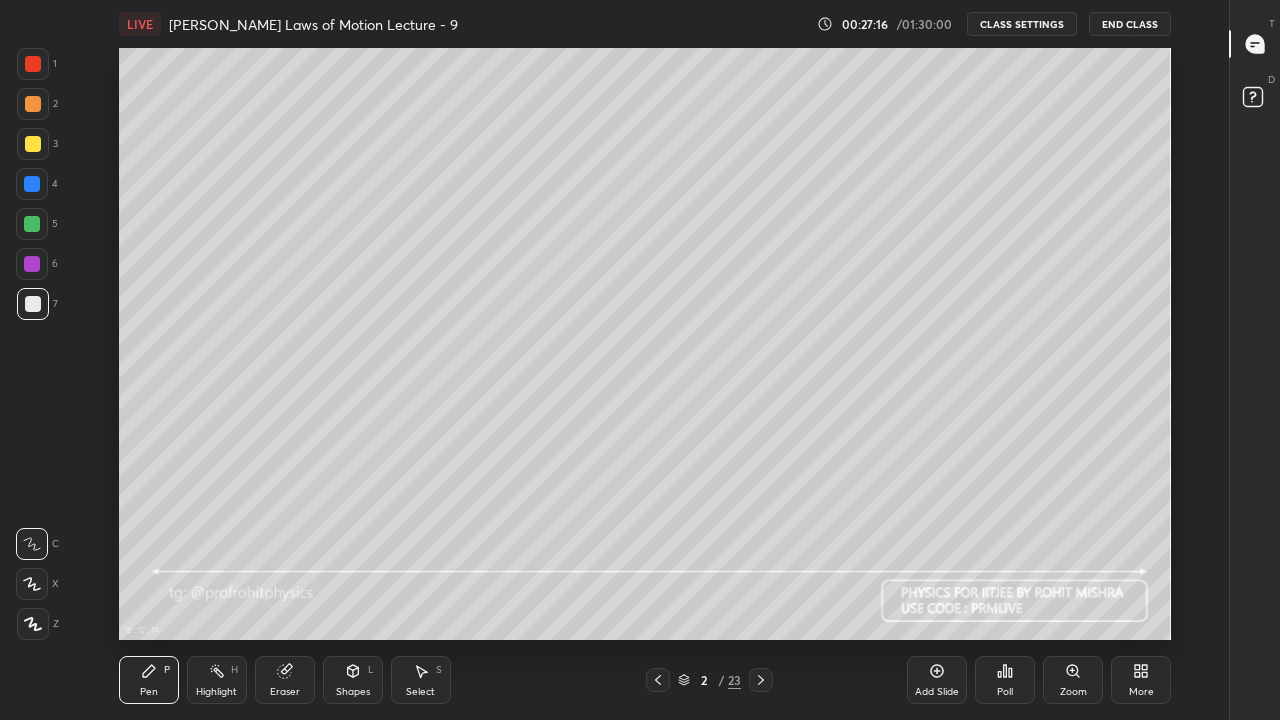 click 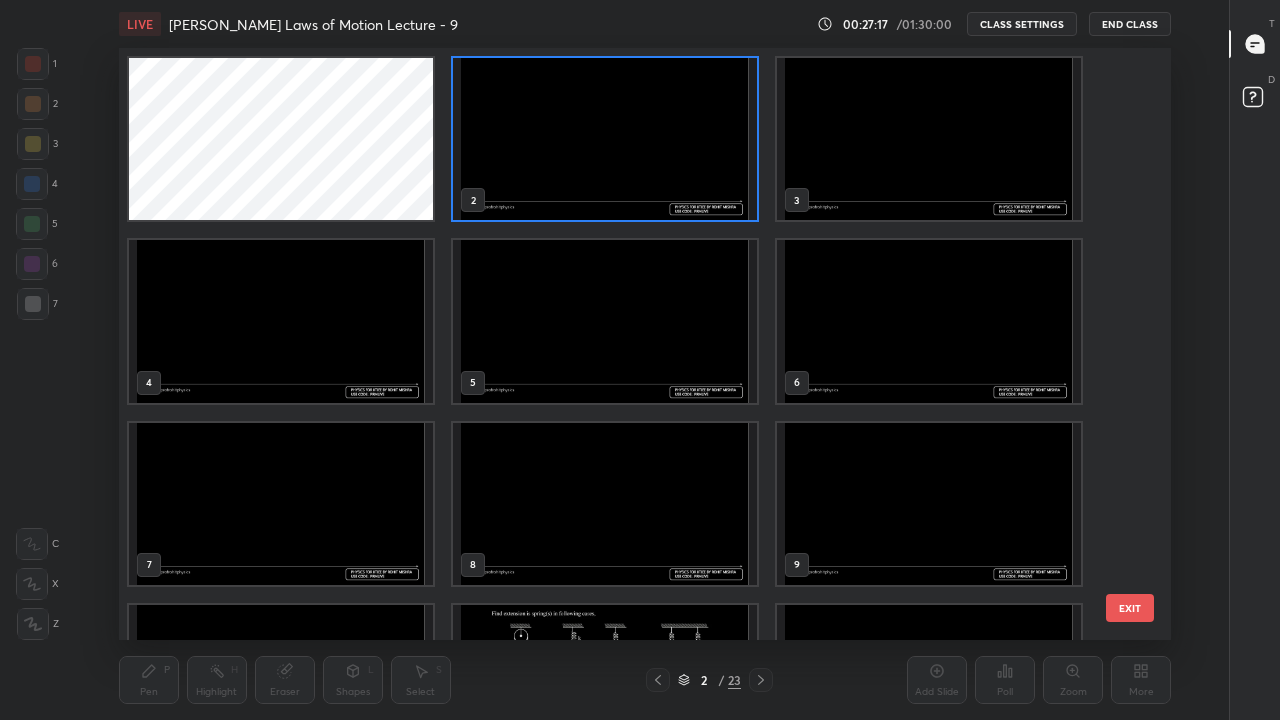 scroll, scrollTop: 7, scrollLeft: 10, axis: both 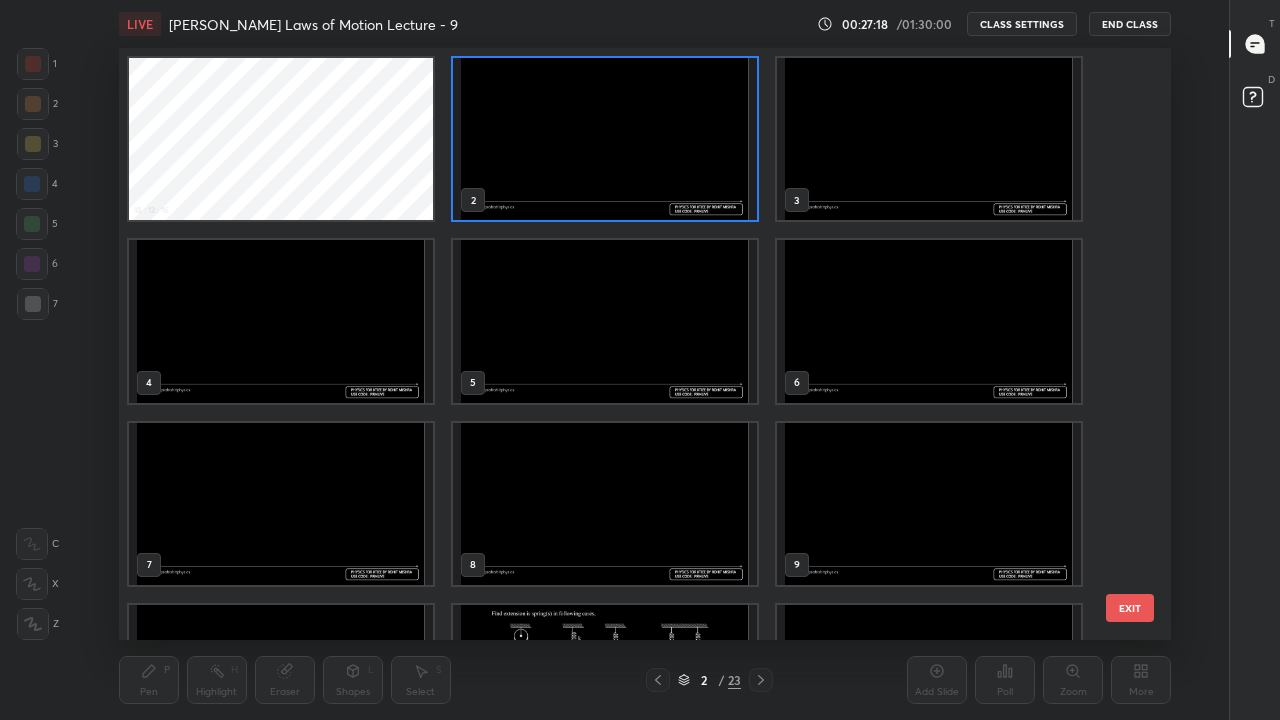 click at bounding box center (605, 139) 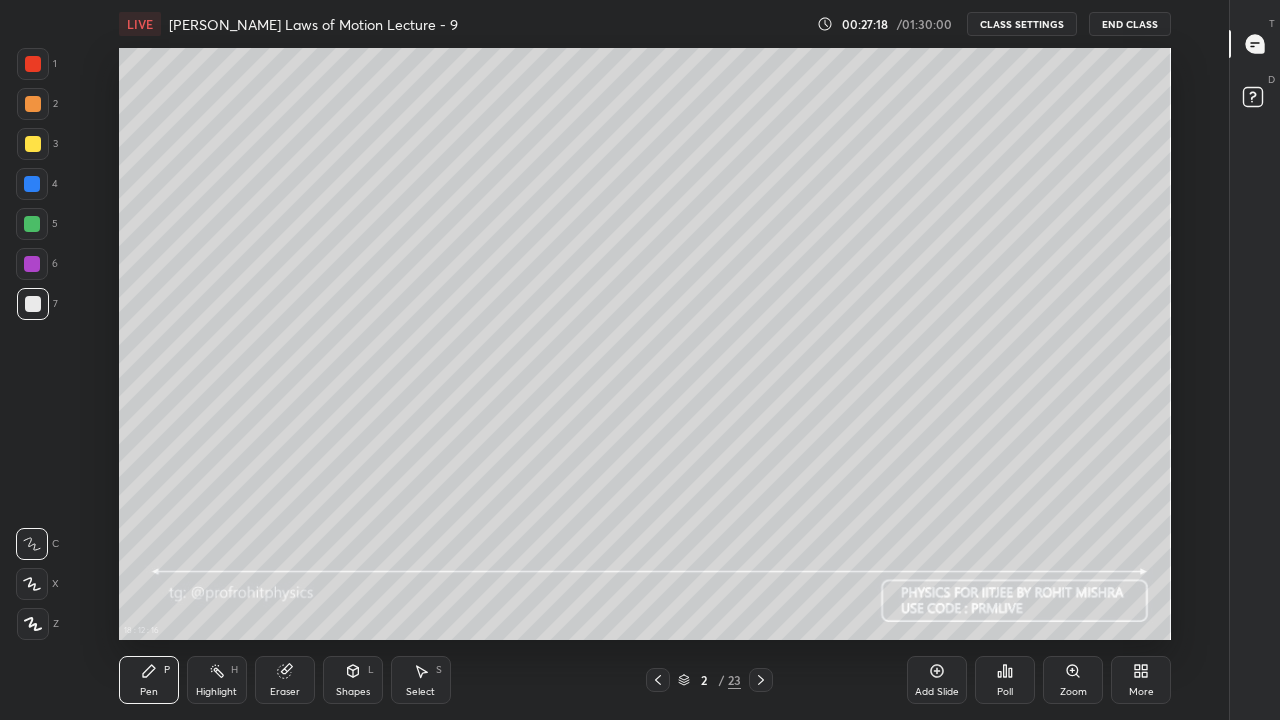 click at bounding box center [605, 139] 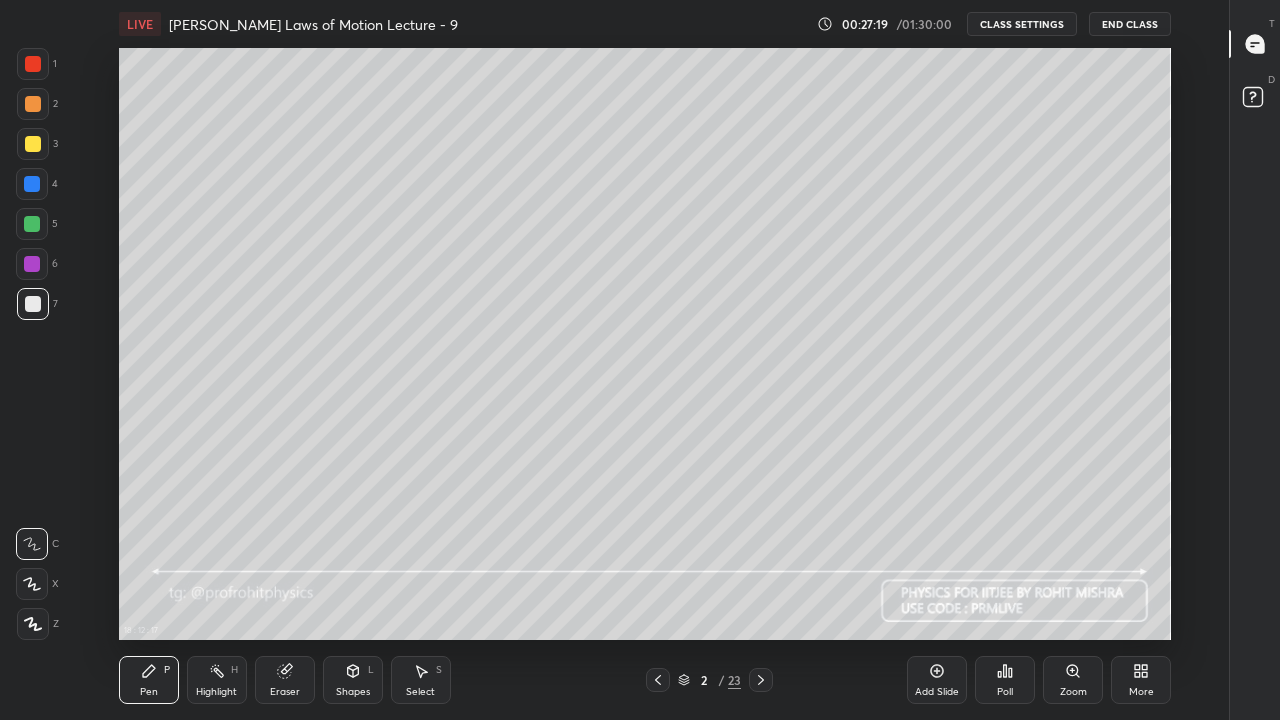 click 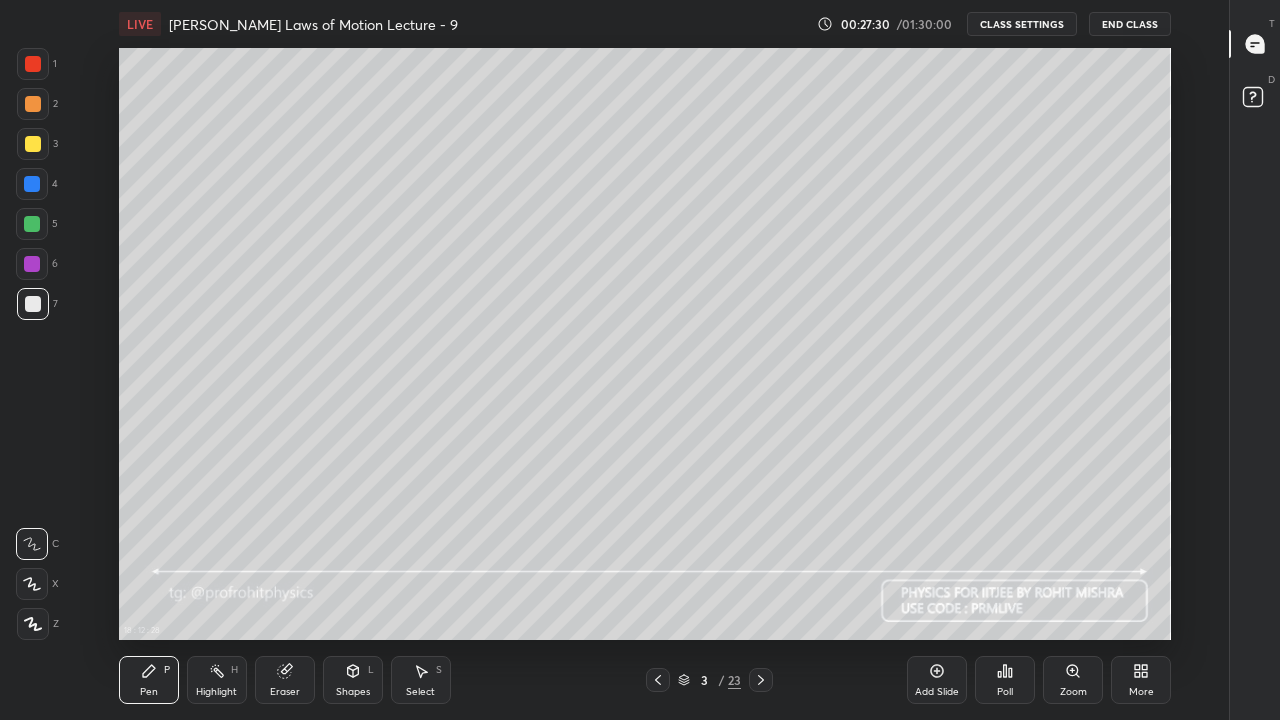 click at bounding box center (33, 144) 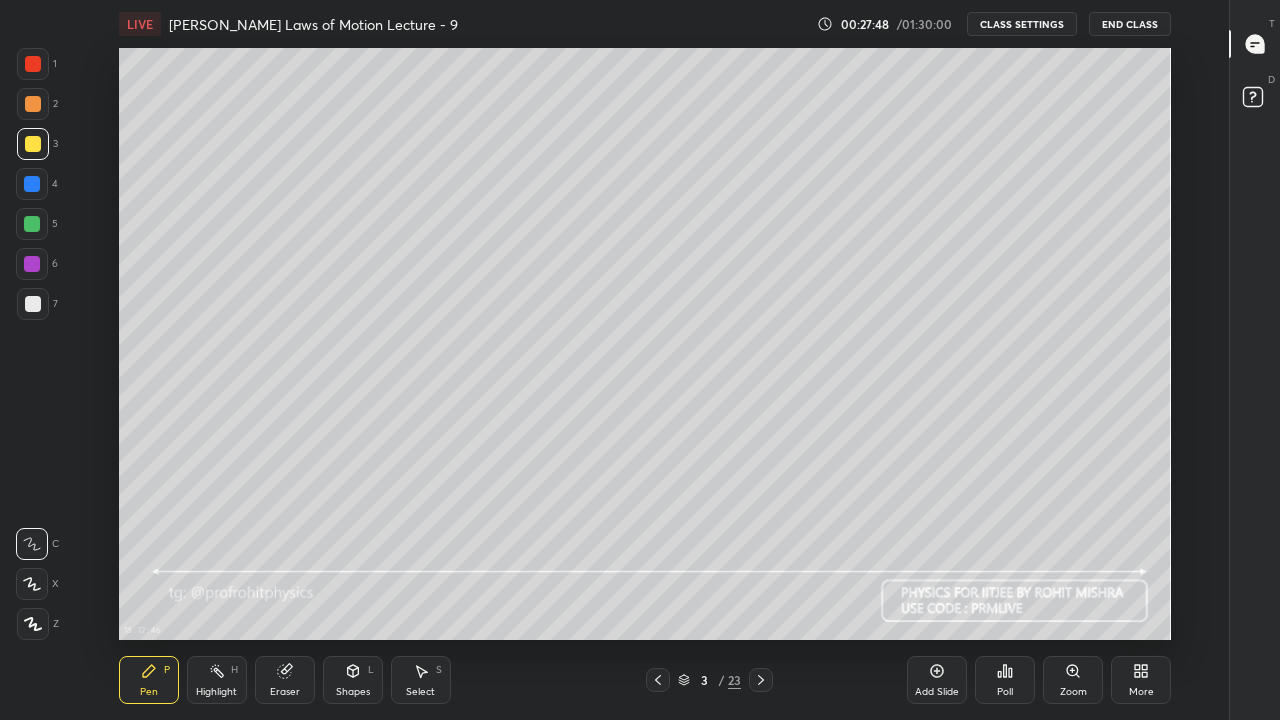 click 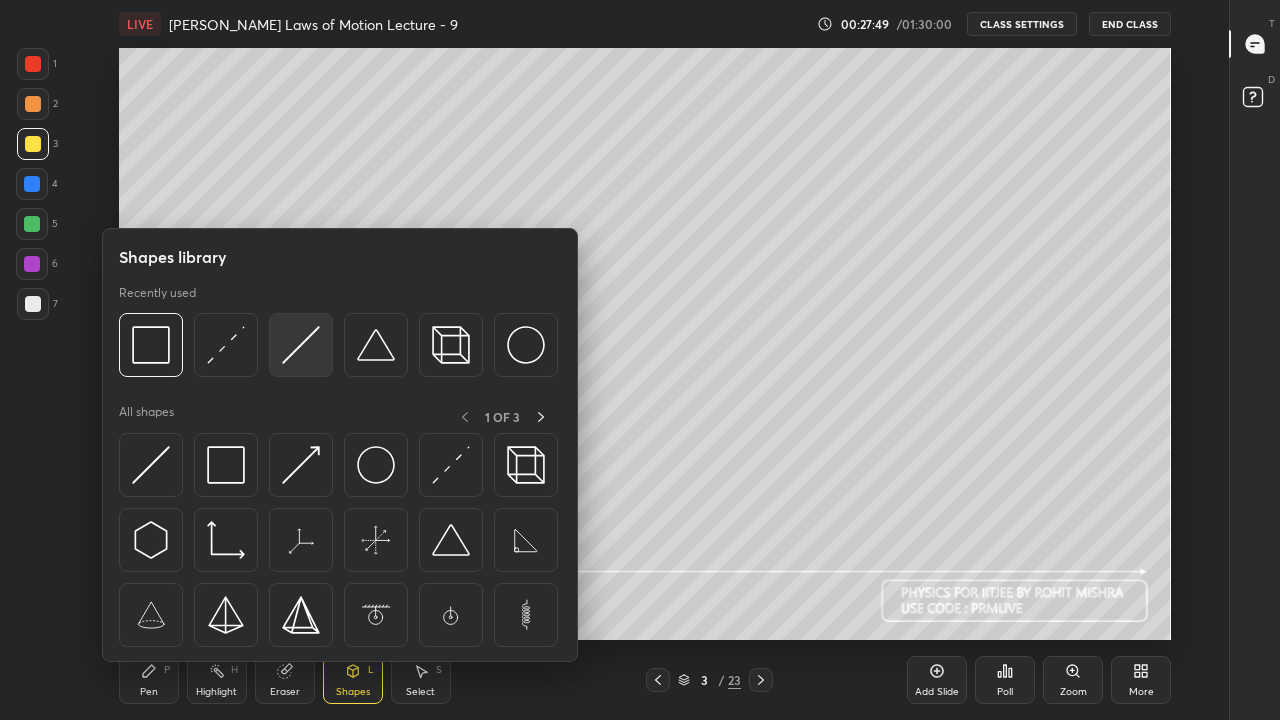 click at bounding box center (301, 345) 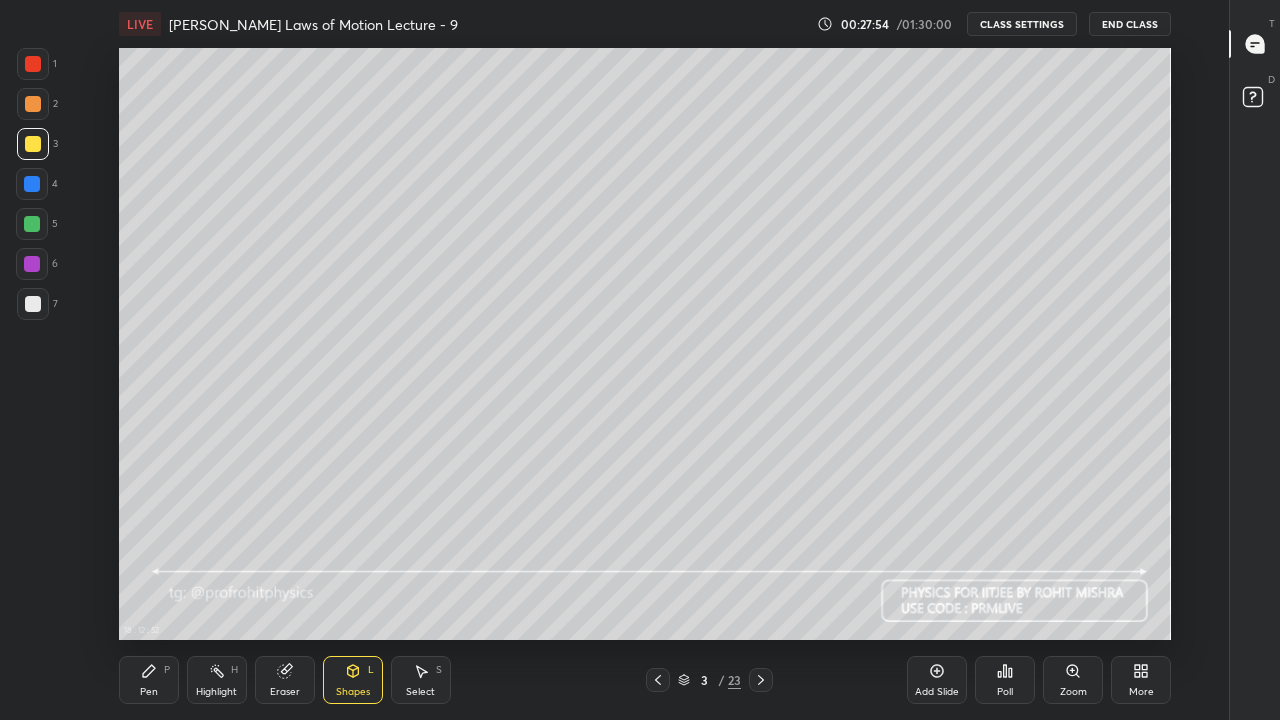 click on "Shapes L" at bounding box center [353, 680] 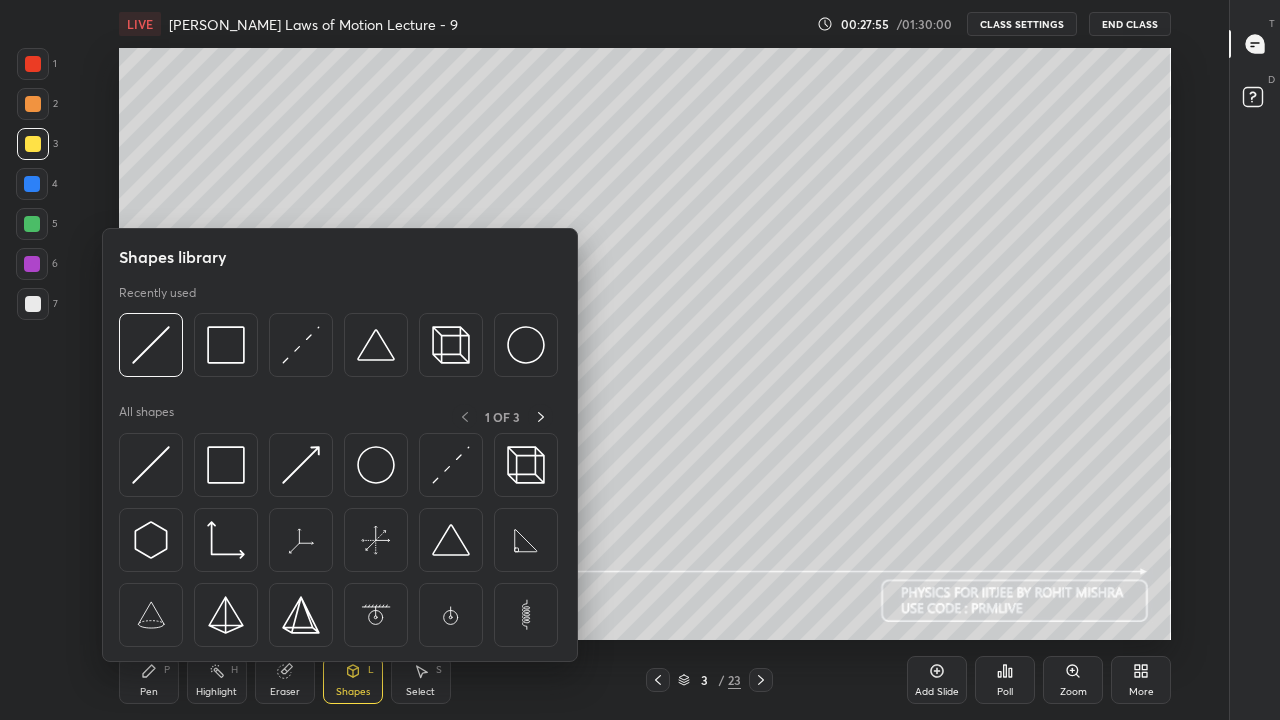 click at bounding box center (226, 345) 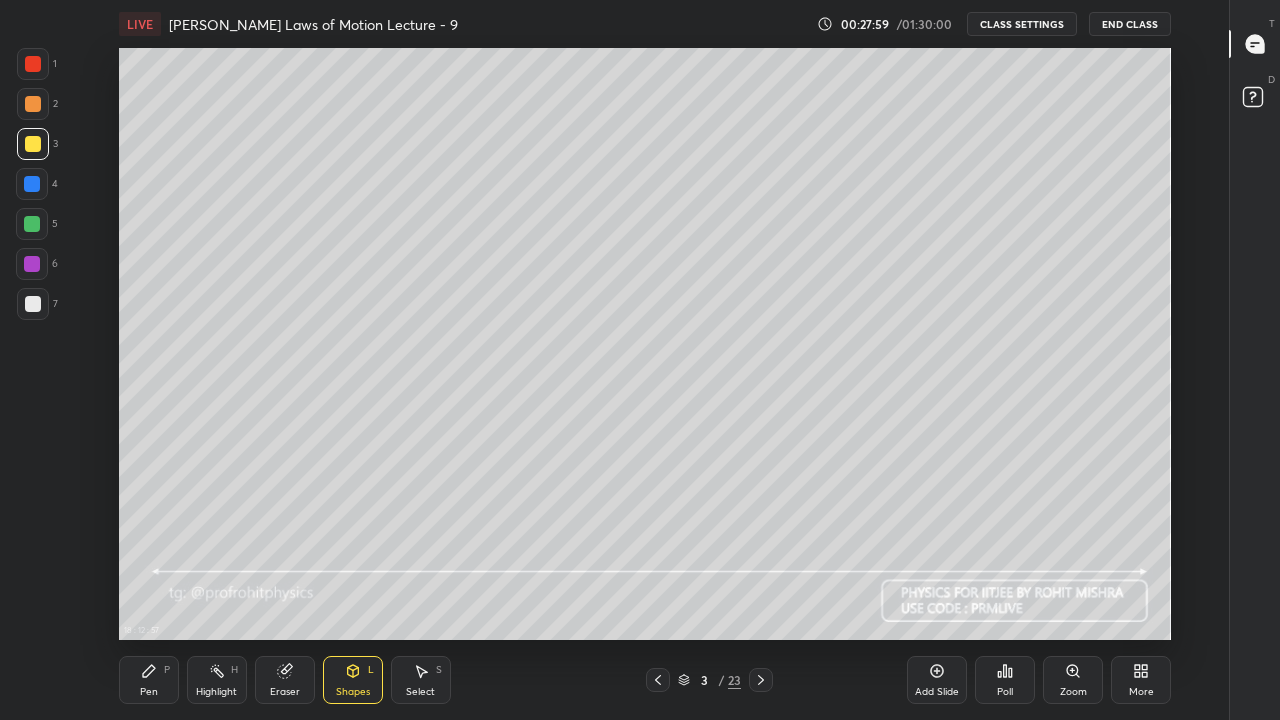 click 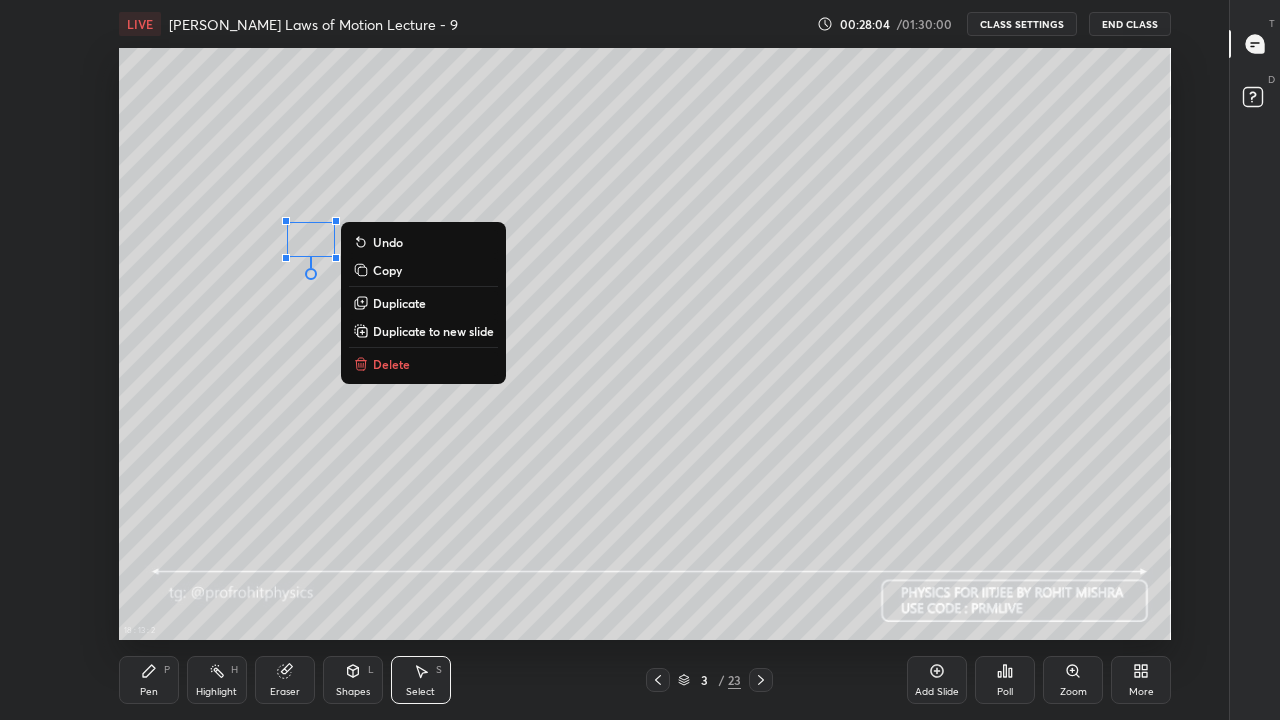 click on "Duplicate" at bounding box center [399, 303] 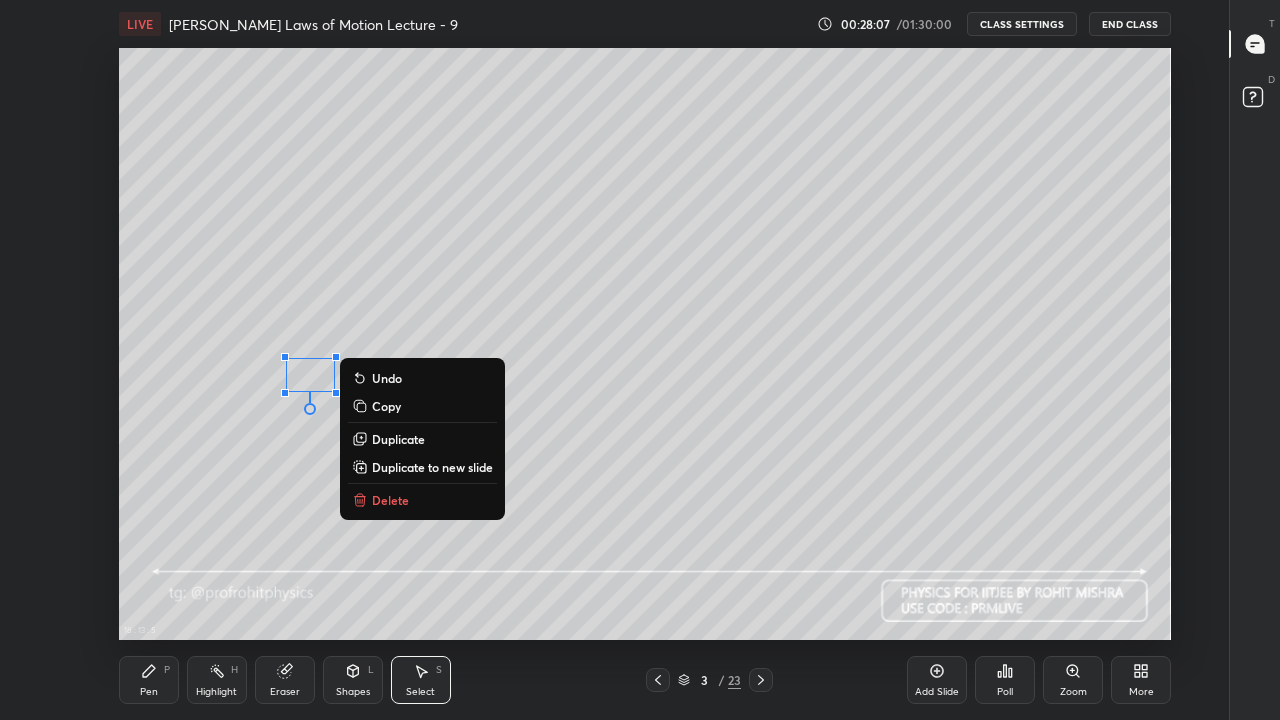 click on "Pen P" at bounding box center (149, 680) 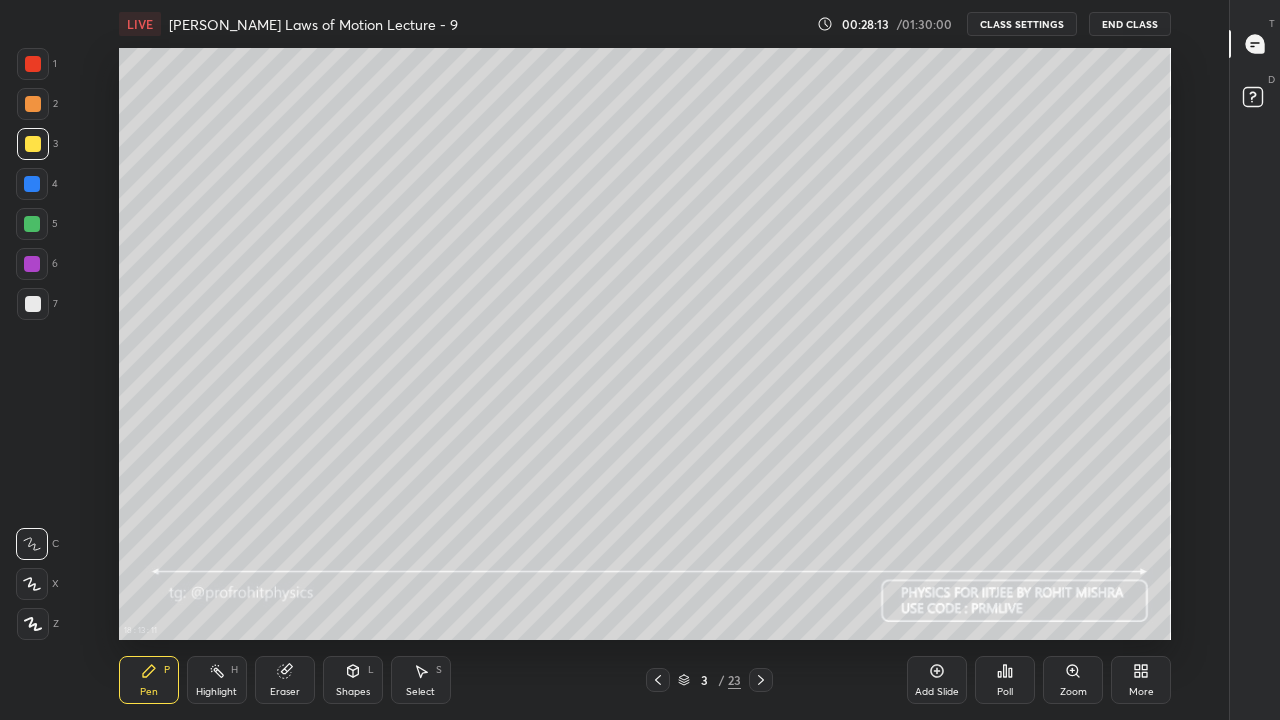 click on "Select S" at bounding box center [421, 680] 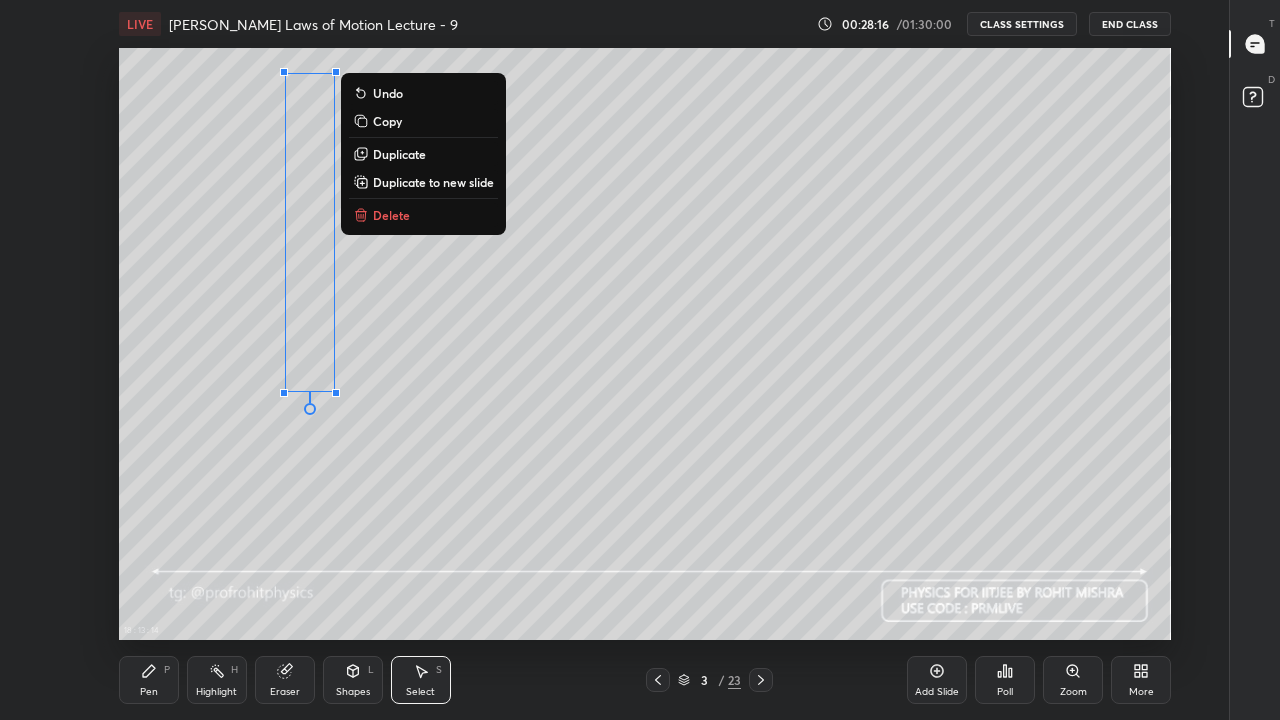click on "Duplicate" at bounding box center [399, 154] 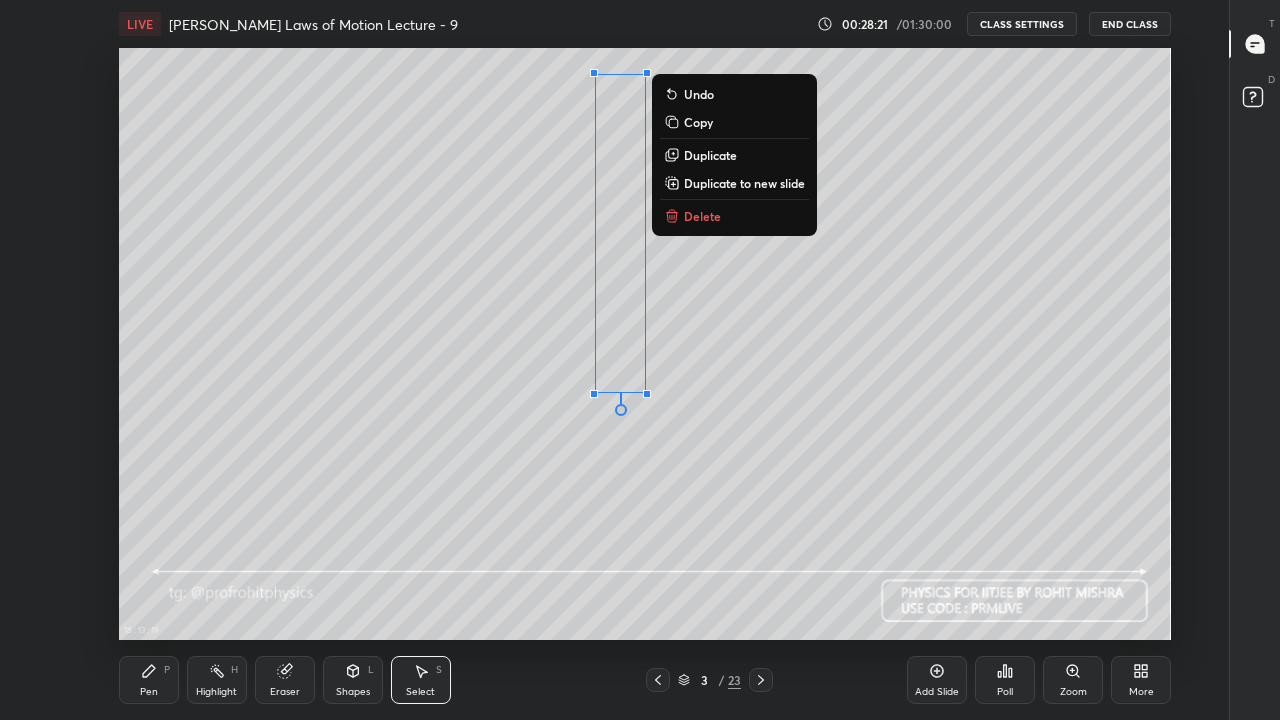 click 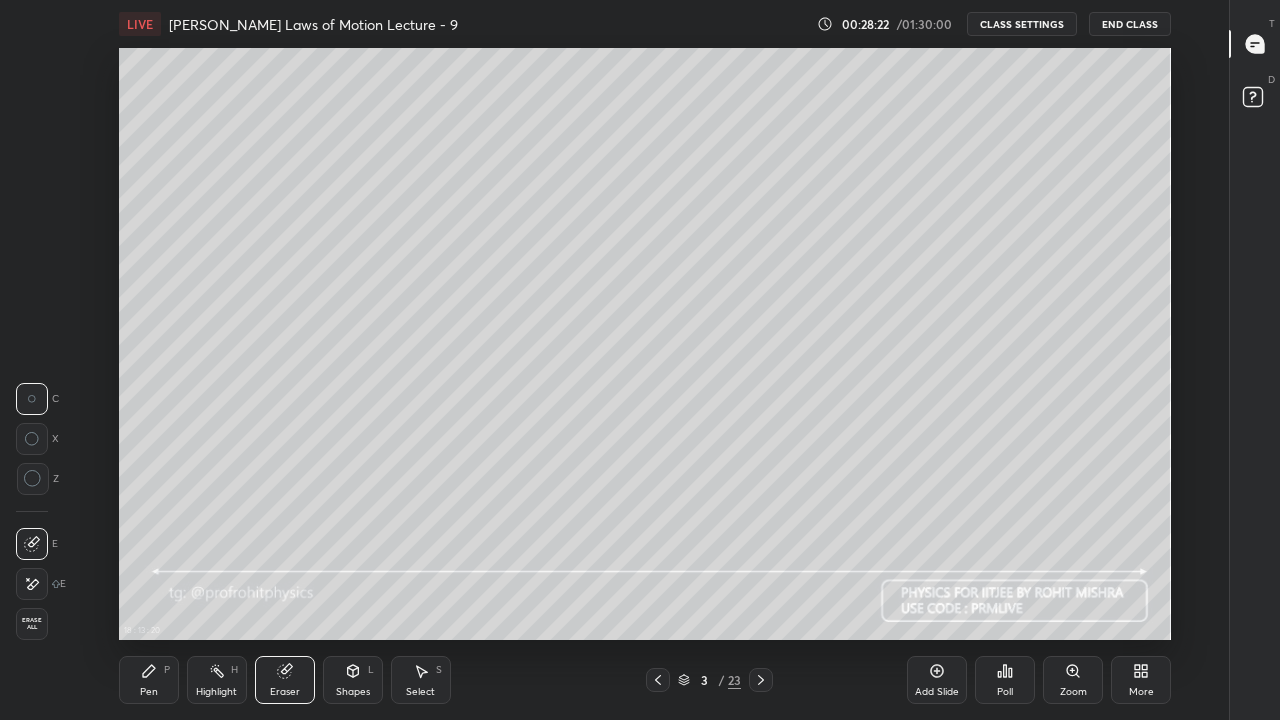 click at bounding box center (32, 584) 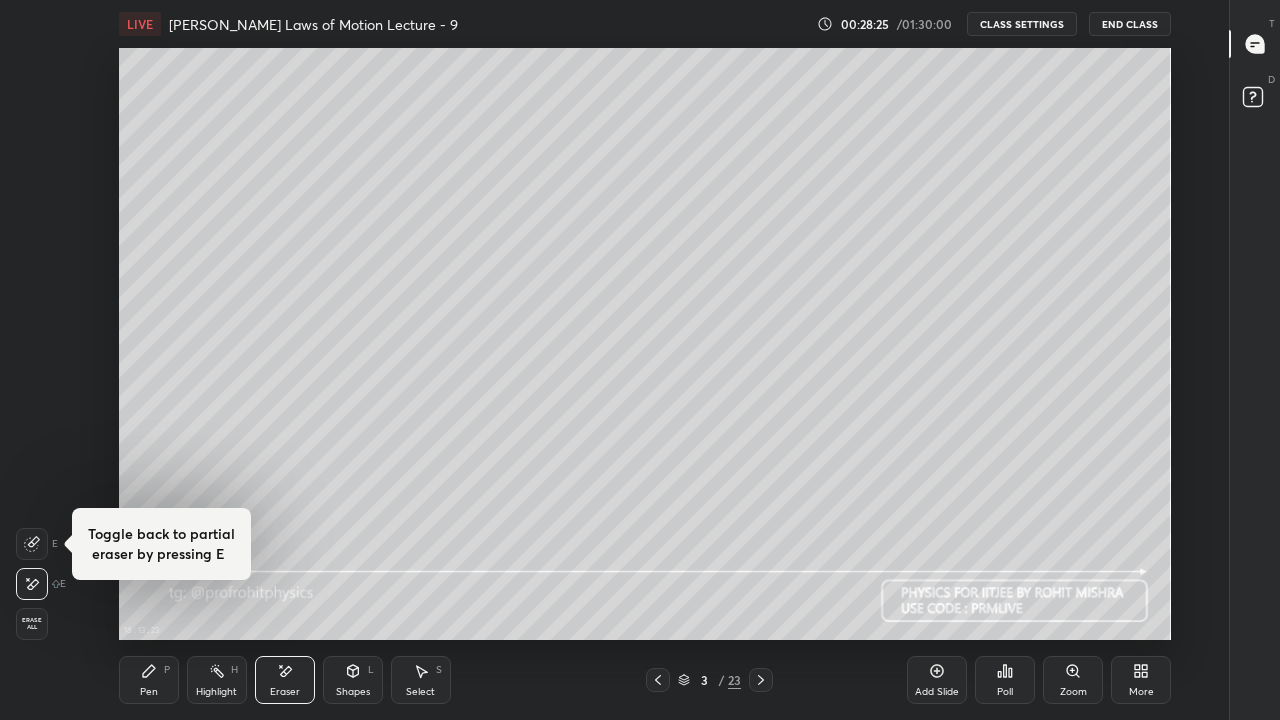 click 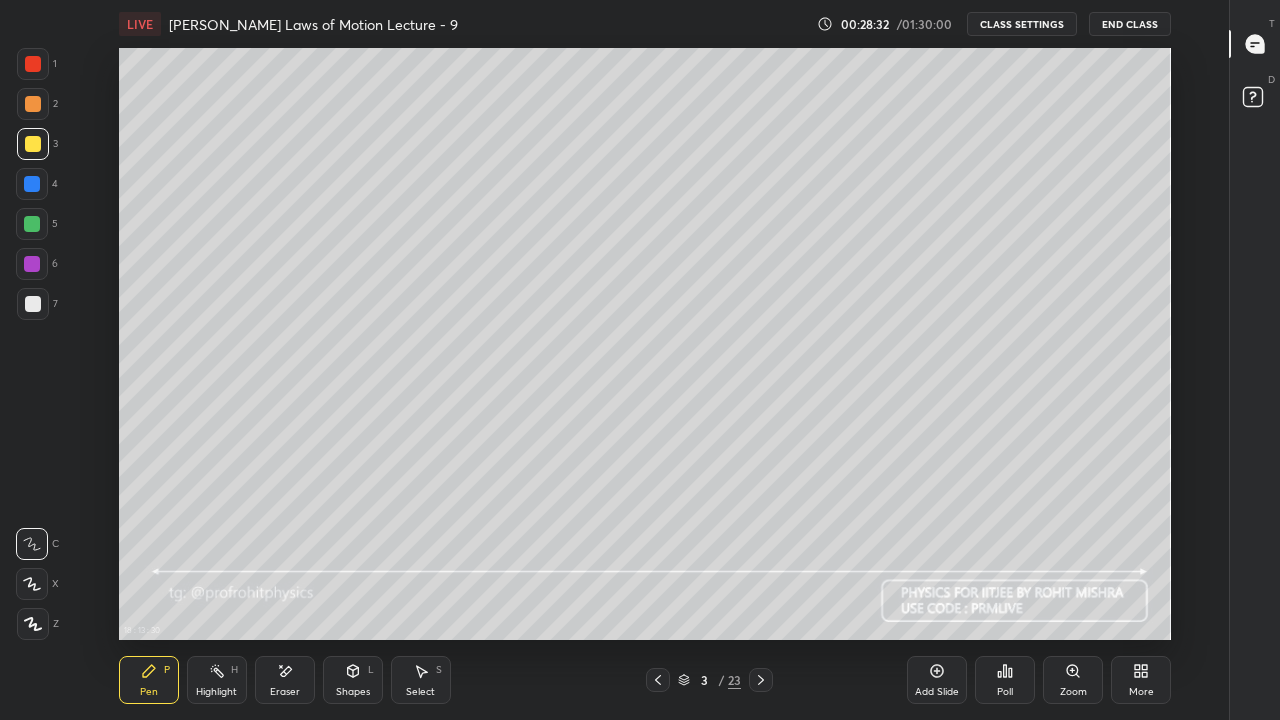 click on "Shapes L" at bounding box center [353, 680] 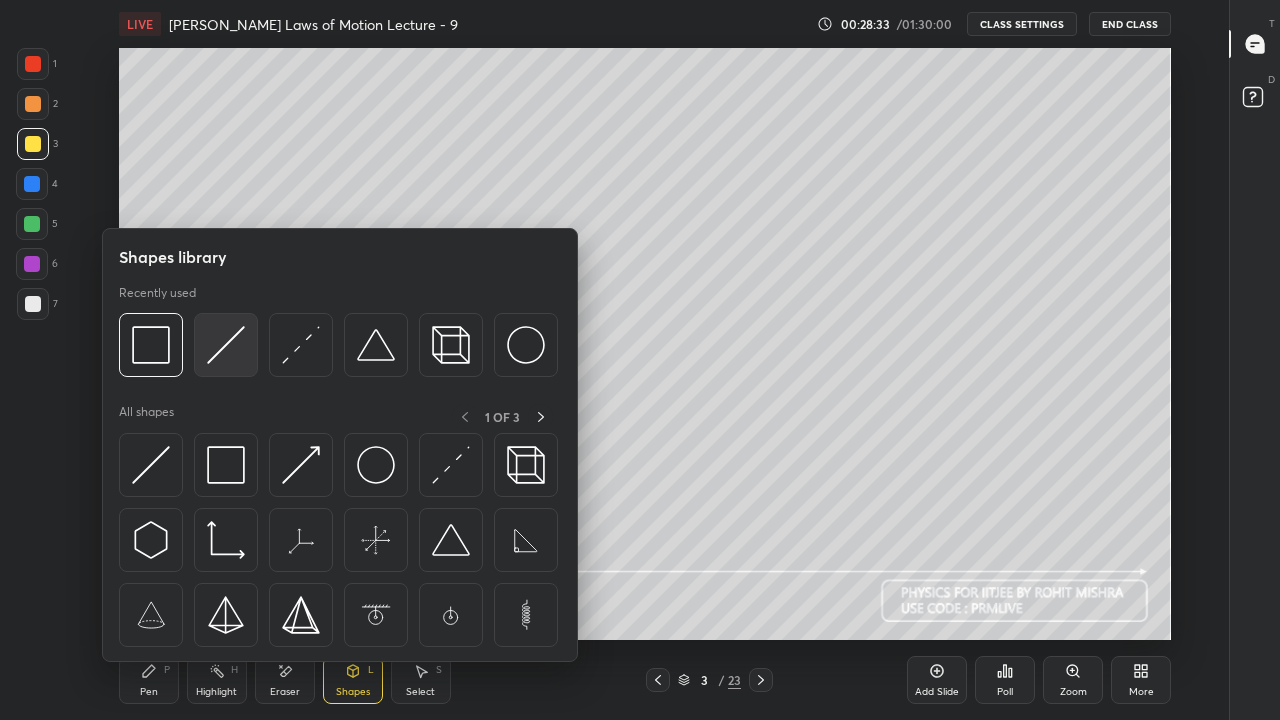 click at bounding box center [226, 345] 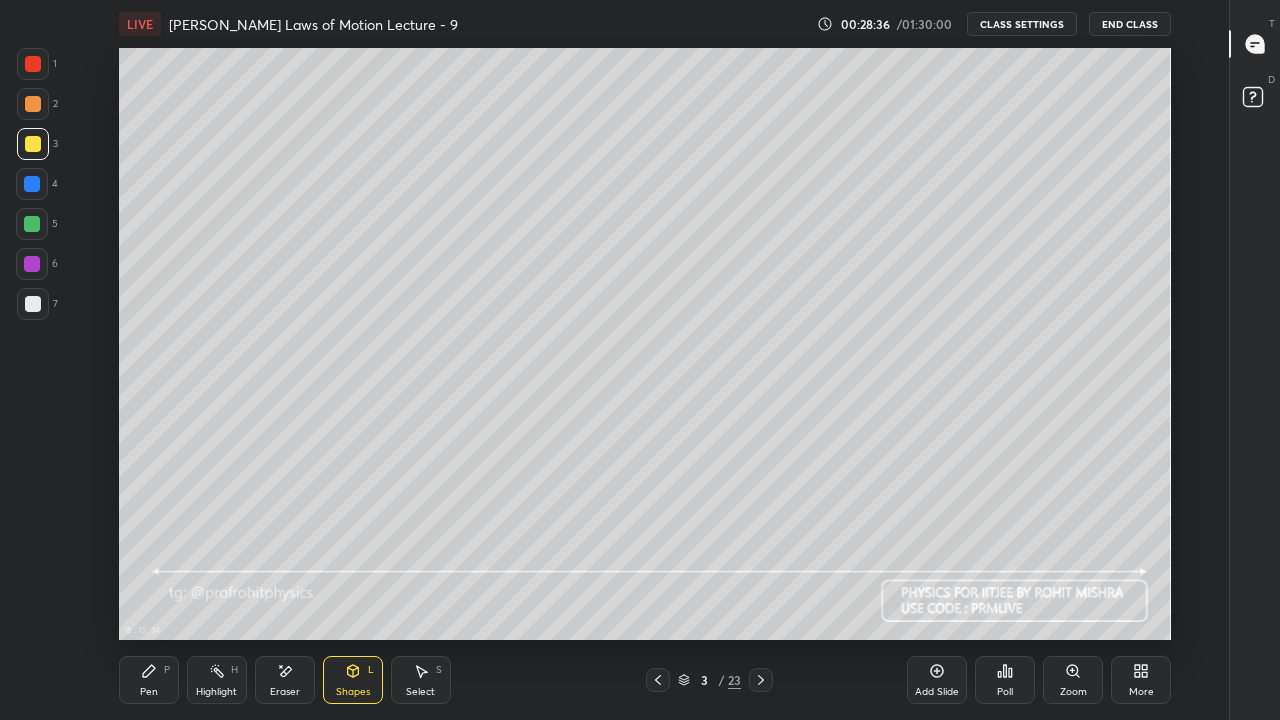 click on "Pen P" at bounding box center [149, 680] 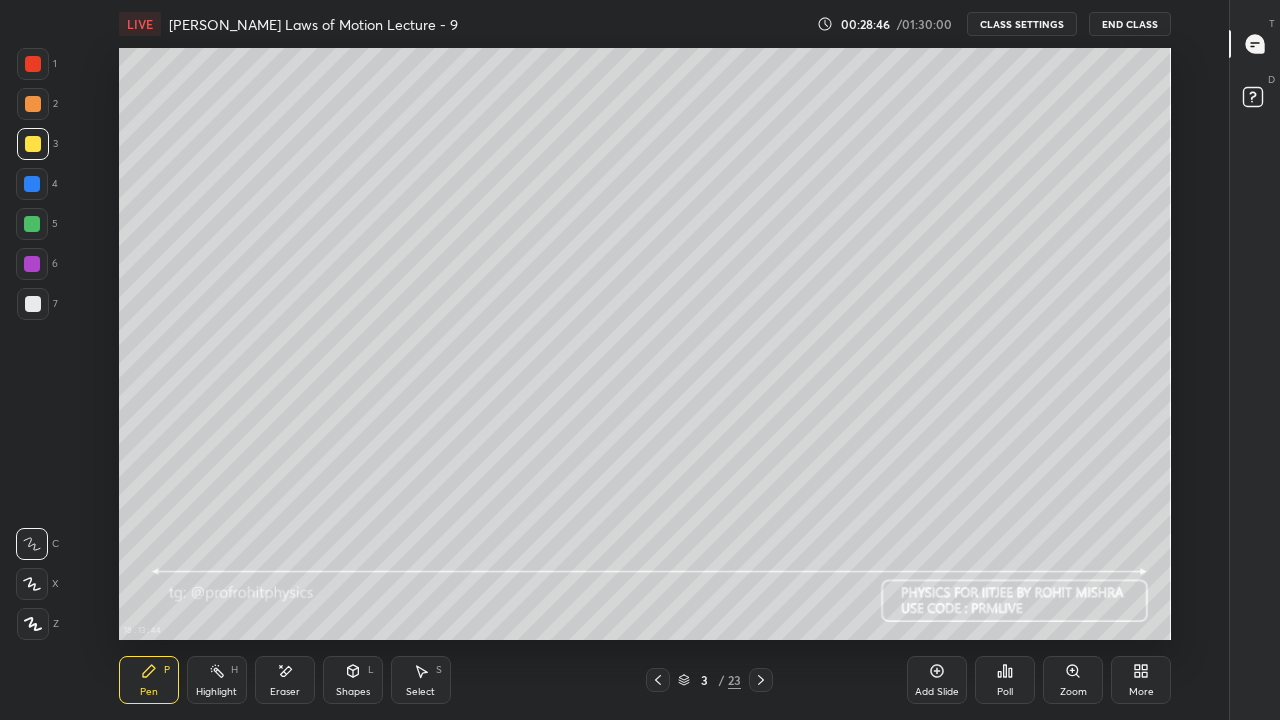 click at bounding box center (33, 304) 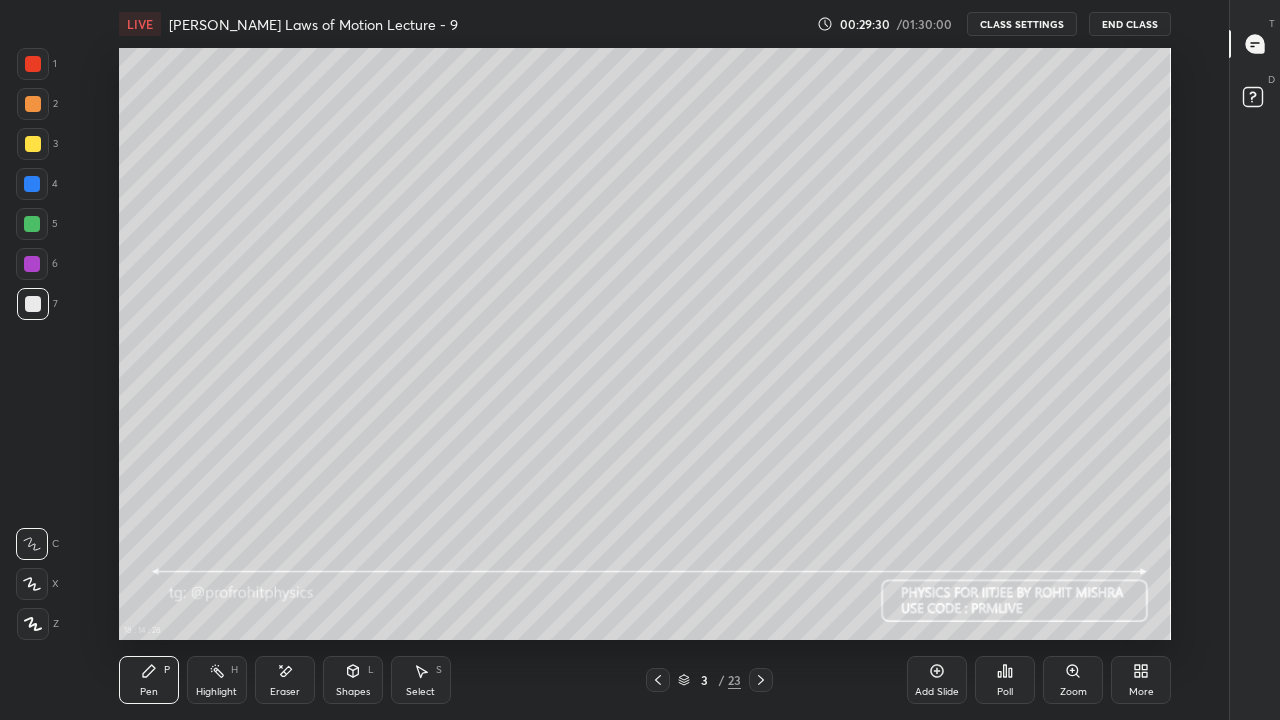 click on "Select S" at bounding box center (421, 680) 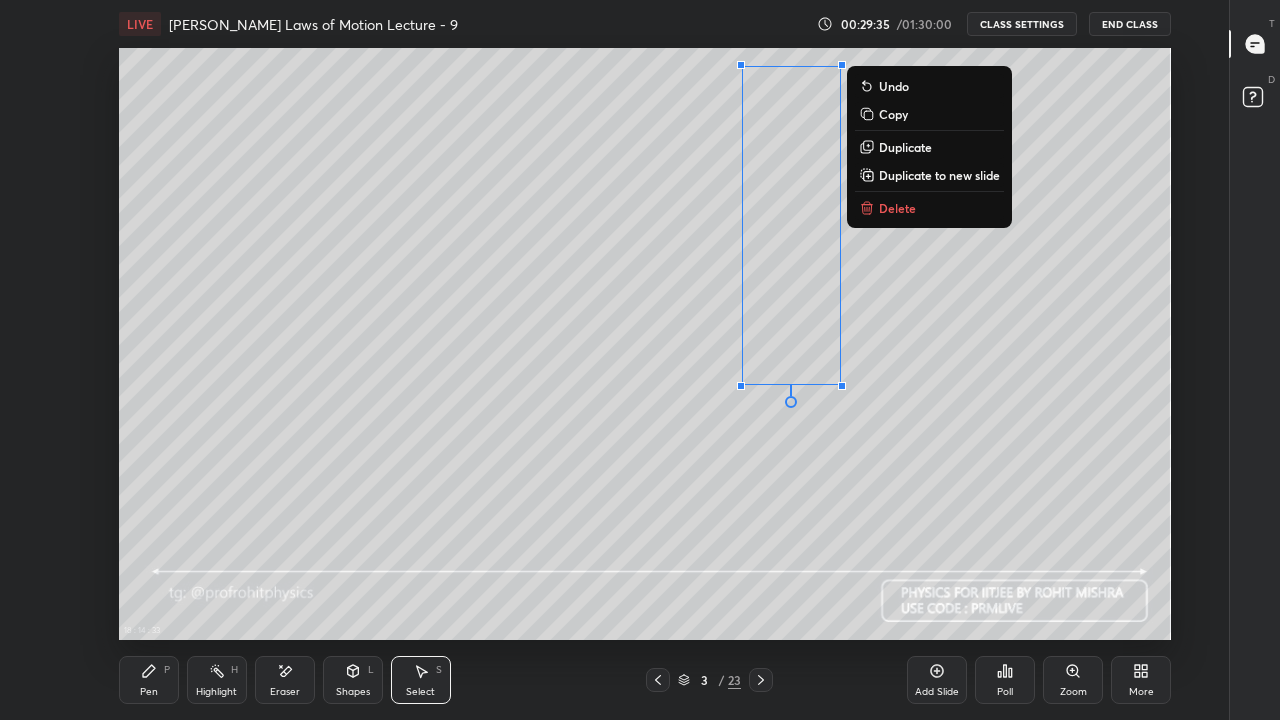 click on "Pen P" at bounding box center [149, 680] 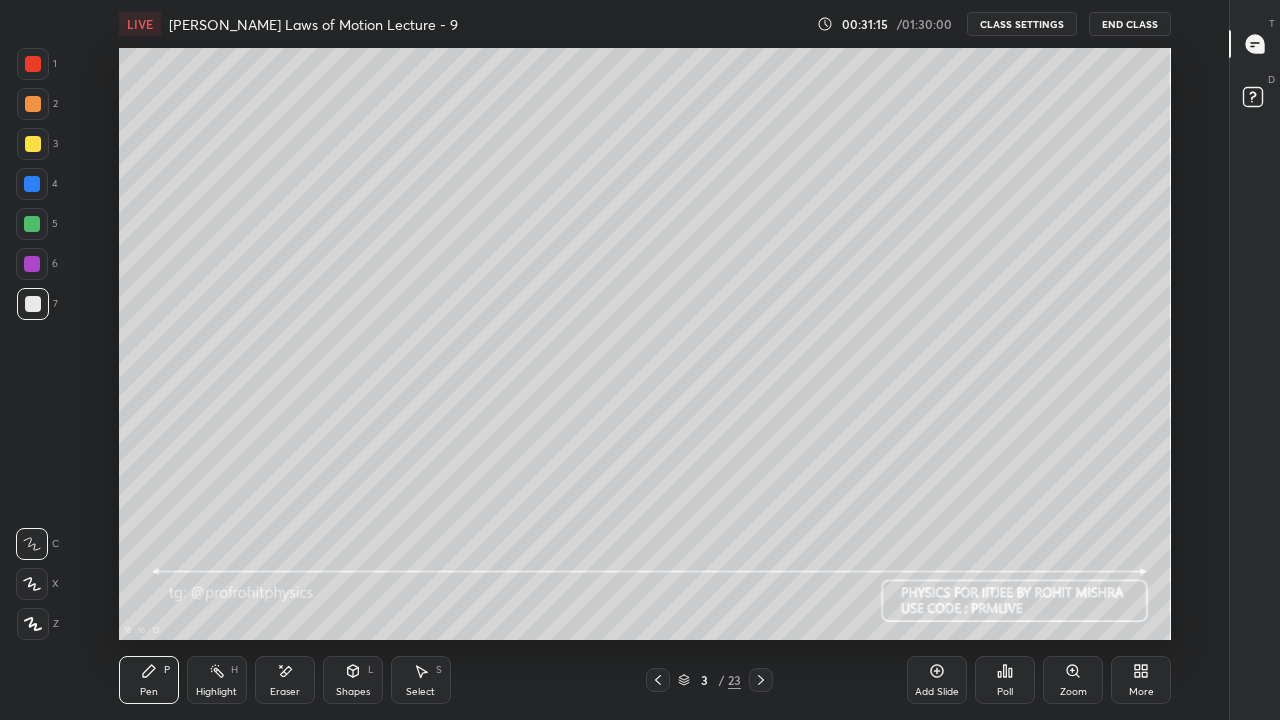 click at bounding box center (32, 224) 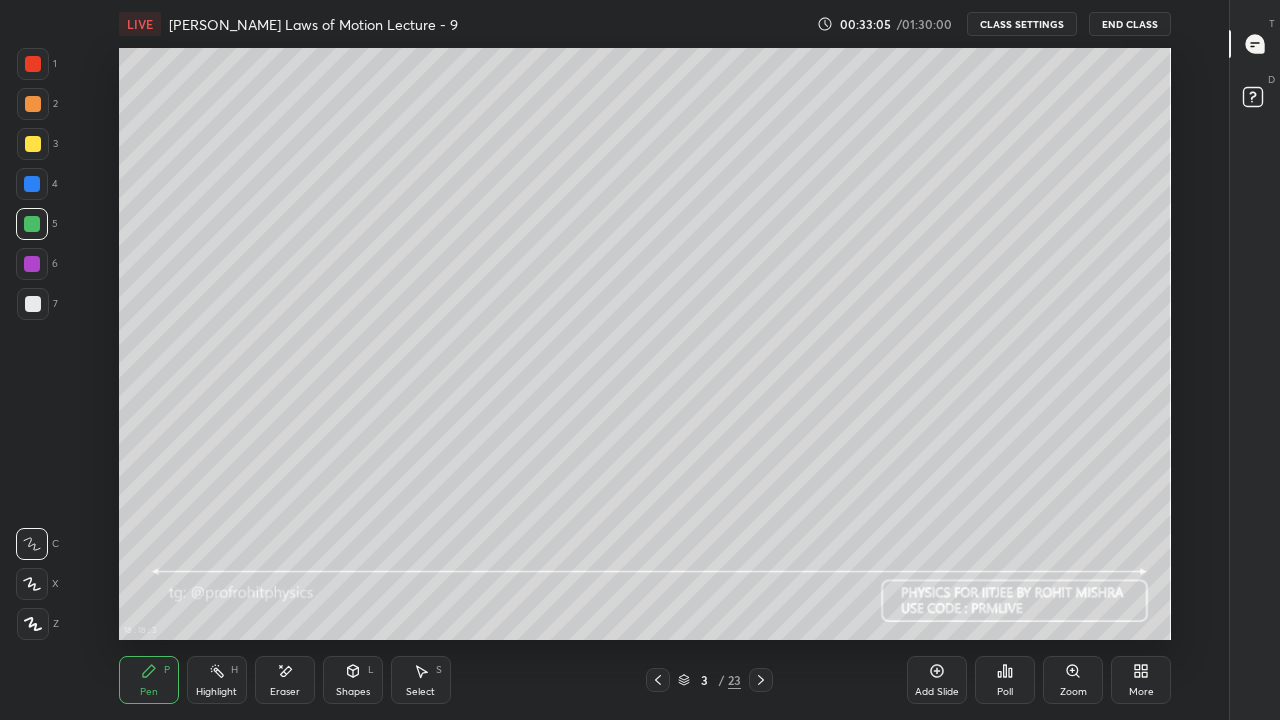 click at bounding box center [33, 304] 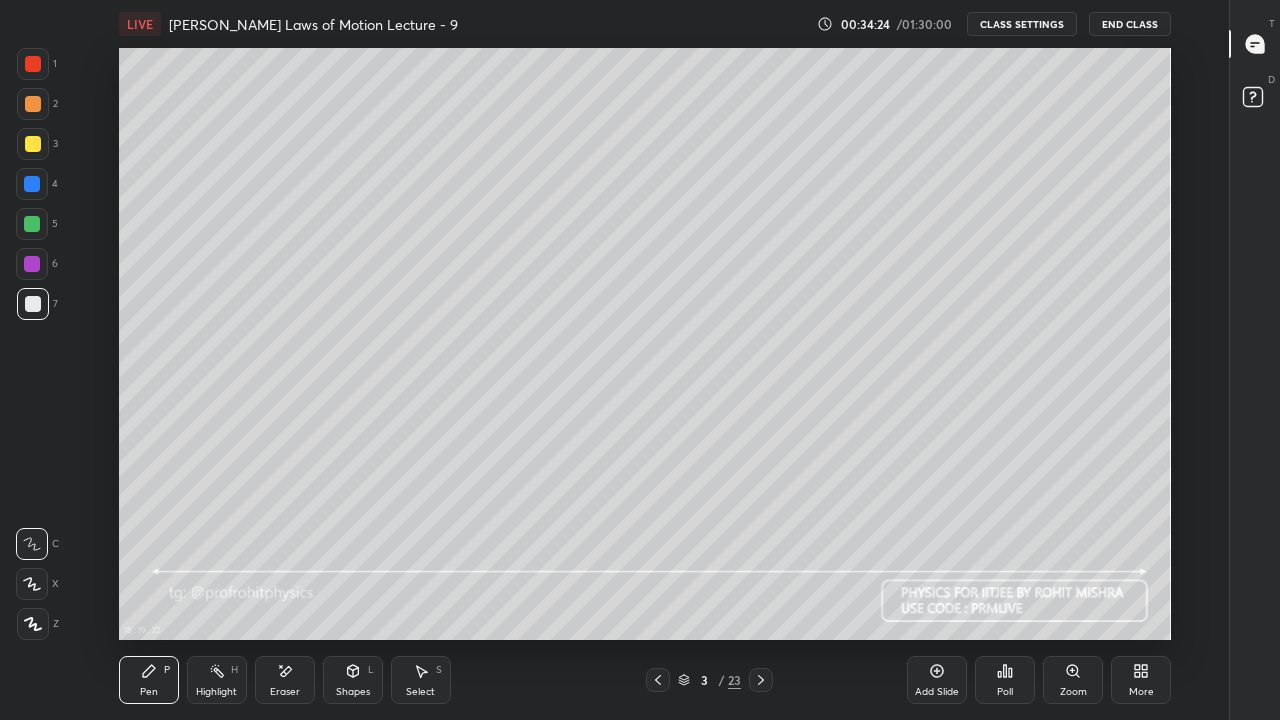 click on "Shapes L" at bounding box center [353, 680] 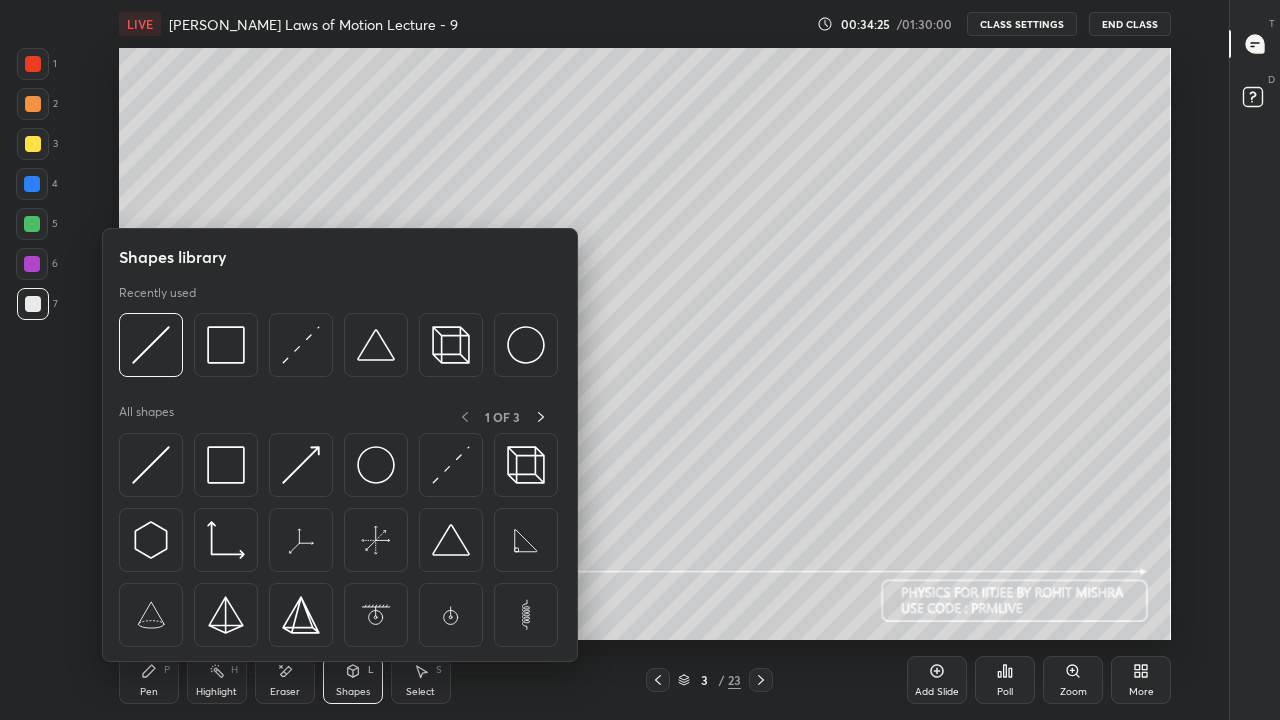 click at bounding box center [226, 345] 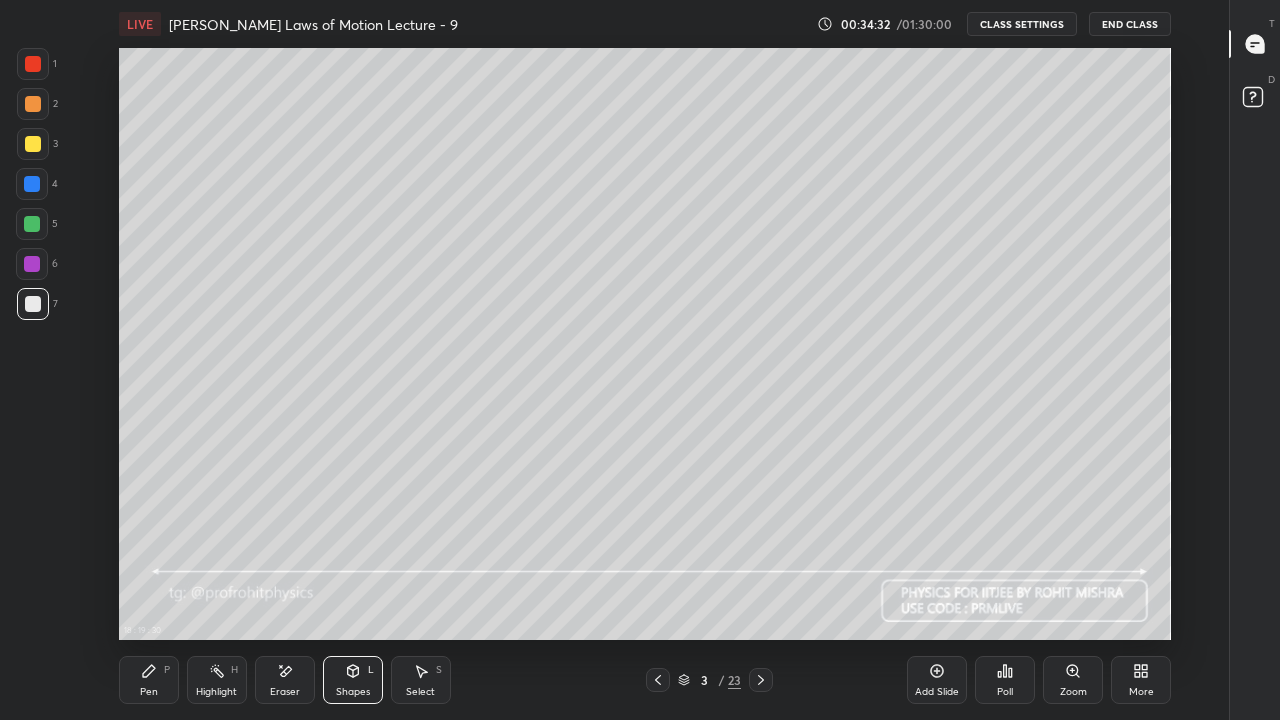 click on "Select S" at bounding box center [421, 680] 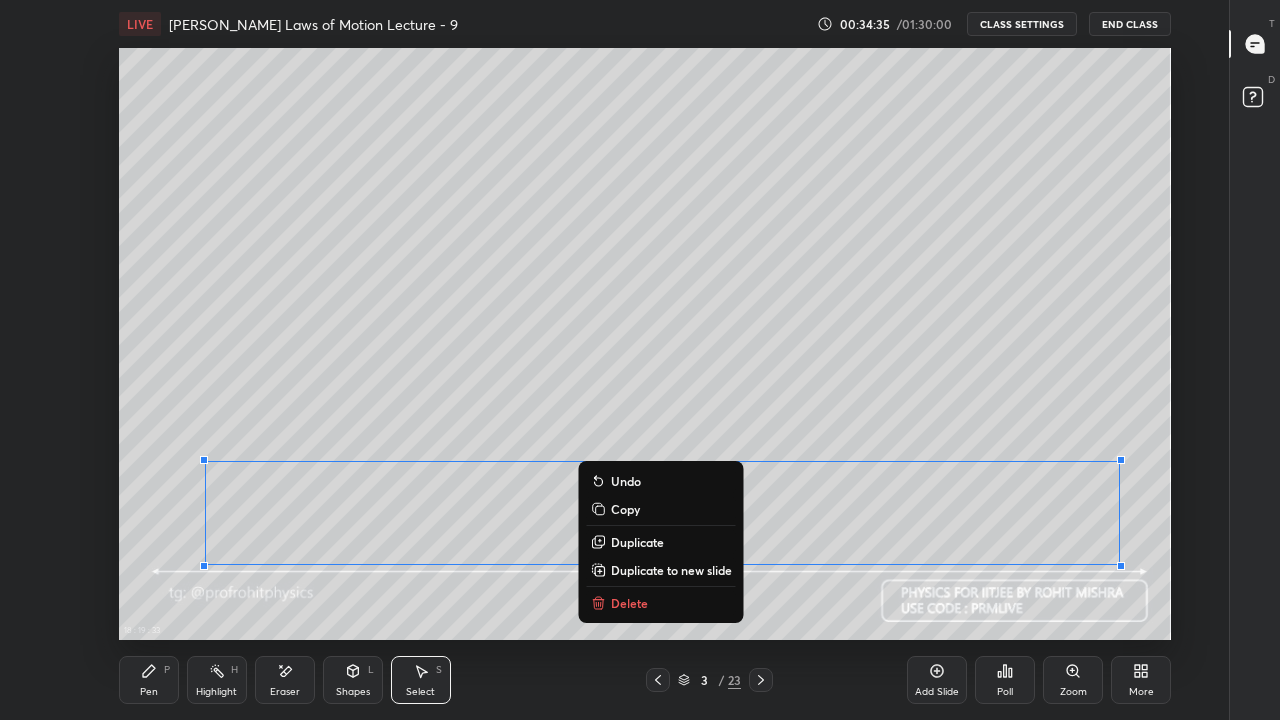 click on "Pen P" at bounding box center (149, 680) 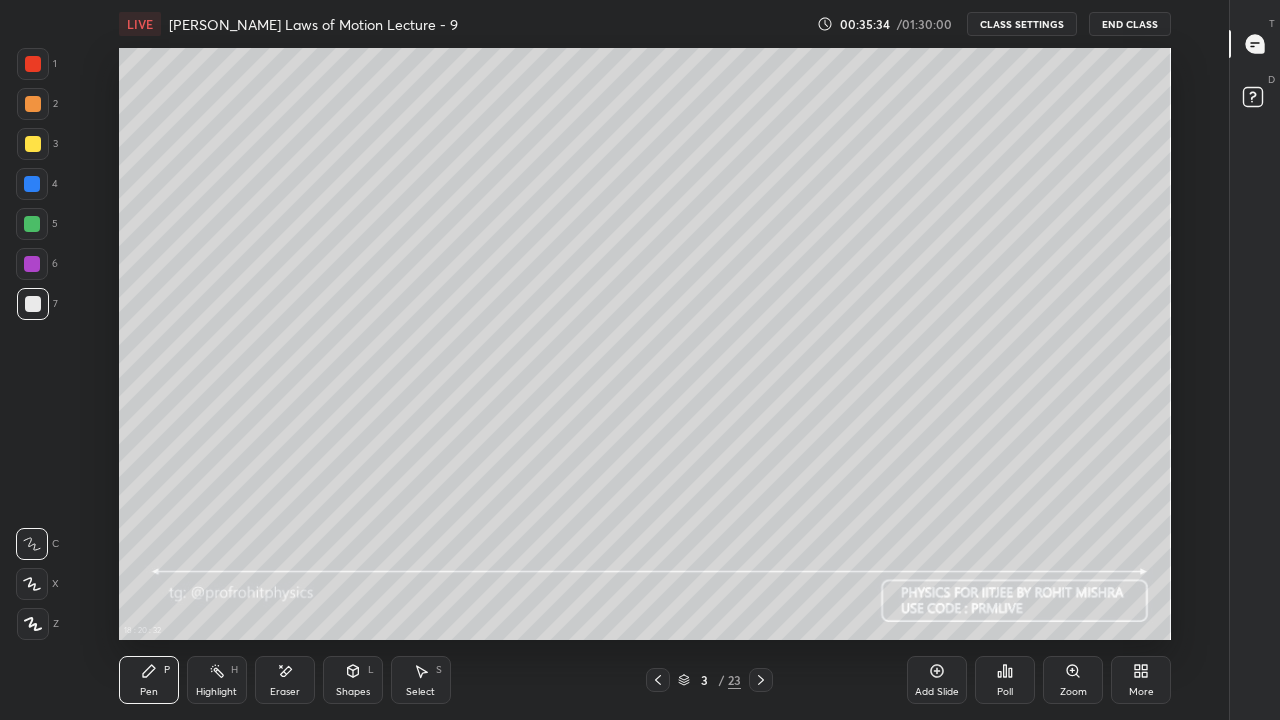 click at bounding box center (33, 144) 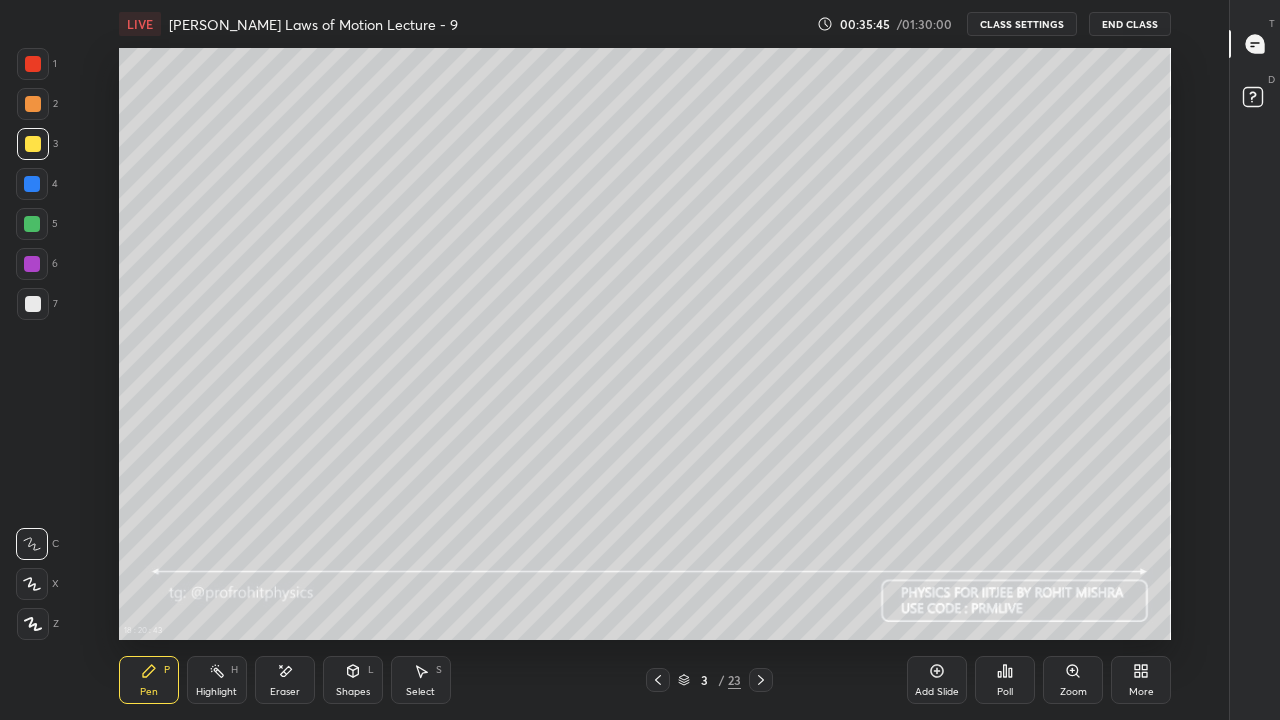 click at bounding box center [32, 184] 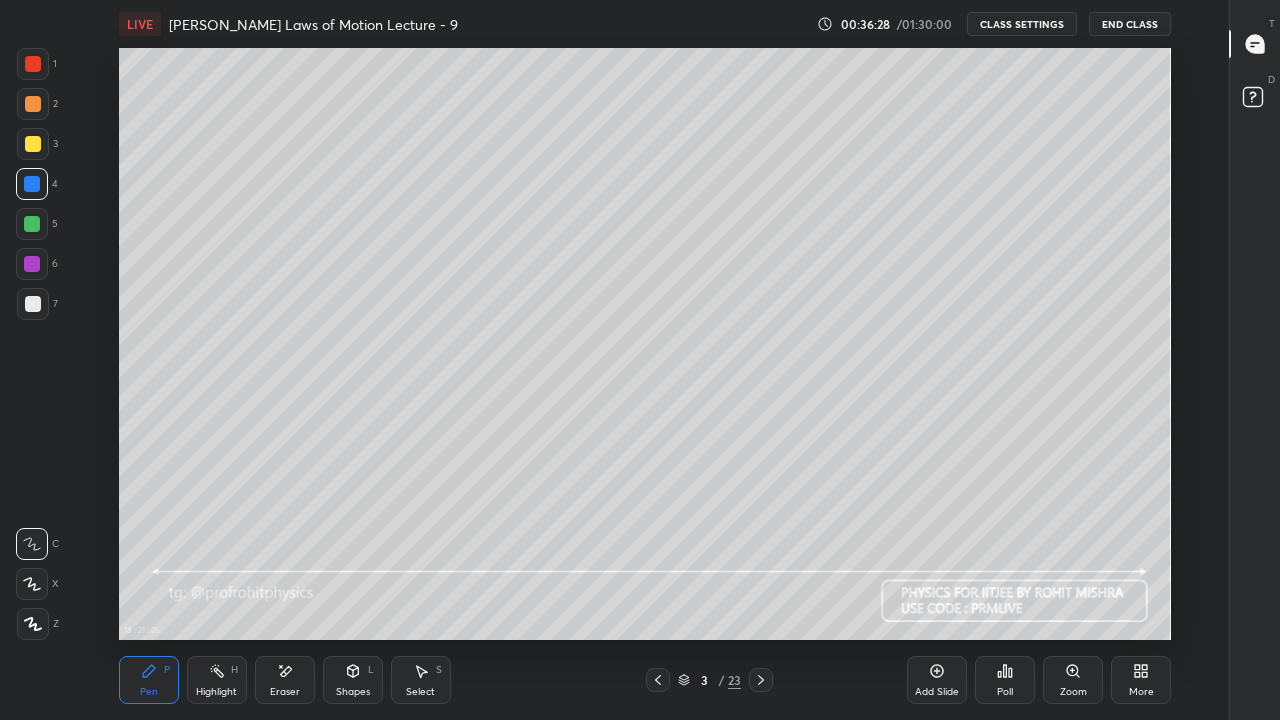 click at bounding box center (33, 144) 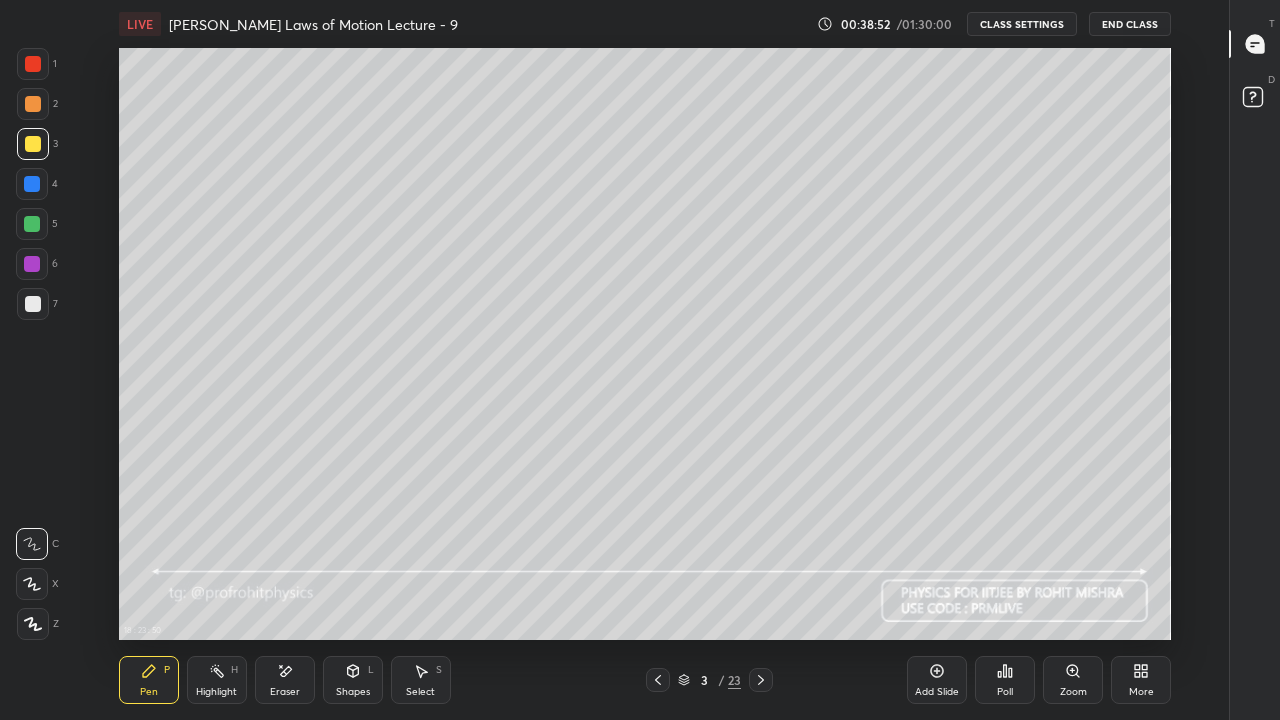 click at bounding box center [33, 304] 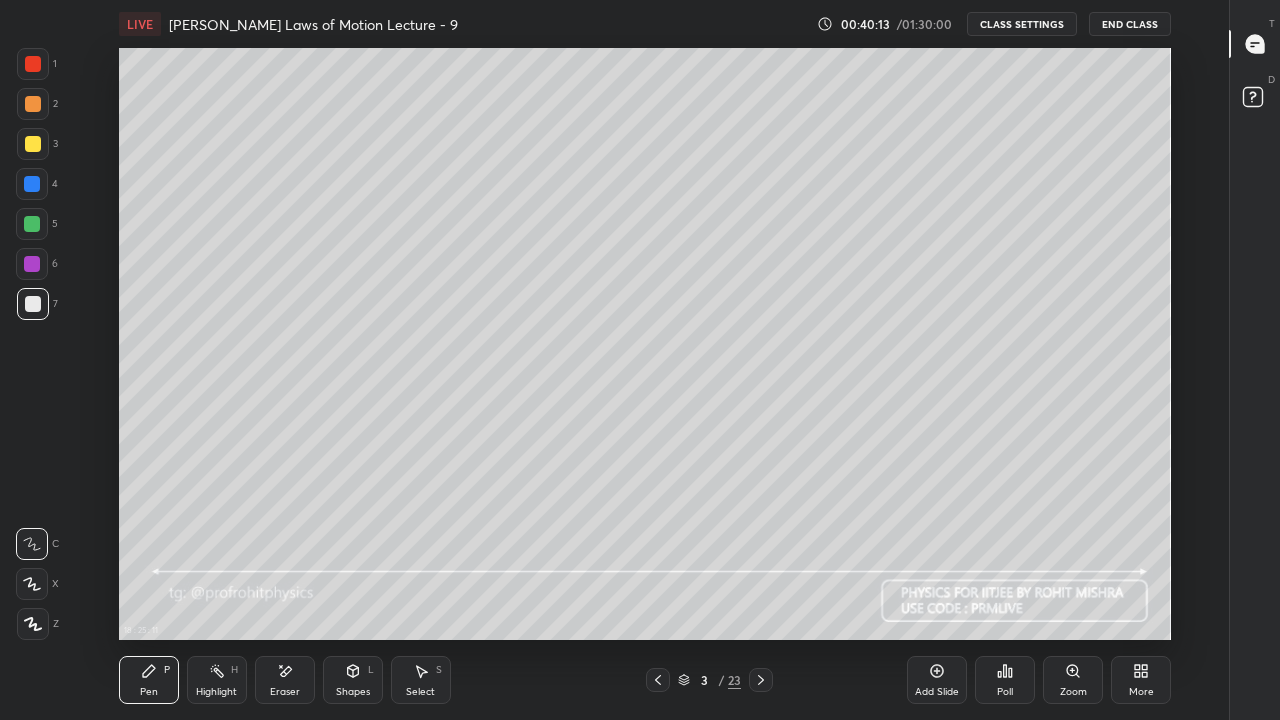 click at bounding box center [33, 144] 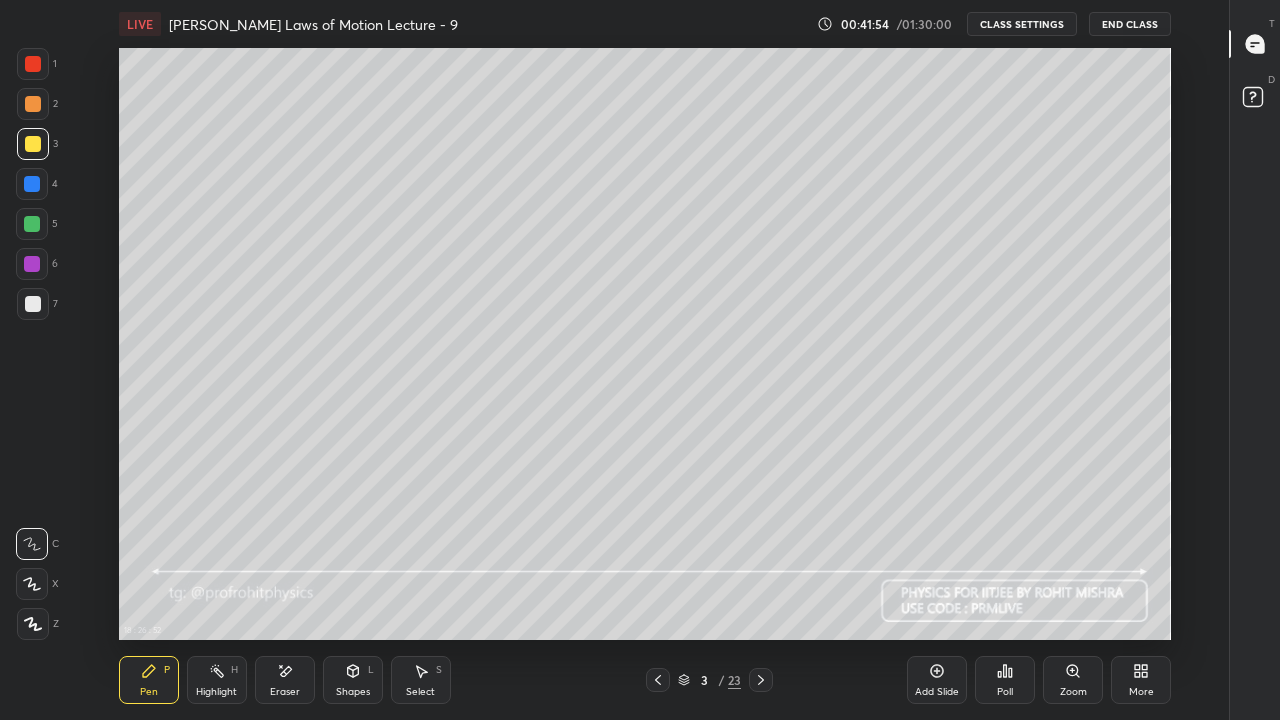 click at bounding box center (32, 224) 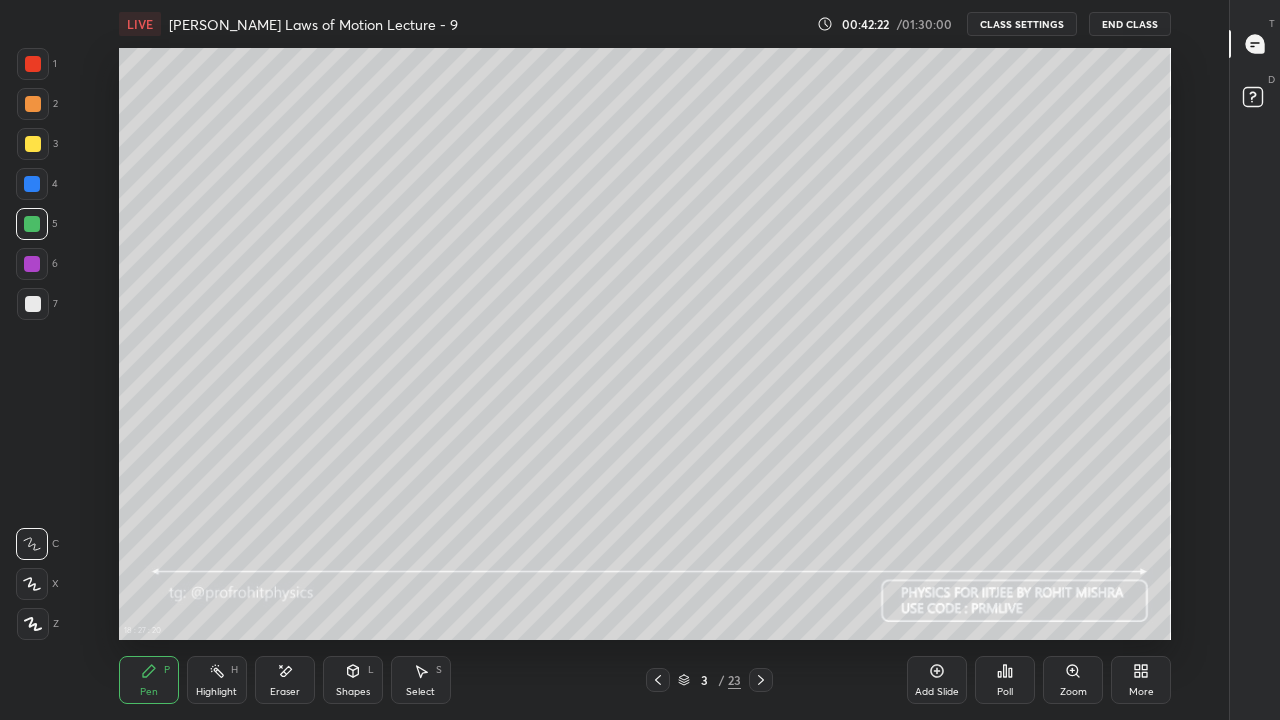click at bounding box center (33, 304) 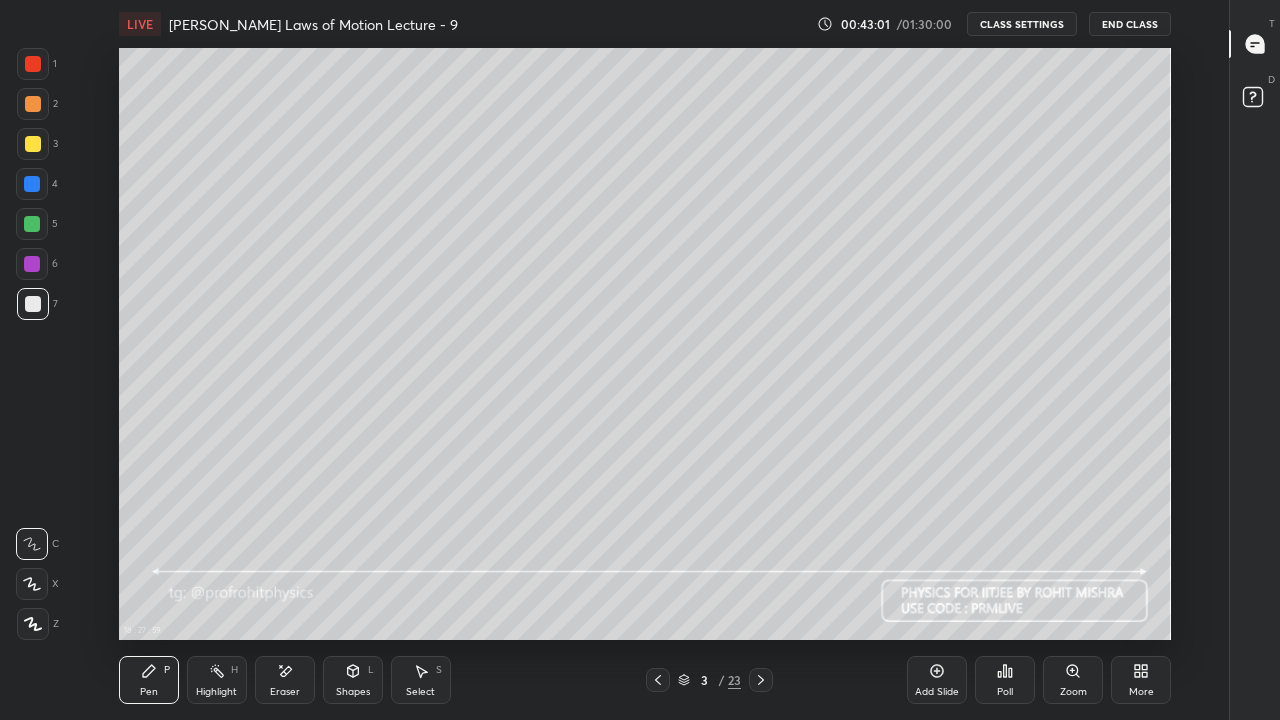 click at bounding box center (32, 224) 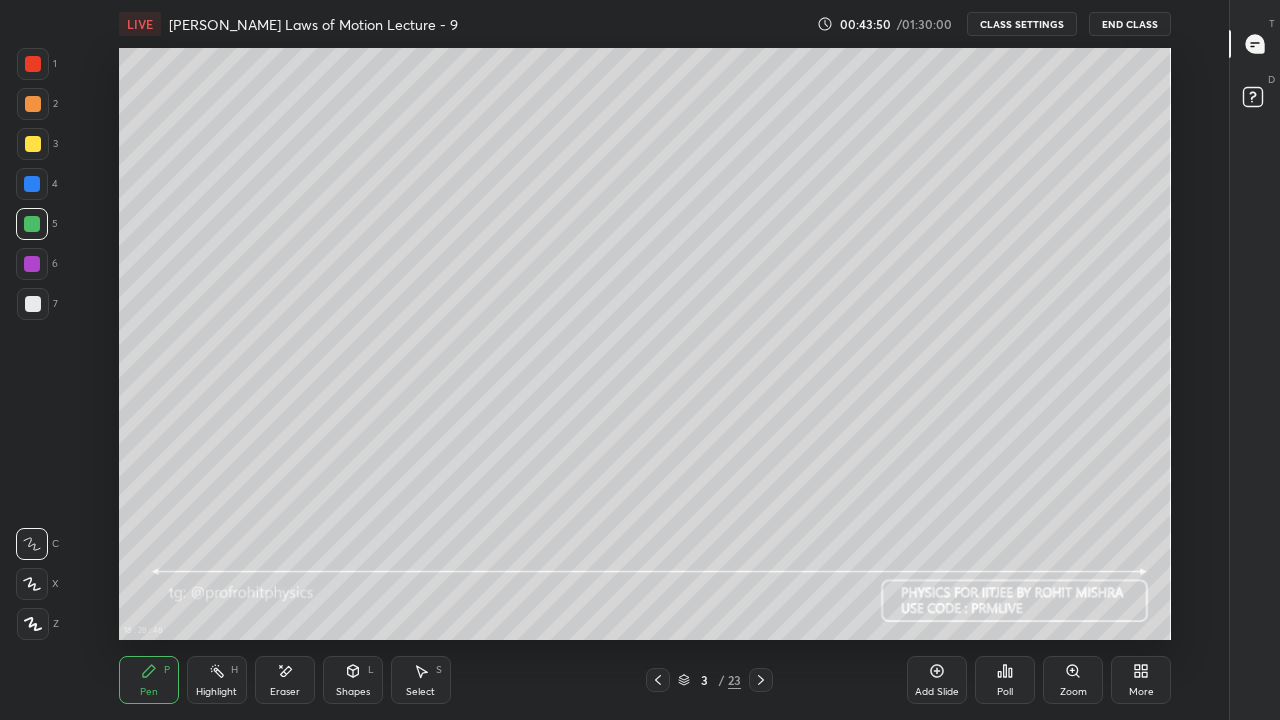 click 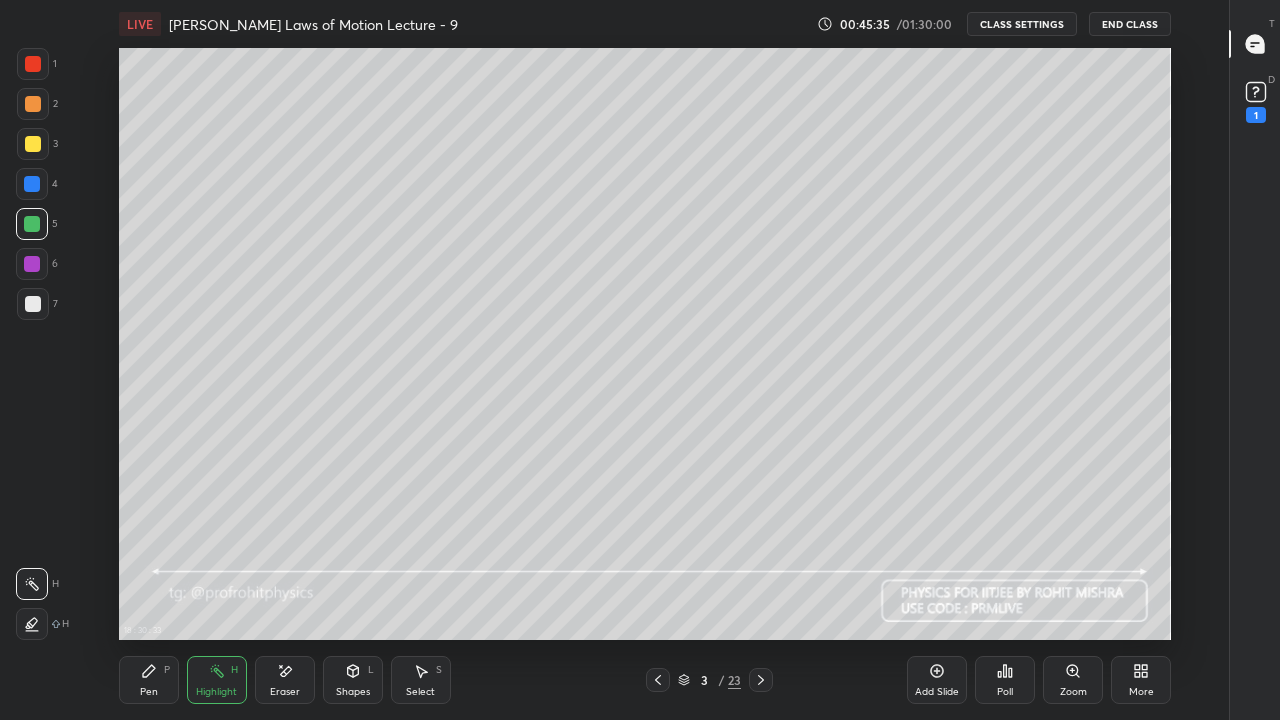click at bounding box center (33, 304) 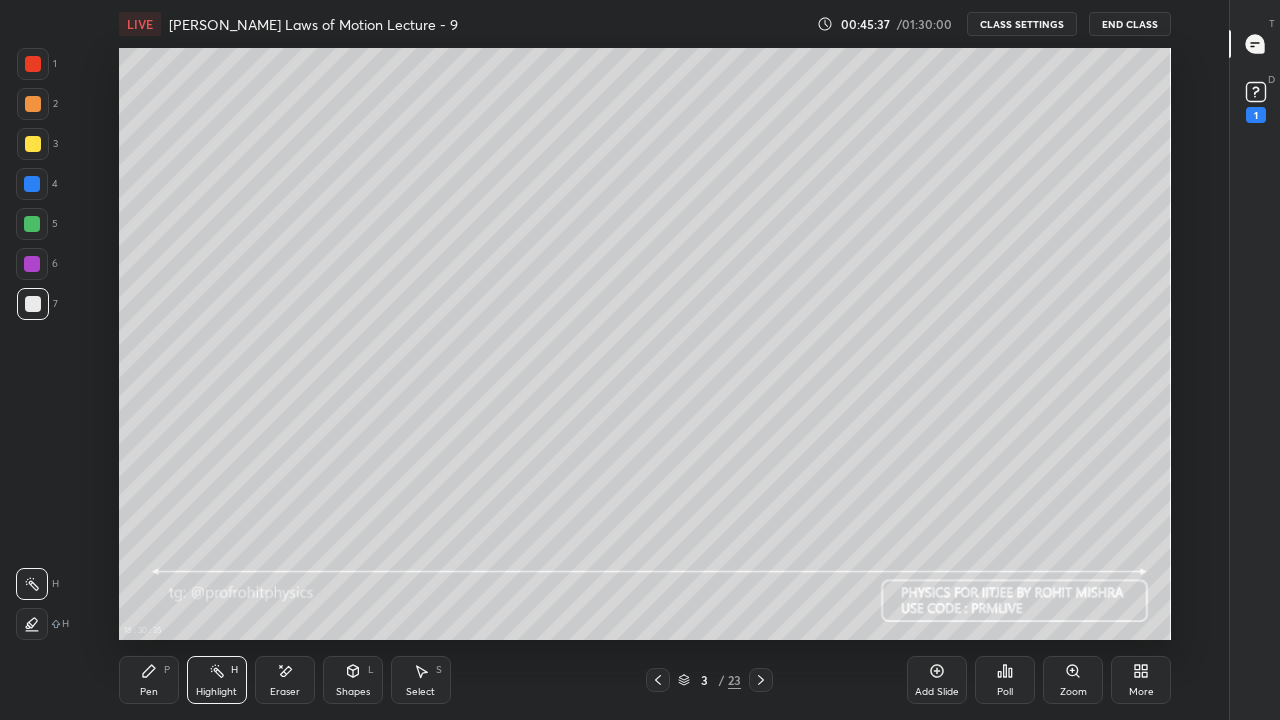 click at bounding box center (33, 144) 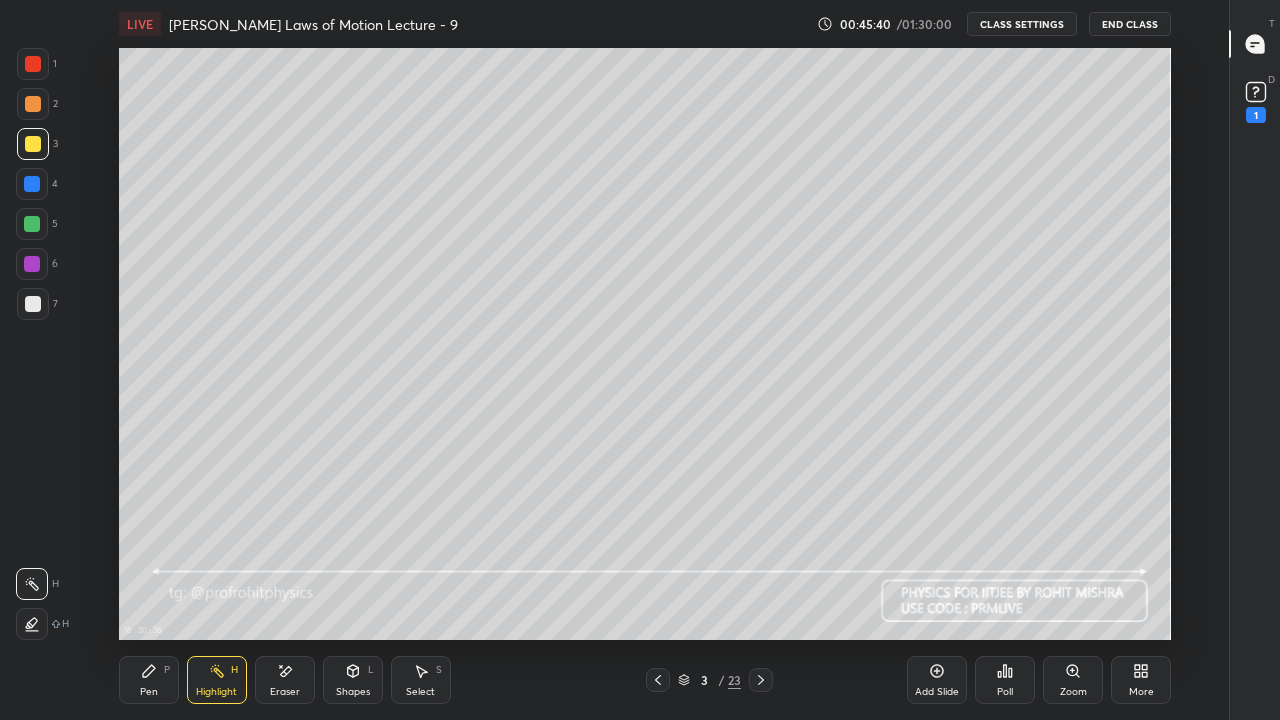 click 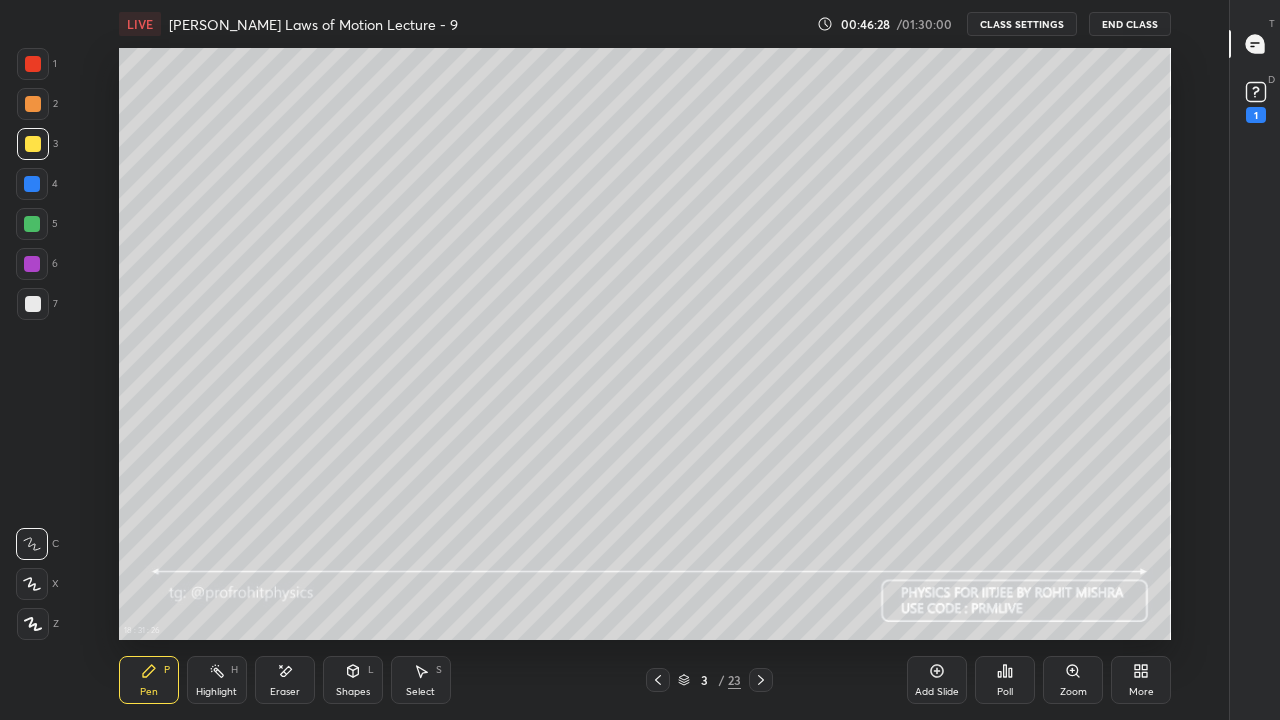 click on "Highlight H" at bounding box center [217, 680] 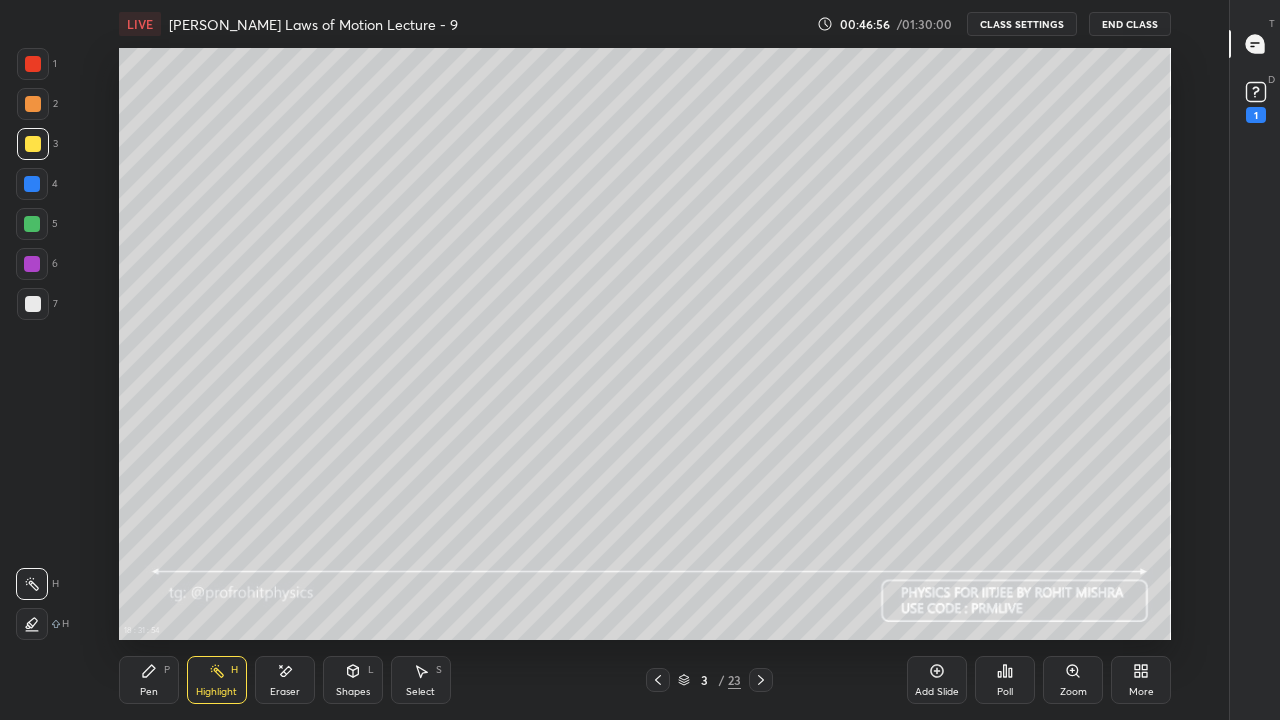 click 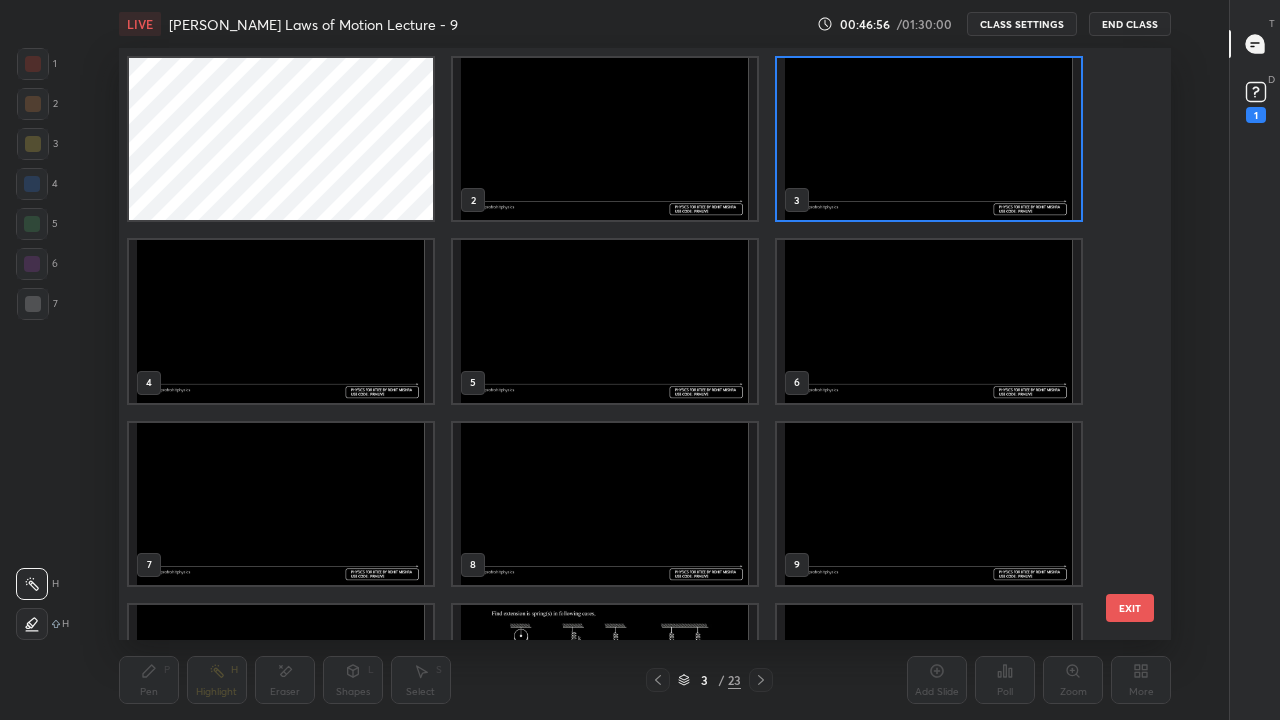 scroll, scrollTop: 7, scrollLeft: 10, axis: both 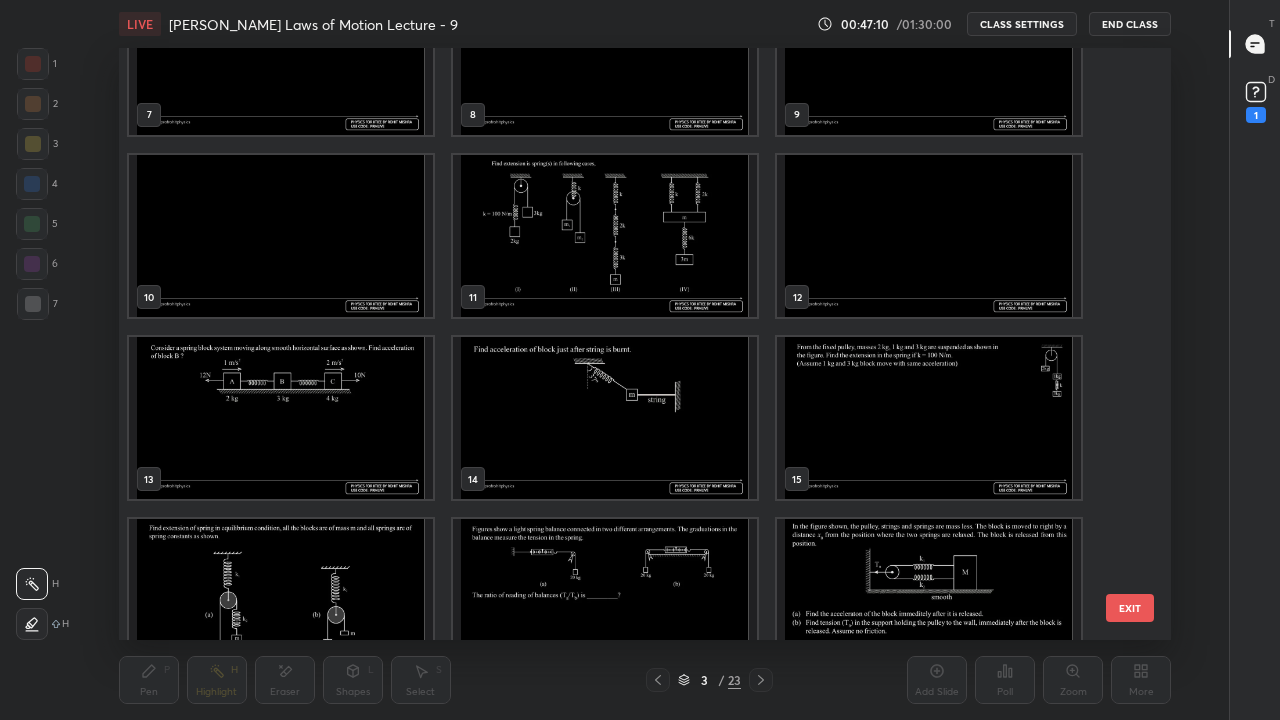 click at bounding box center [605, 418] 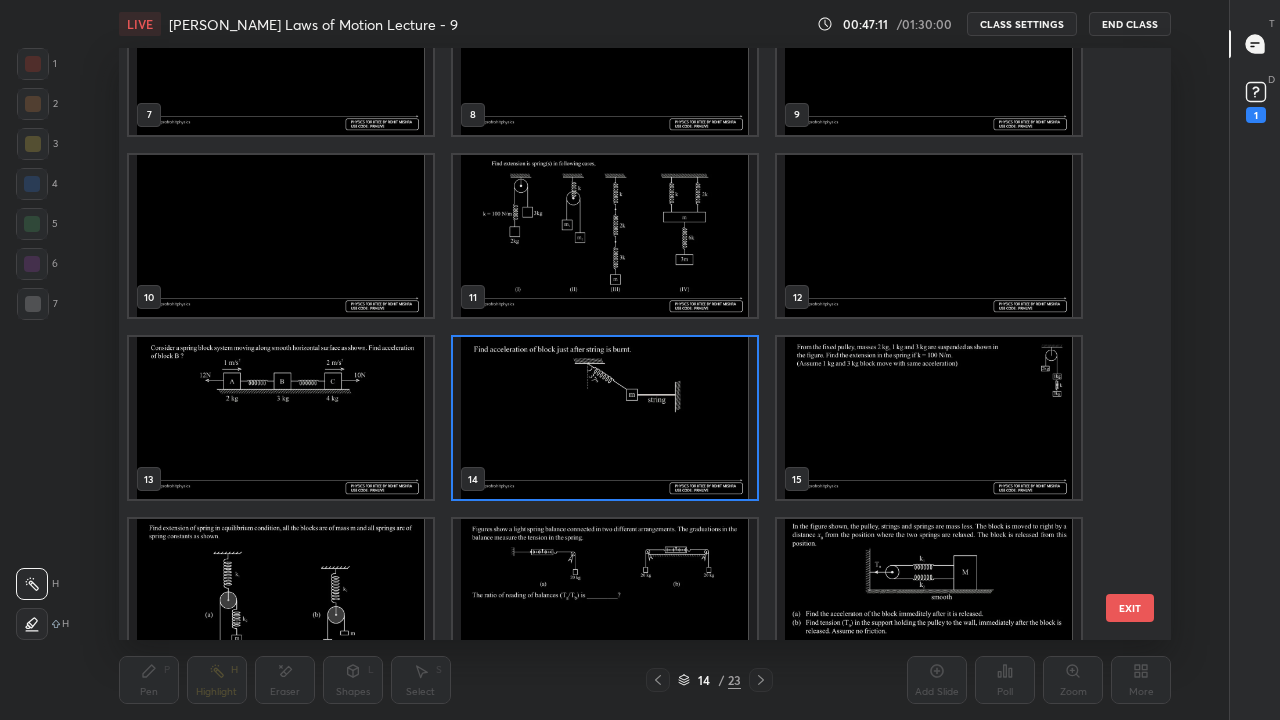 click at bounding box center (605, 418) 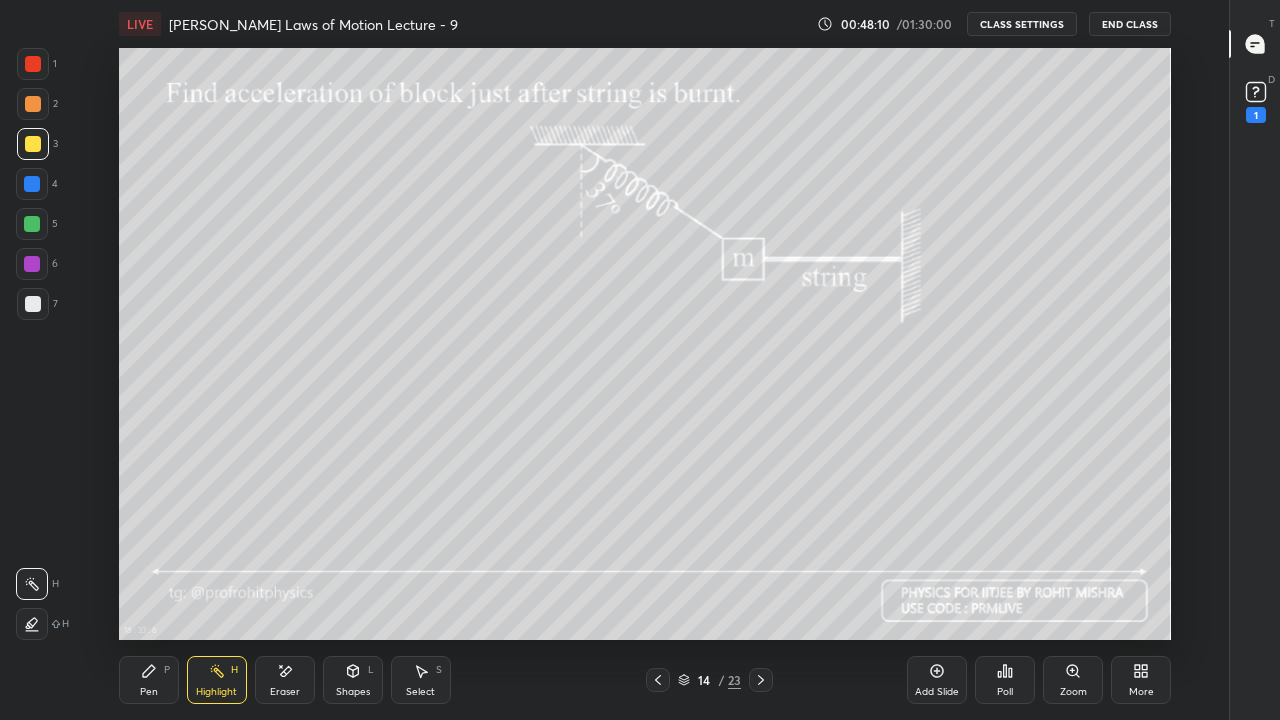 click 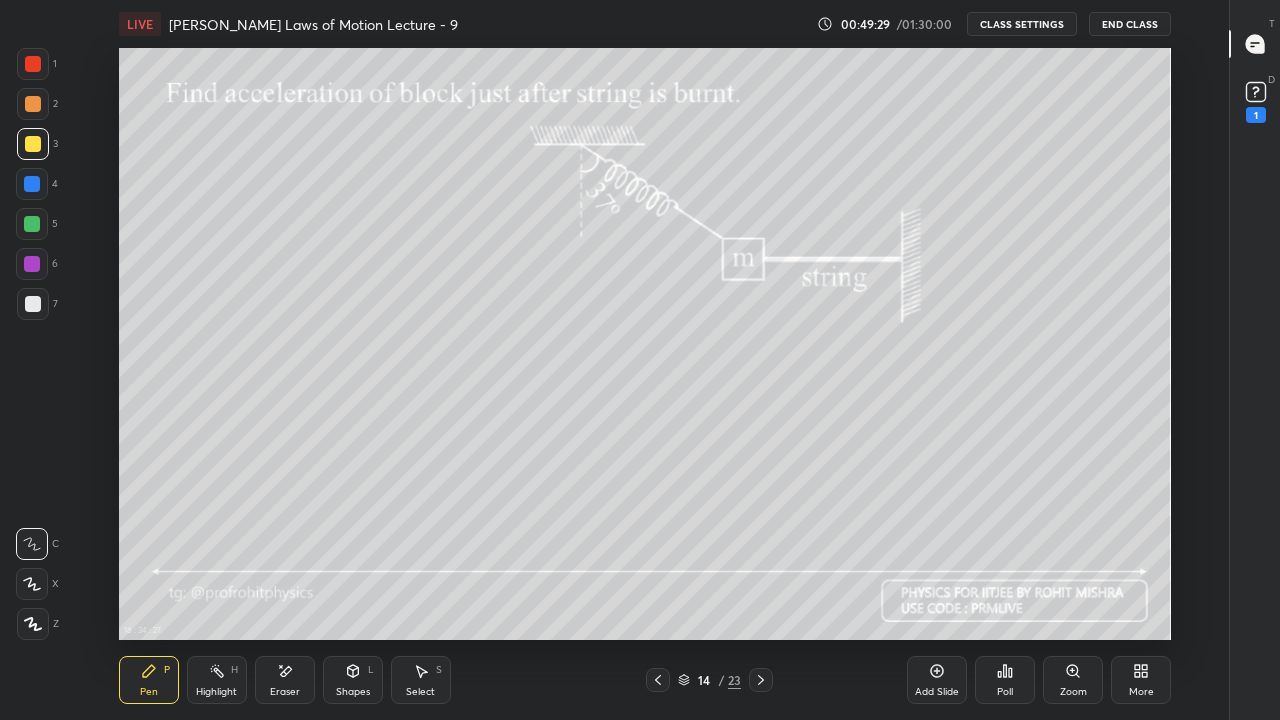 click at bounding box center [33, 304] 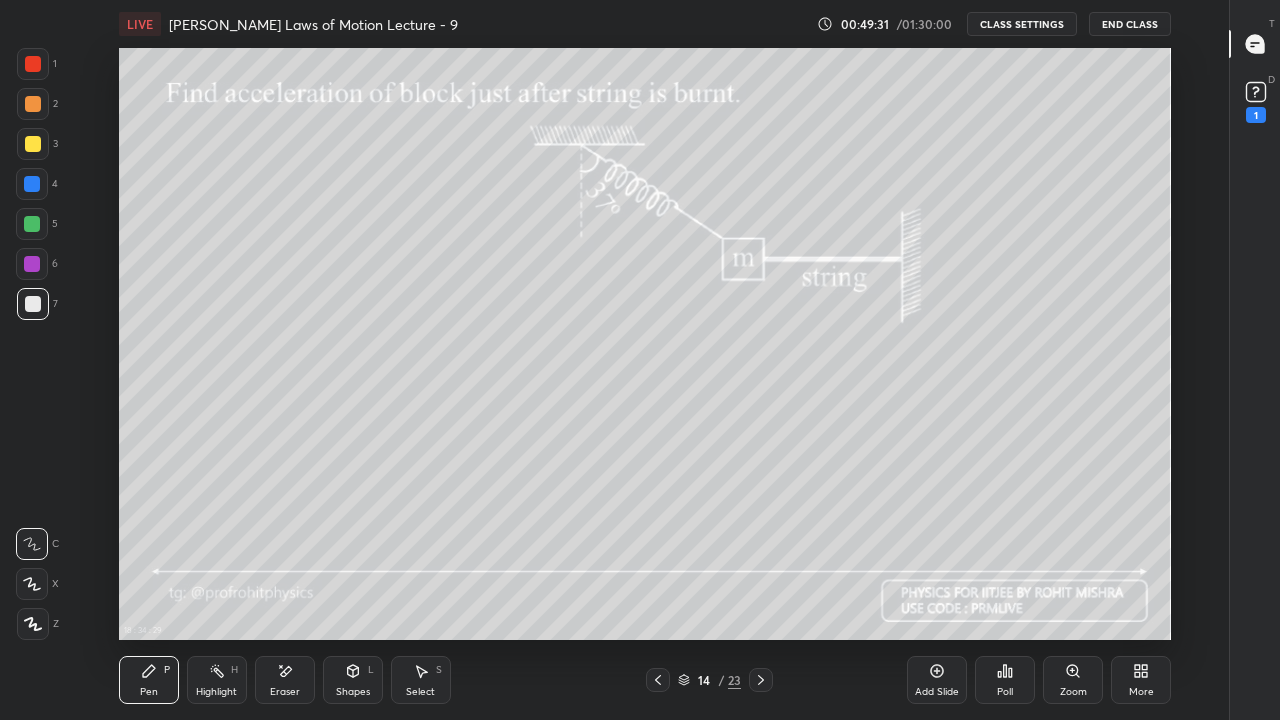 click at bounding box center [33, 144] 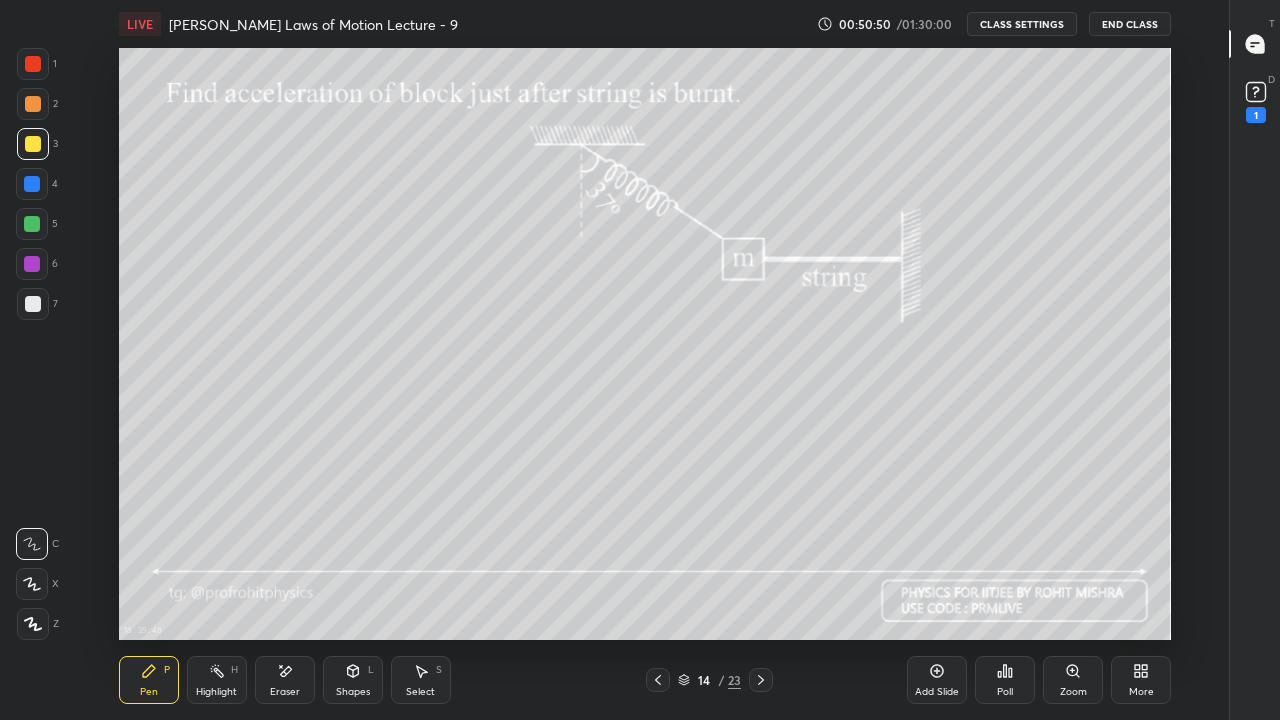 click at bounding box center [32, 184] 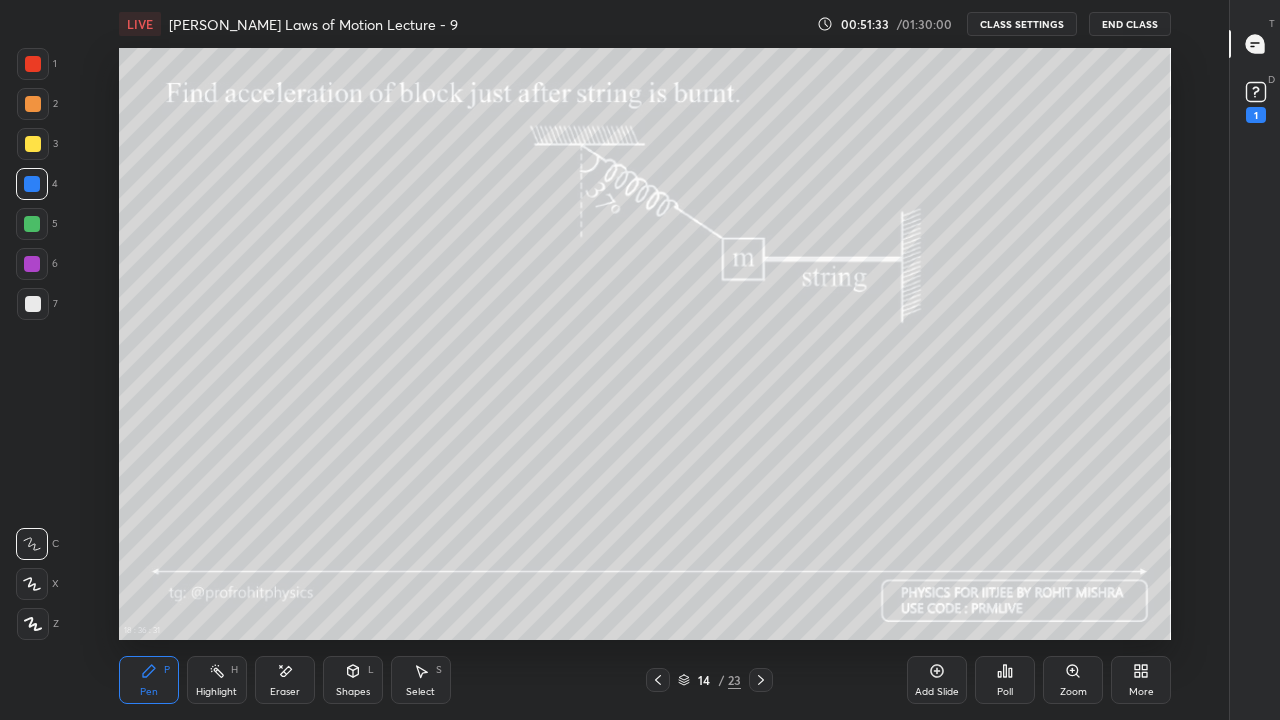 click on "Shapes" at bounding box center [353, 692] 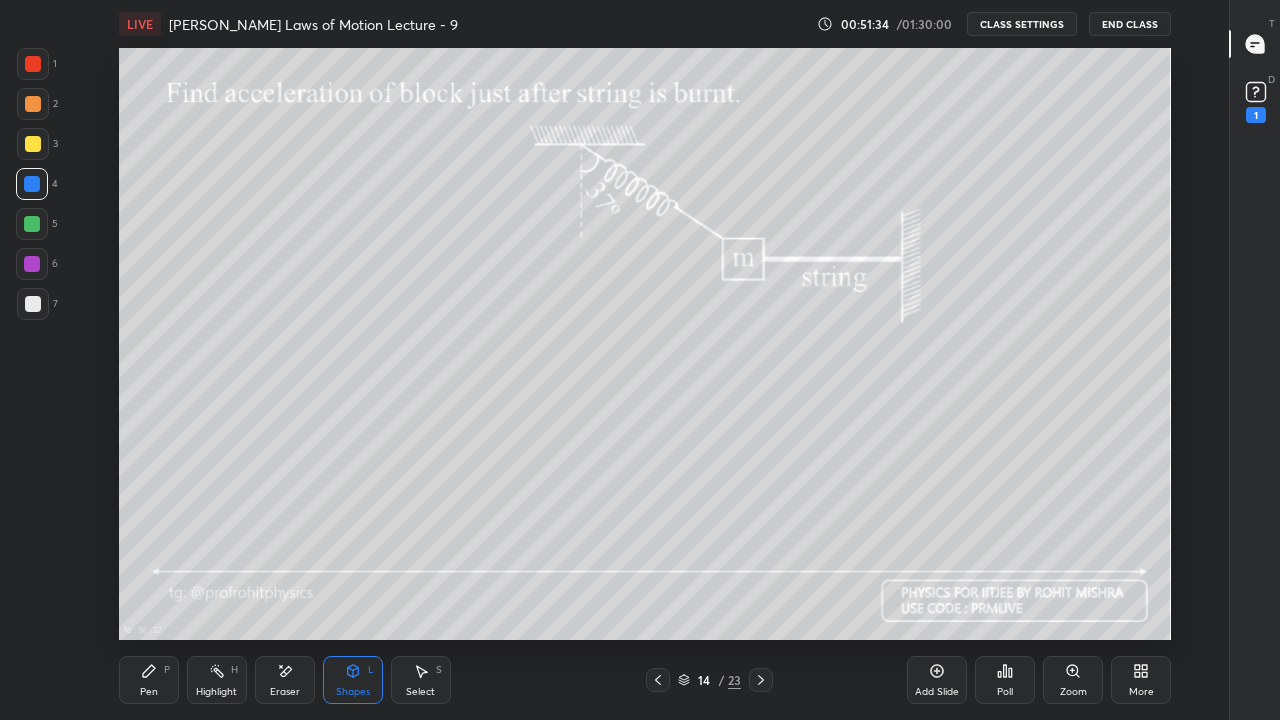 click at bounding box center [33, 144] 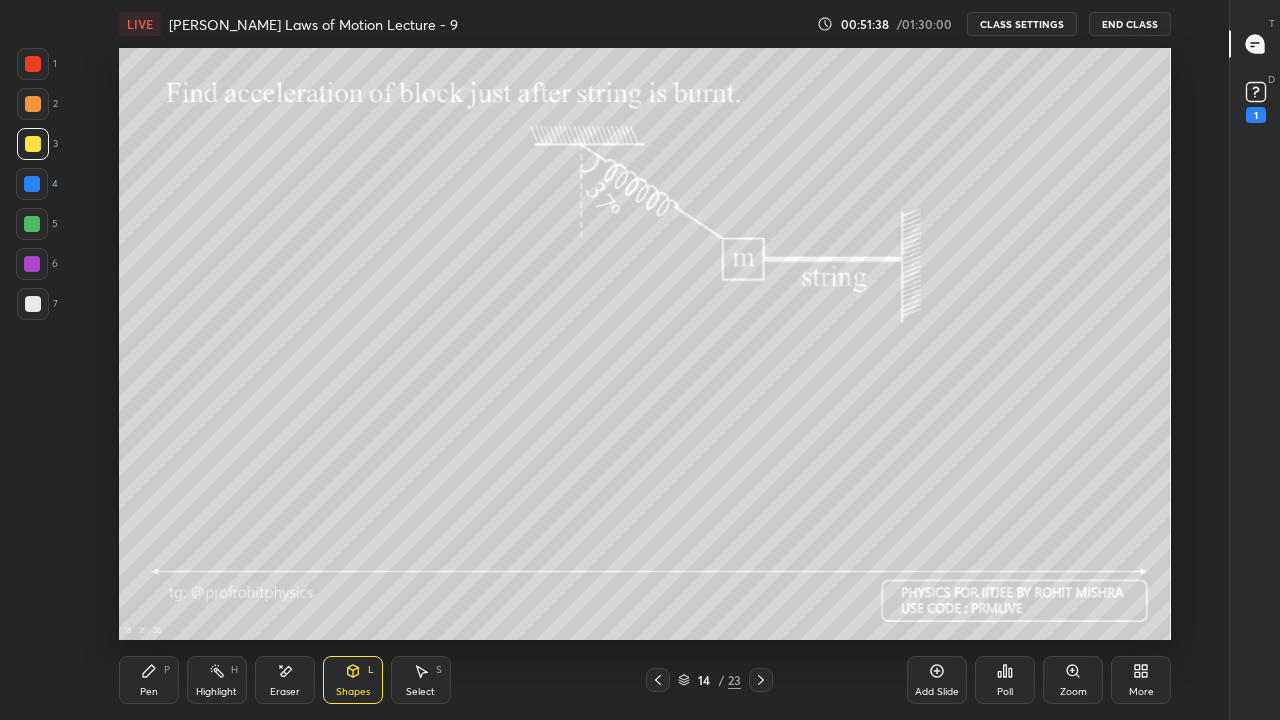 click at bounding box center (32, 184) 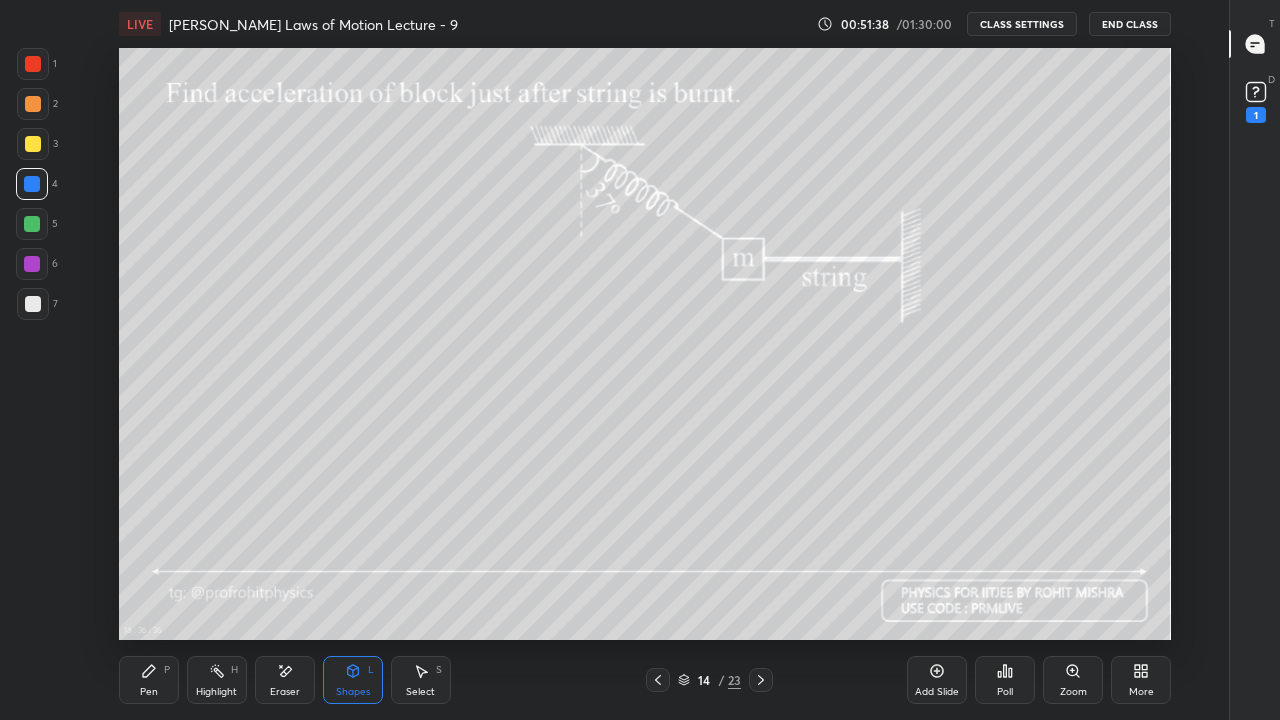 click 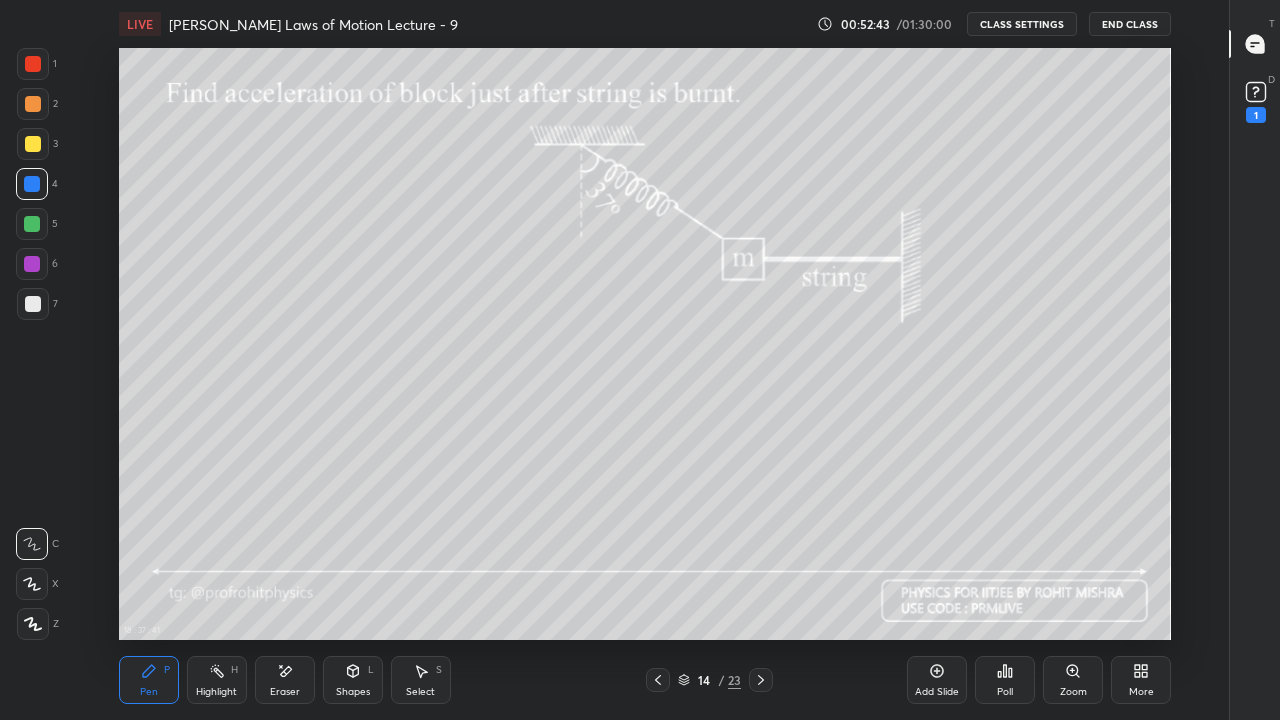 click on "Shapes L" at bounding box center [353, 680] 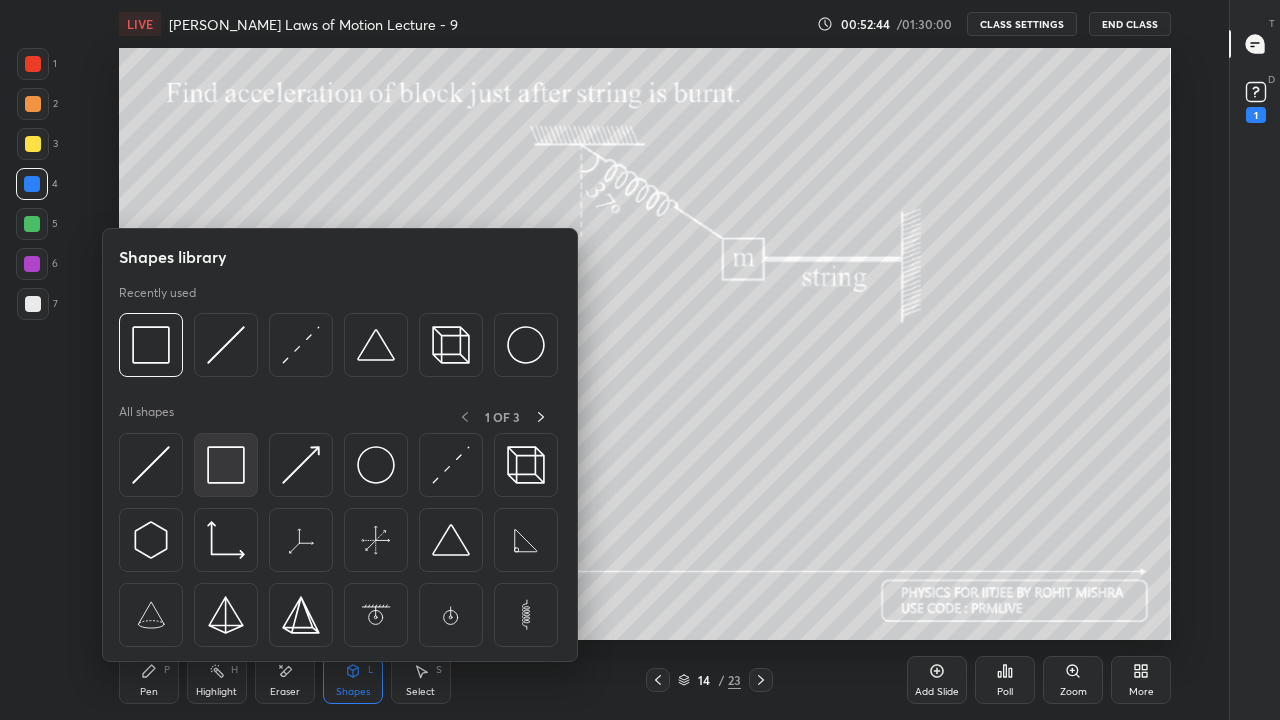 click at bounding box center [226, 465] 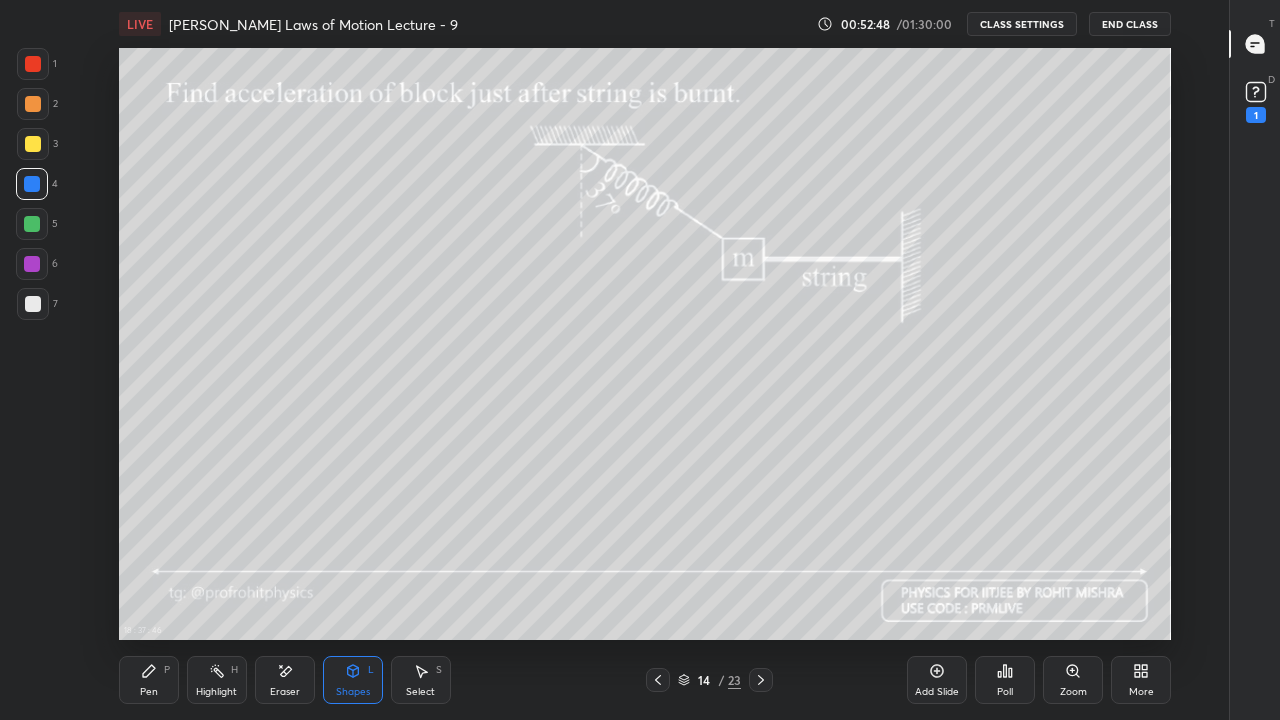 click on "Pen" at bounding box center (149, 692) 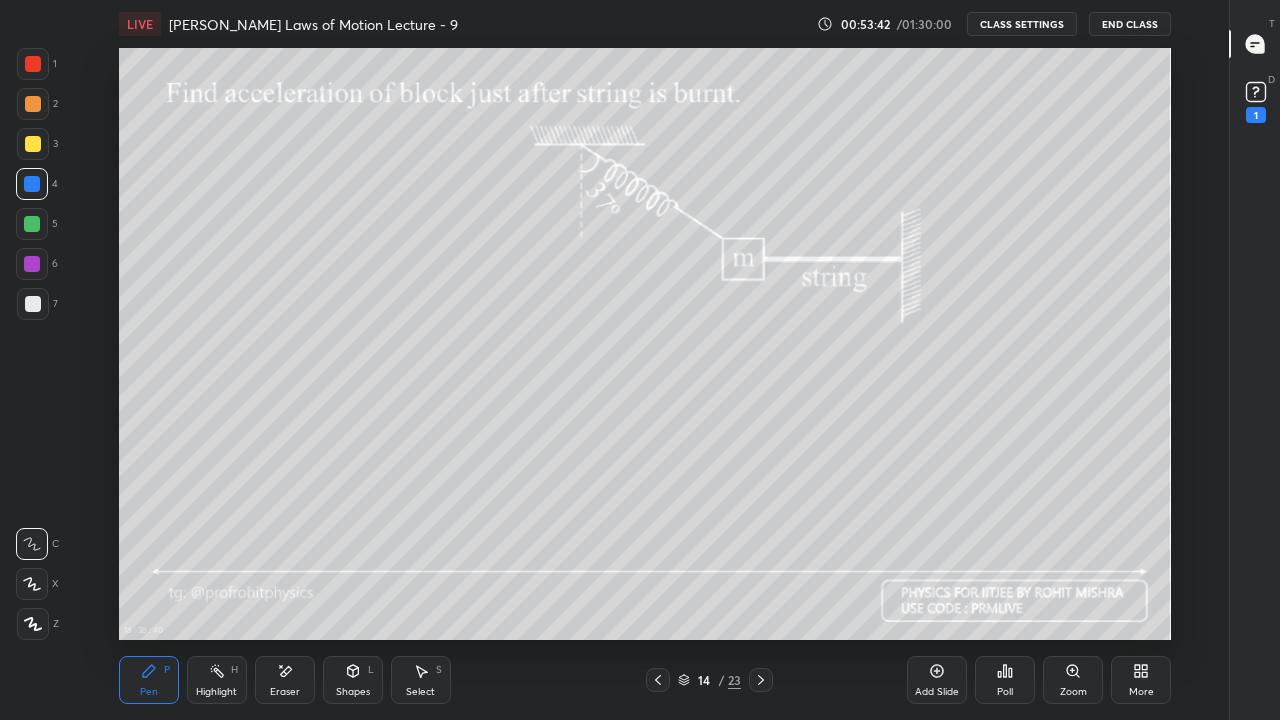 click 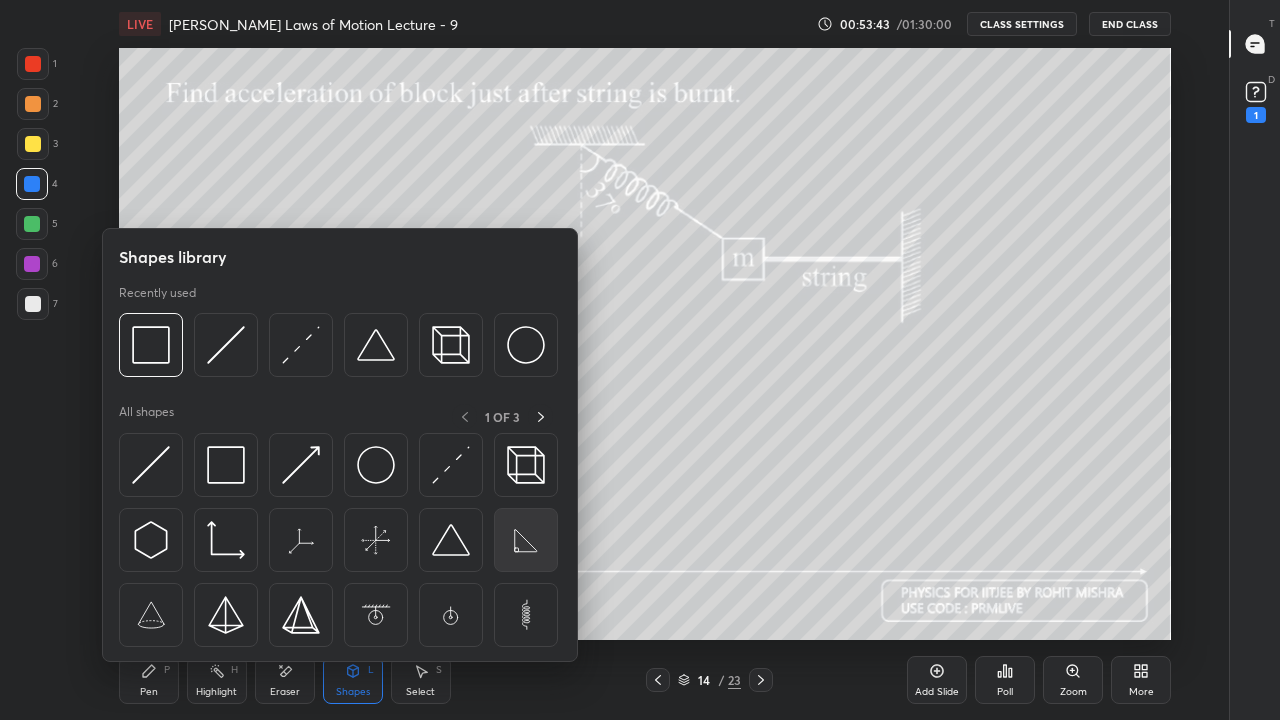 click at bounding box center [526, 540] 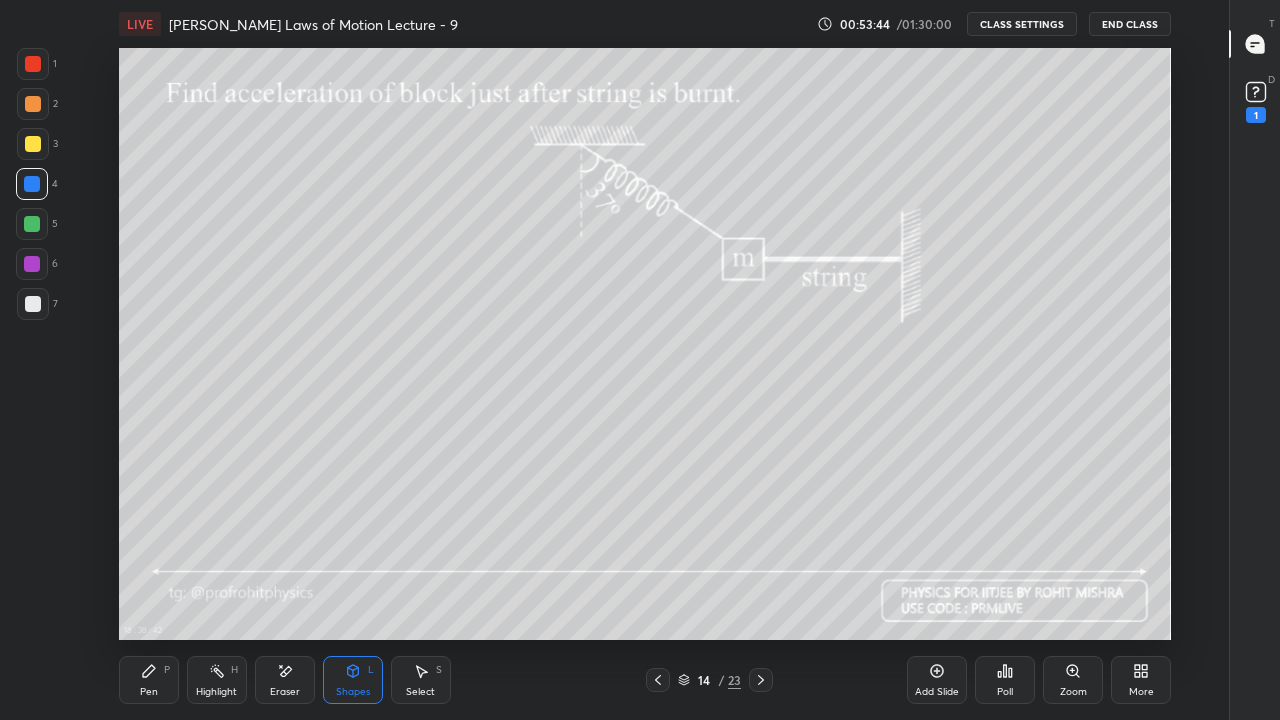 click at bounding box center (33, 304) 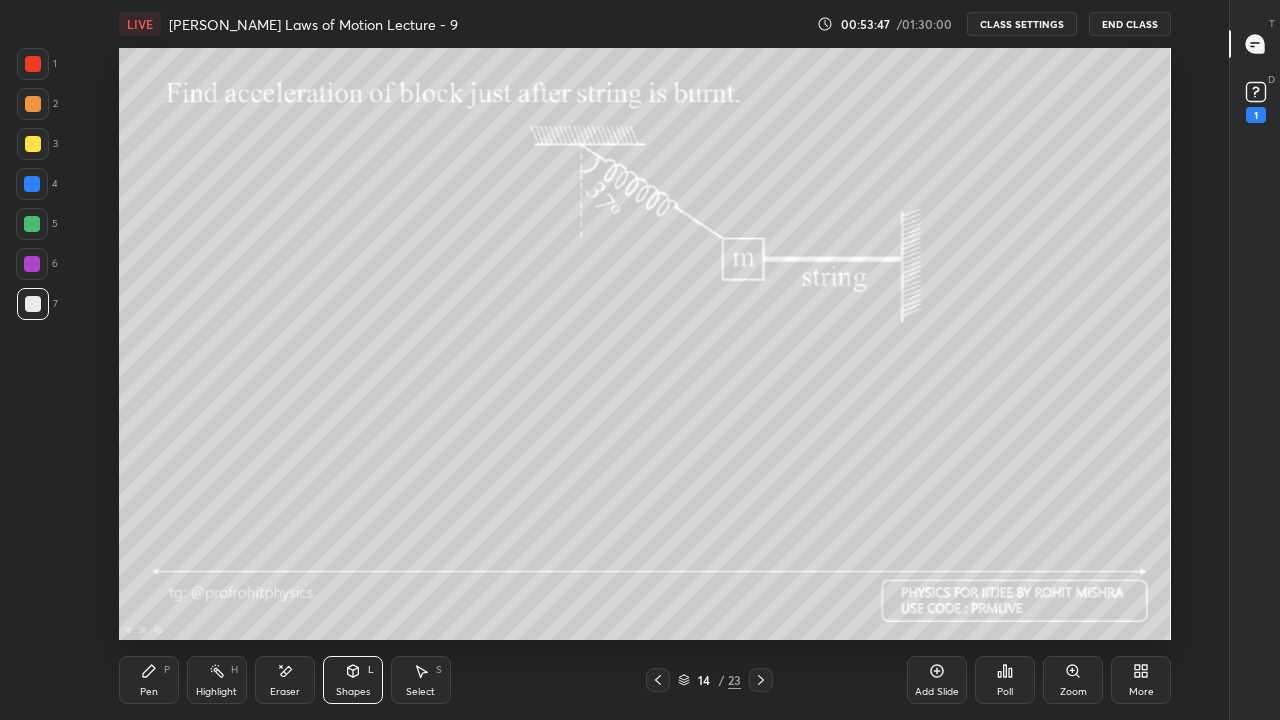 click on "Pen P" at bounding box center [149, 680] 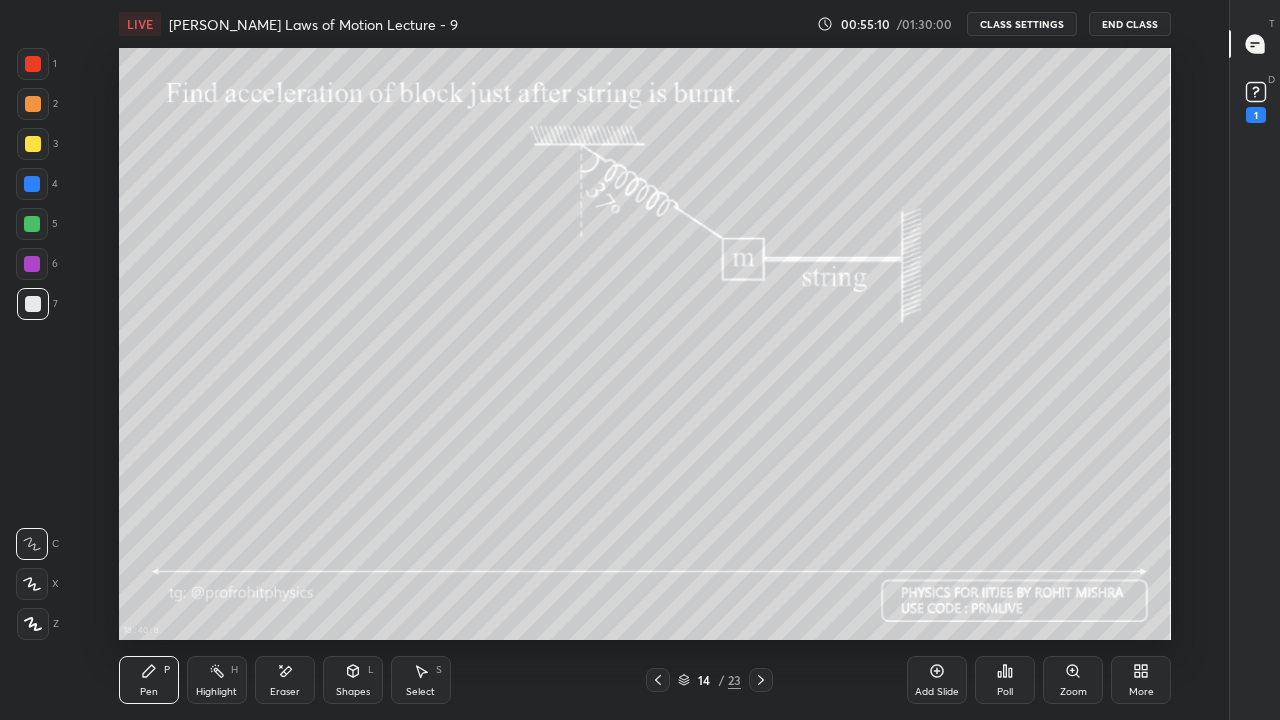 click 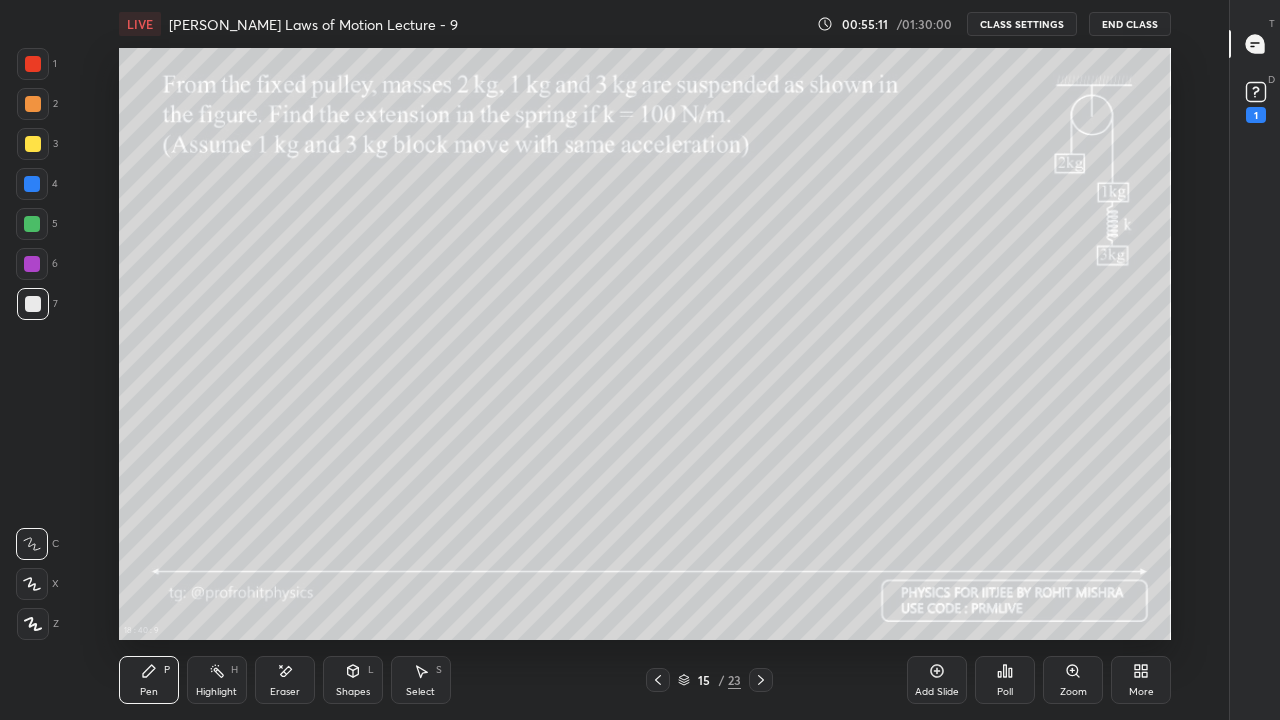 click 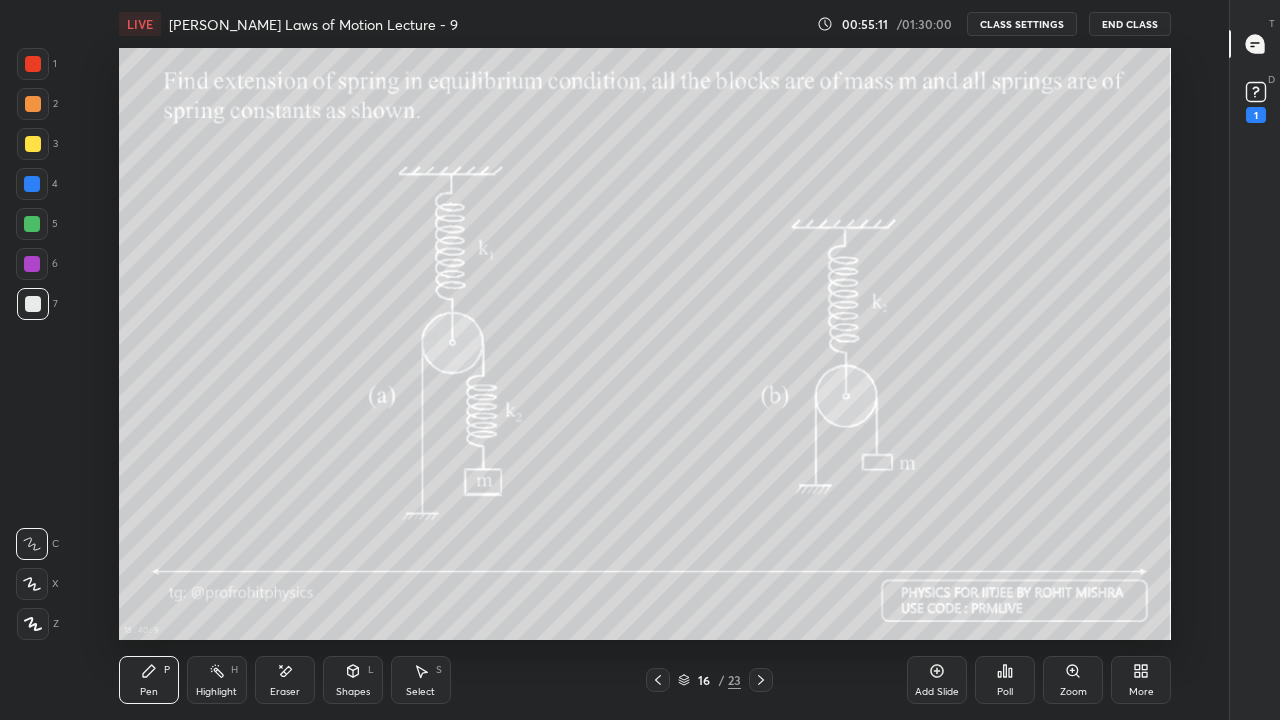 click 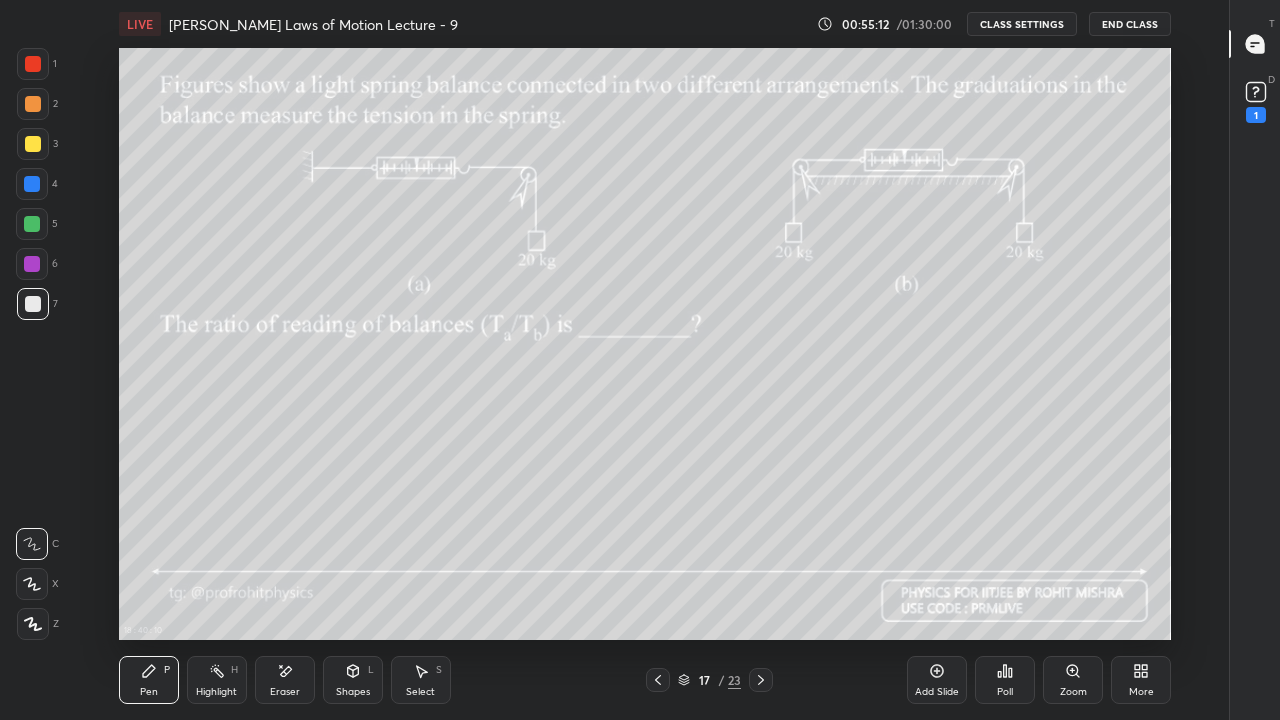 click 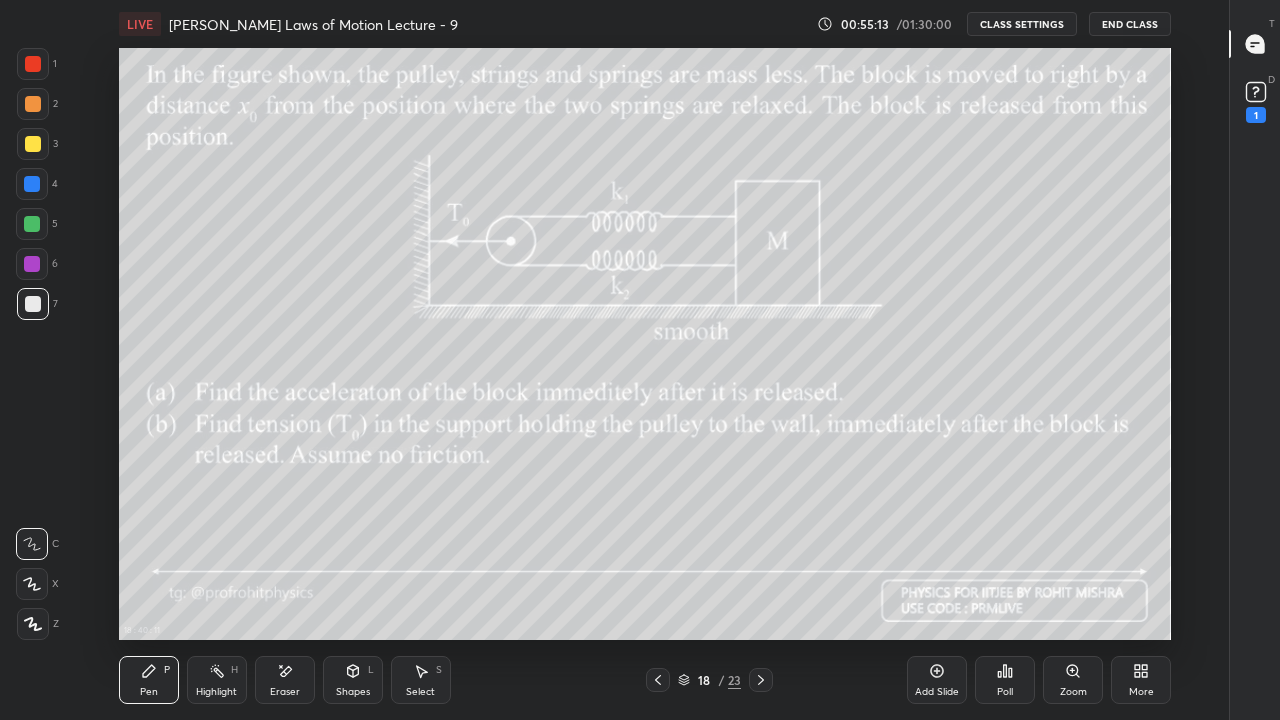 click 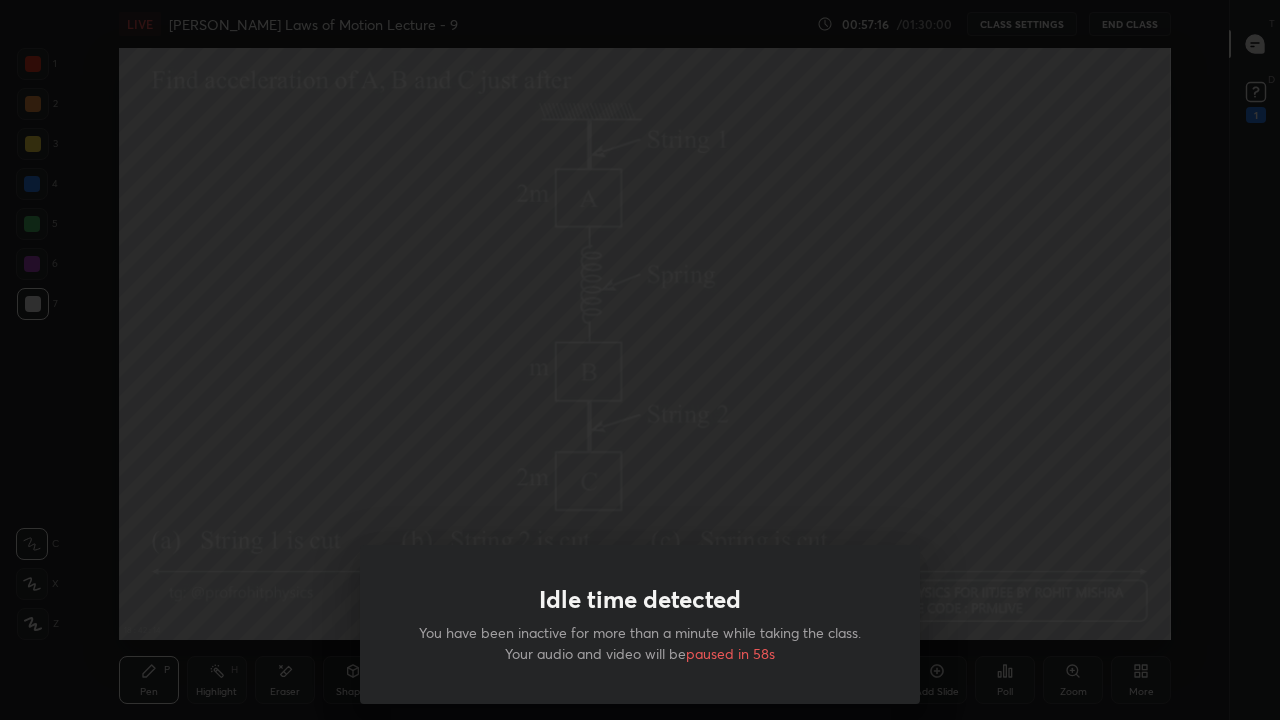 click on "Idle time detected You have been inactive for more than a minute while taking the class. Your audio and video will be  paused in 58s" at bounding box center (640, 360) 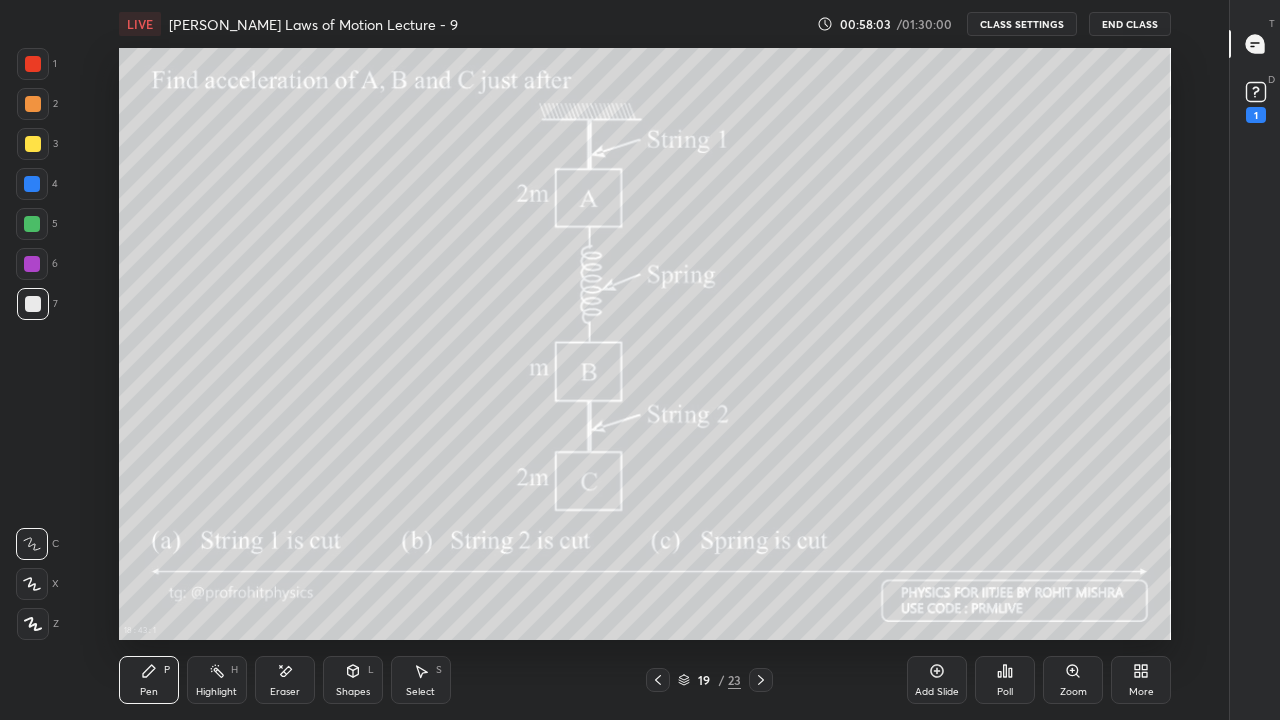 click at bounding box center (33, 144) 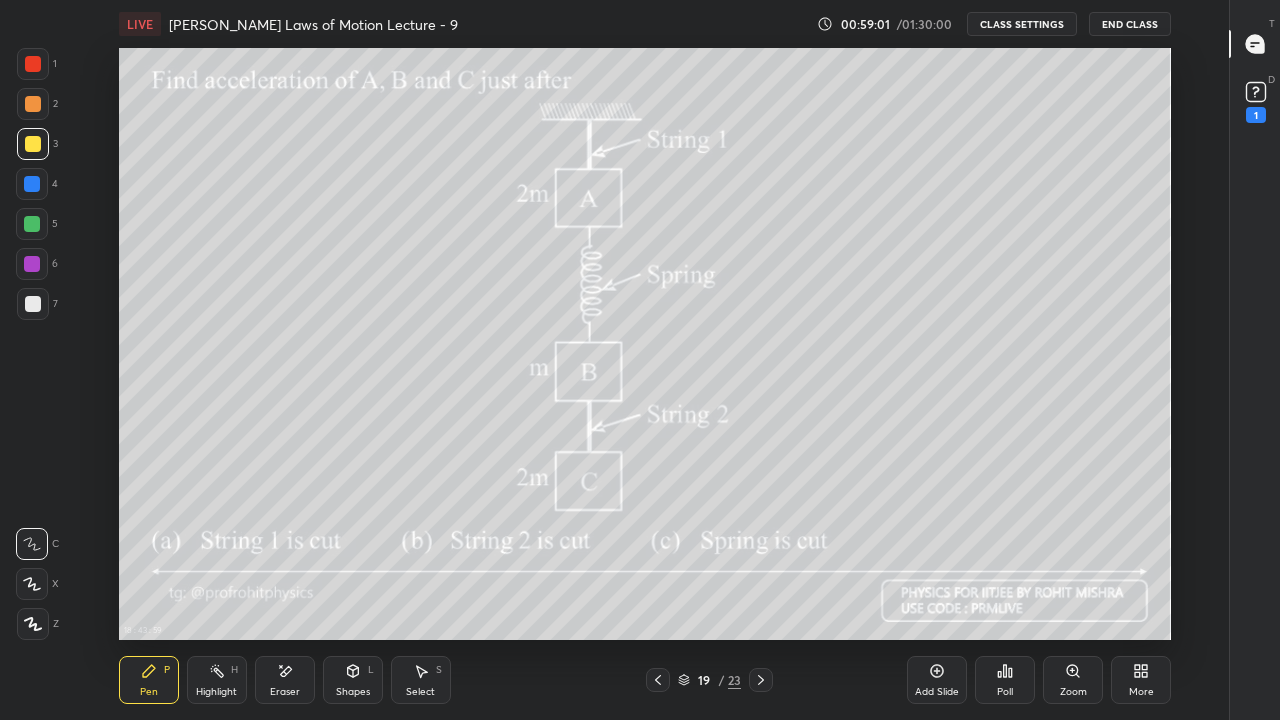 click on "Eraser" at bounding box center [285, 692] 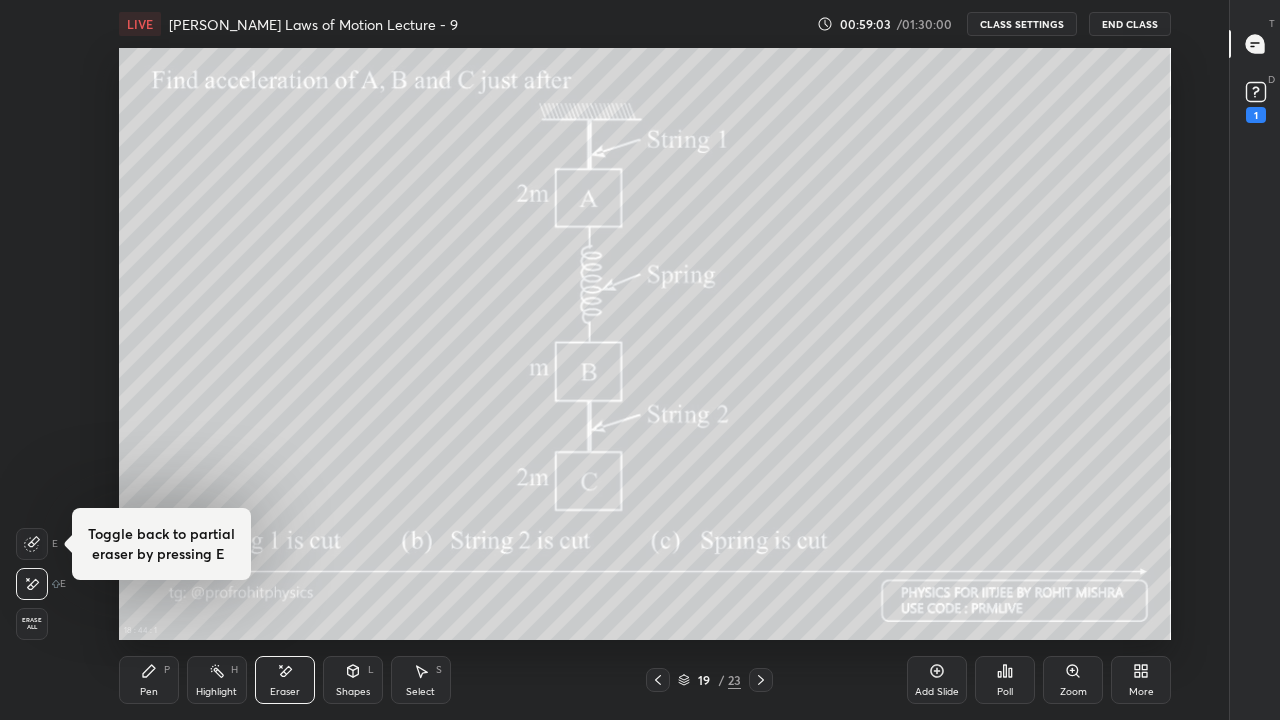 click on "Pen" at bounding box center (149, 692) 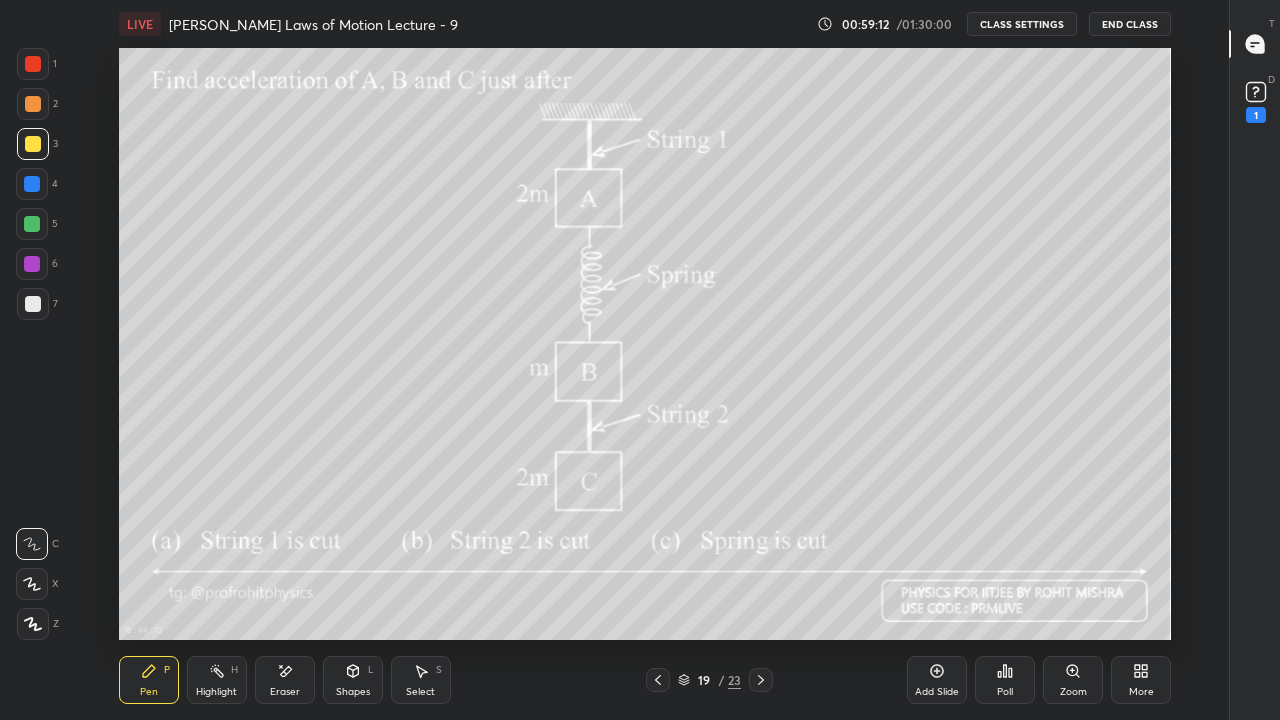 click 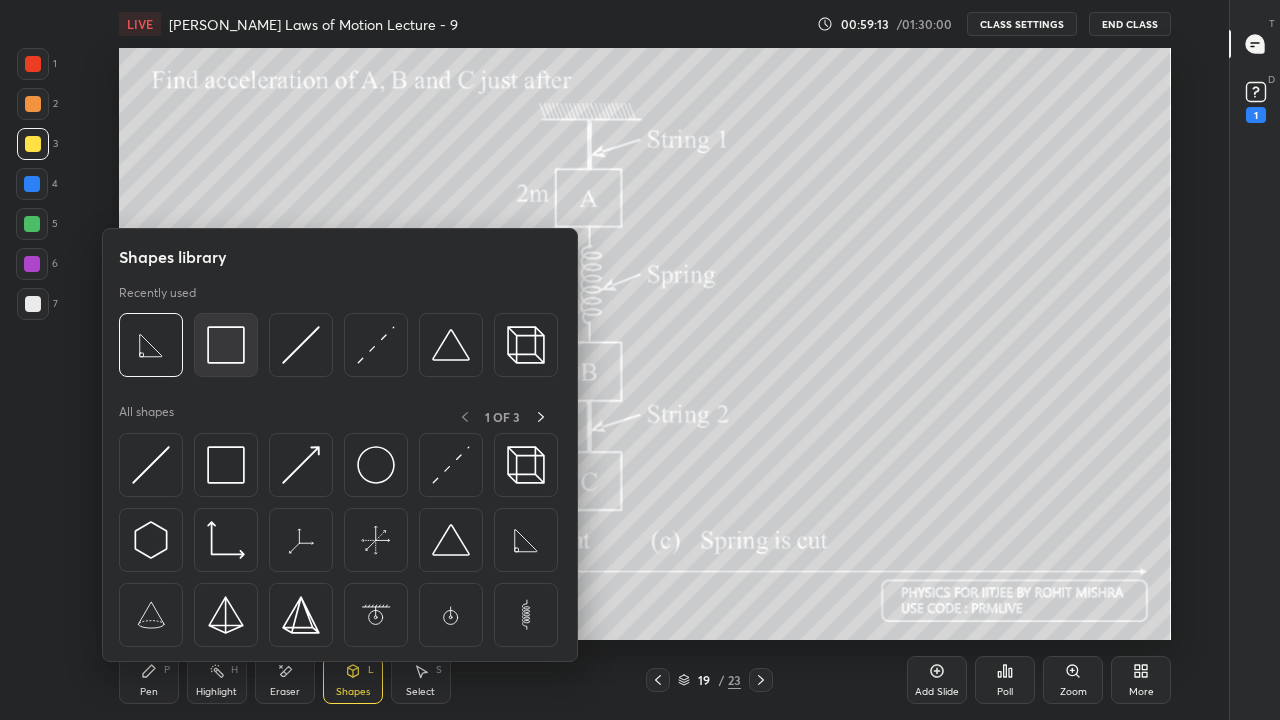 click at bounding box center (226, 345) 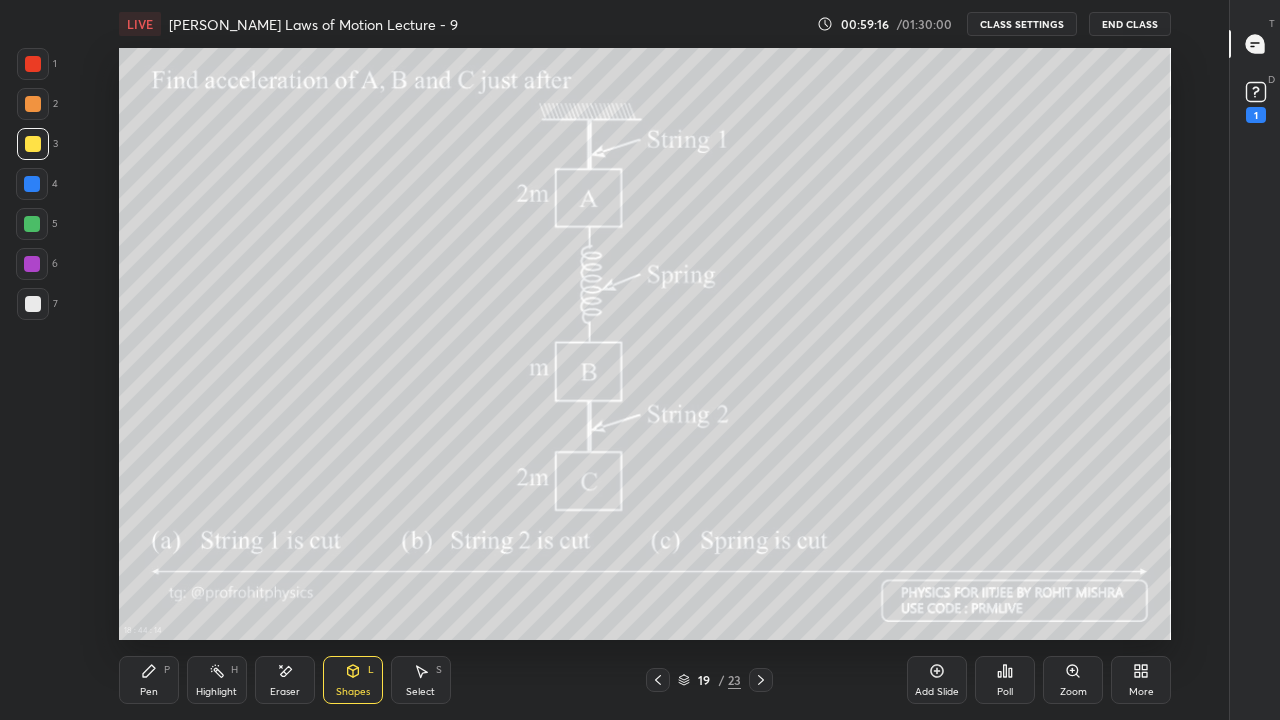 click on "Pen P" at bounding box center (149, 680) 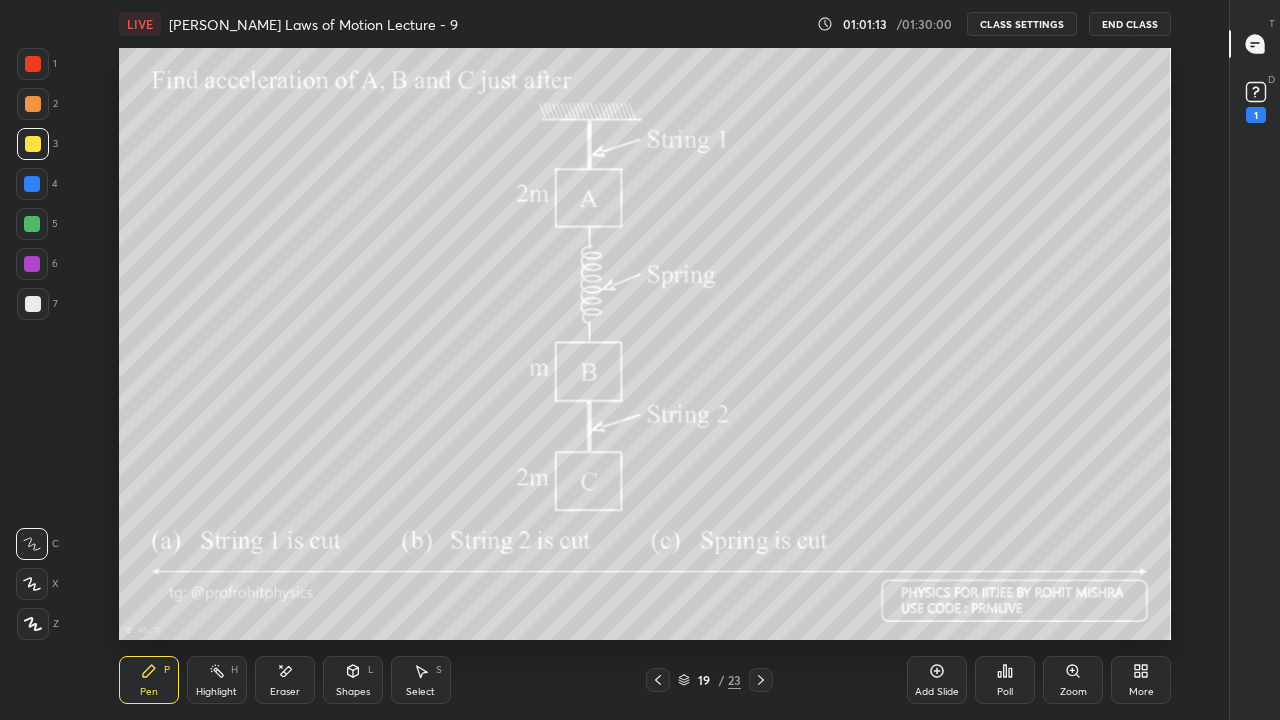 click at bounding box center [32, 224] 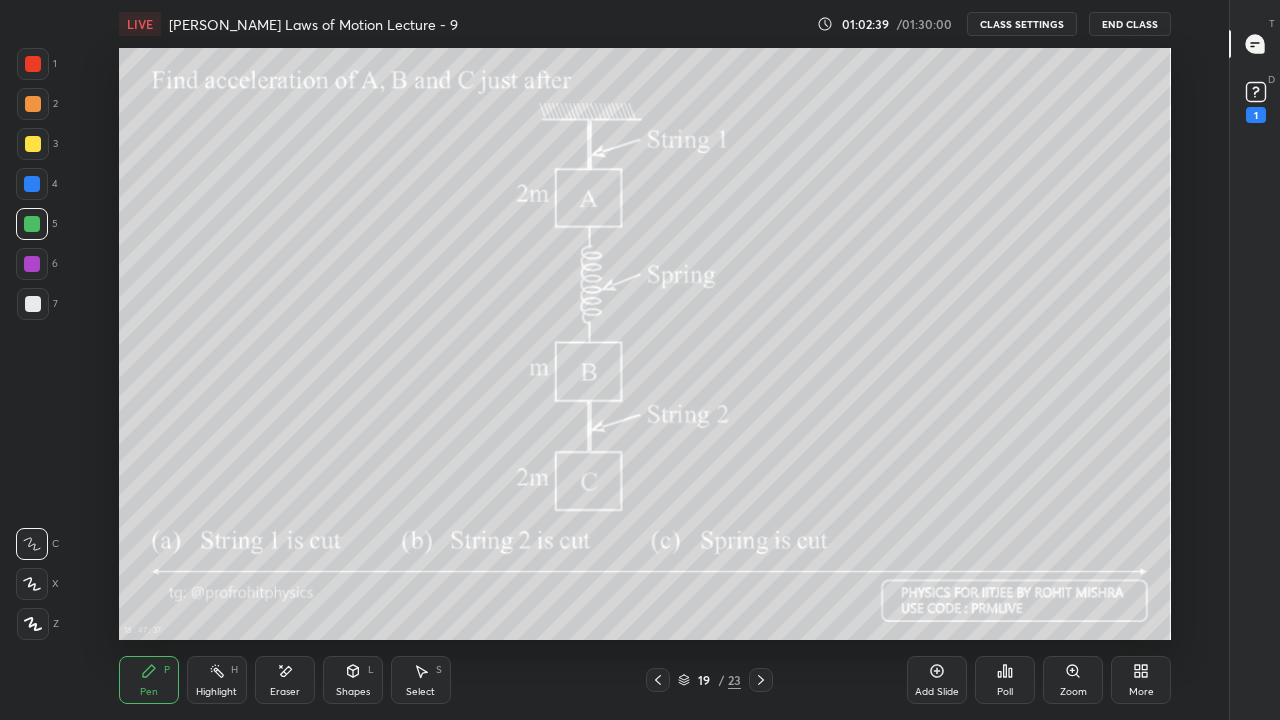 click at bounding box center (33, 304) 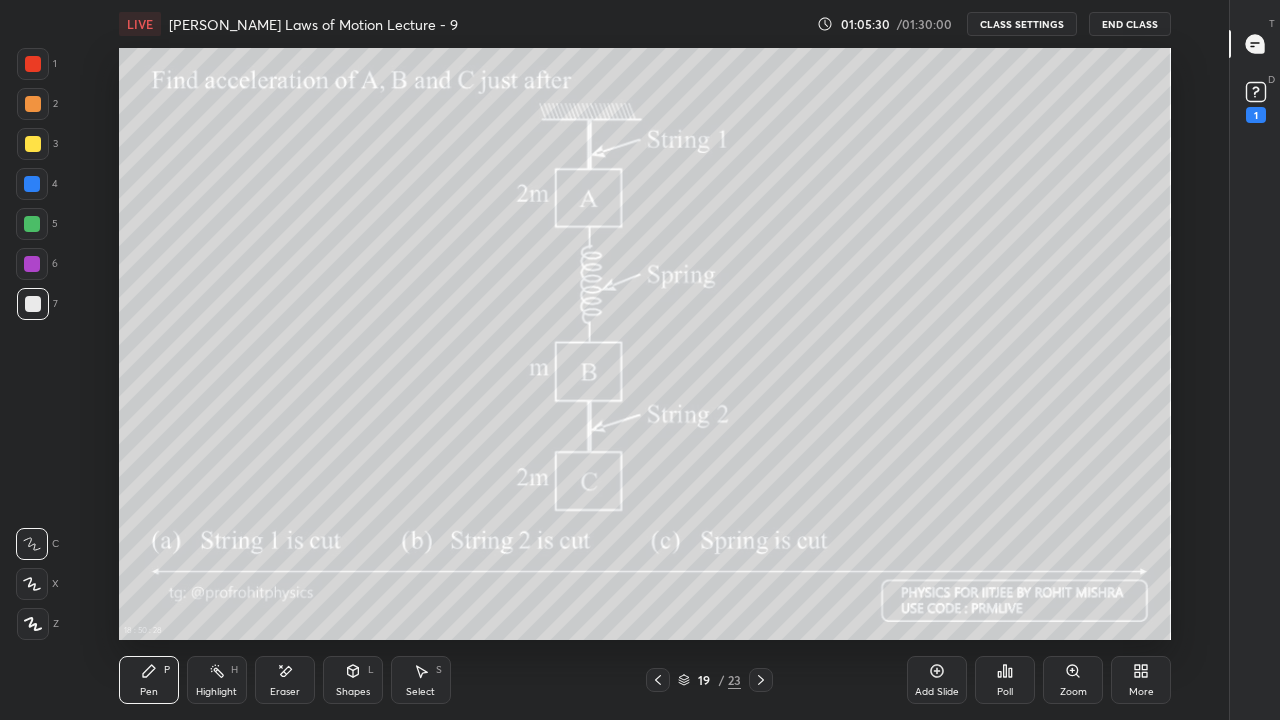 click at bounding box center (32, 224) 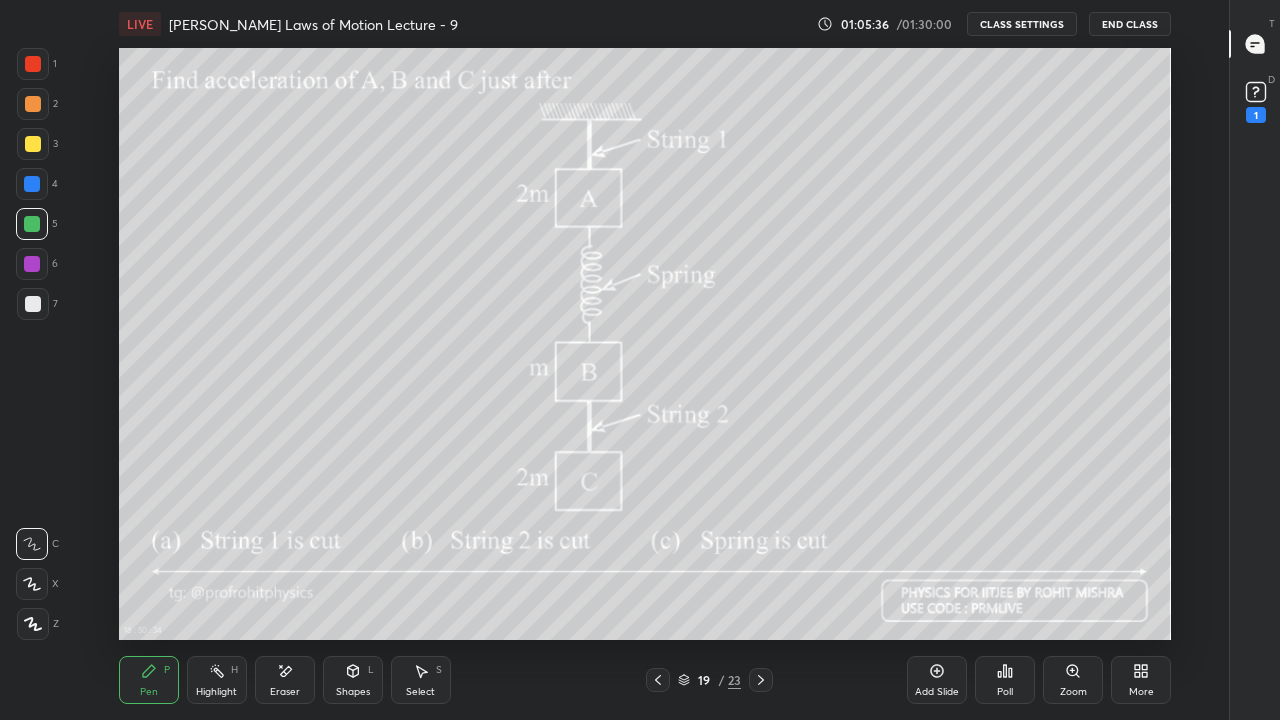 click at bounding box center (32, 184) 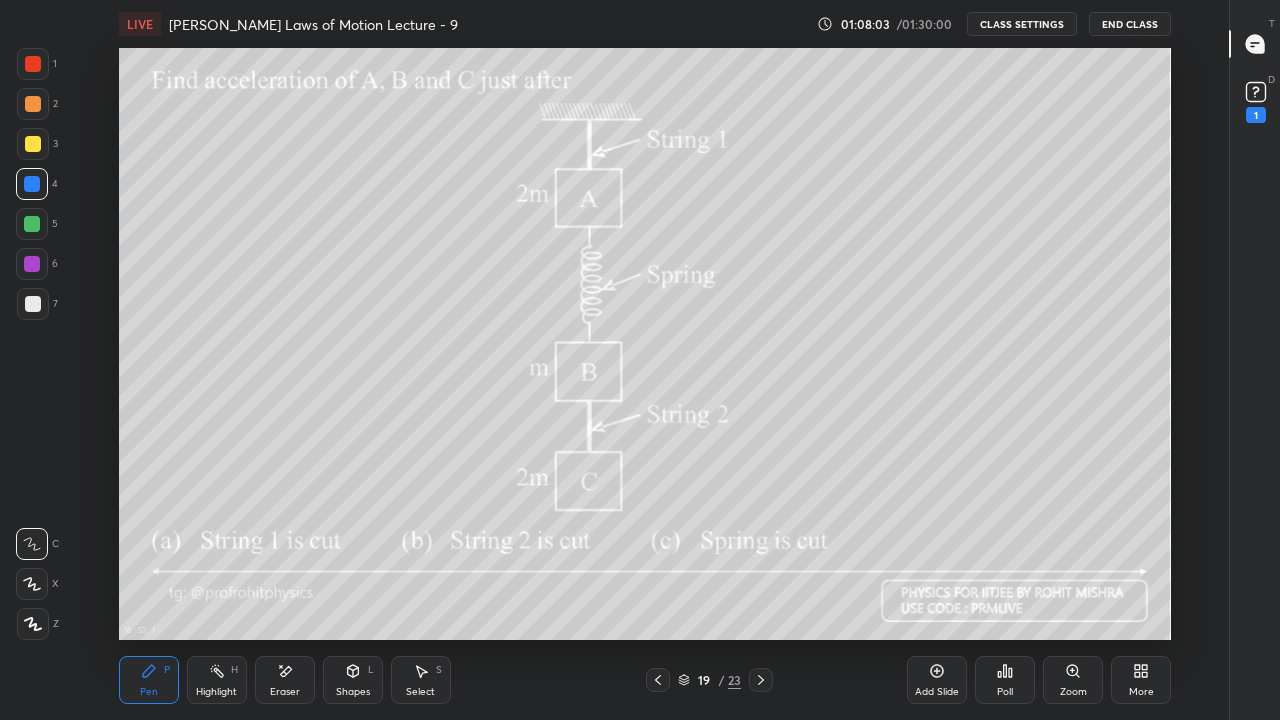 click 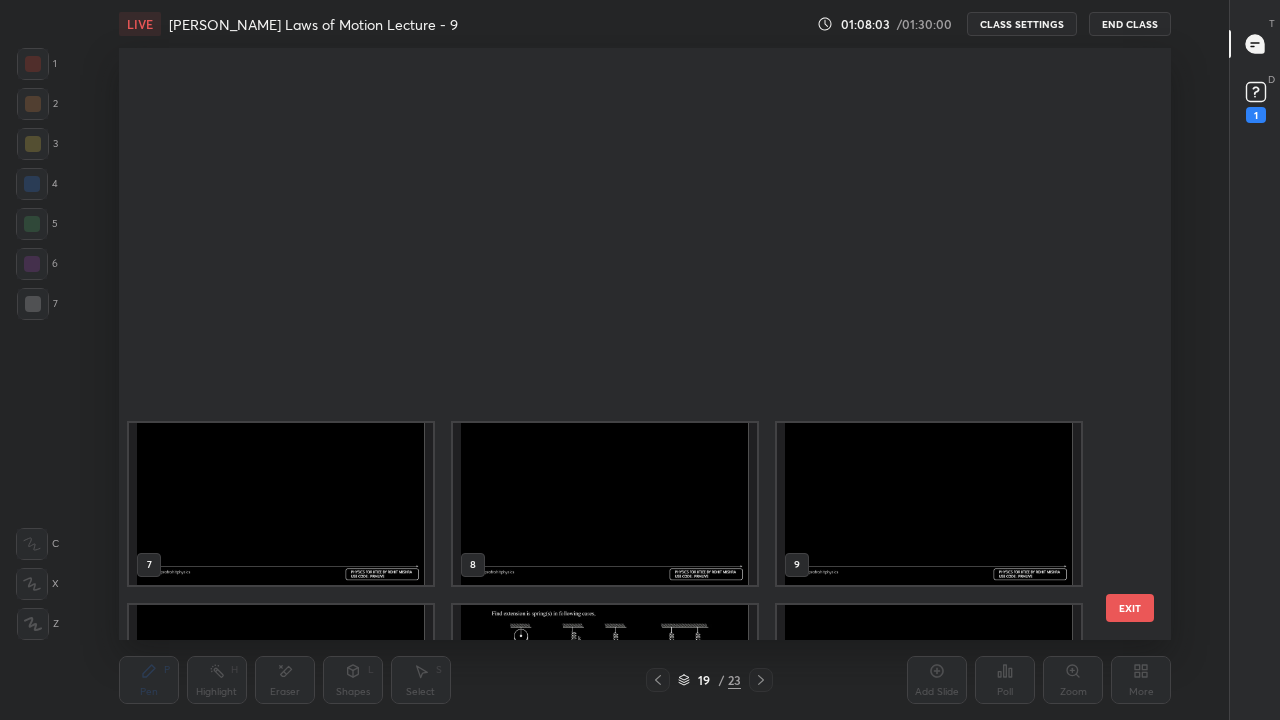 scroll, scrollTop: 683, scrollLeft: 0, axis: vertical 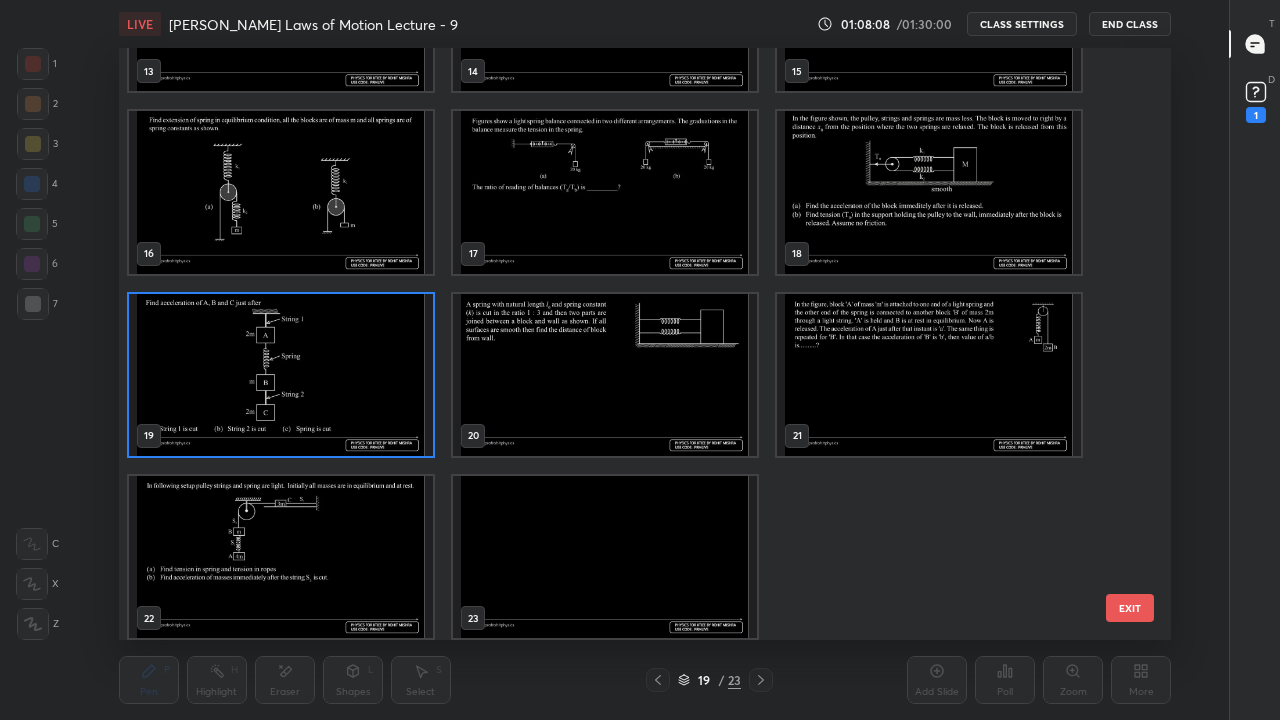 click at bounding box center [281, 557] 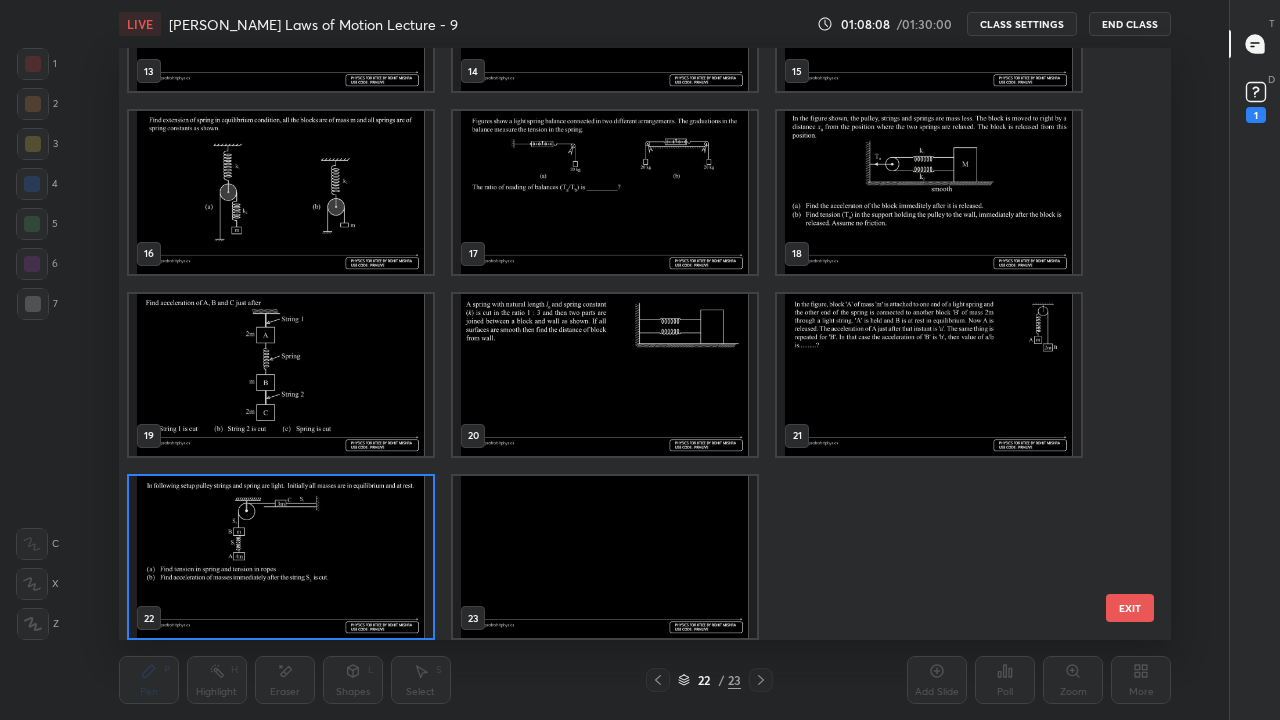 scroll, scrollTop: 866, scrollLeft: 0, axis: vertical 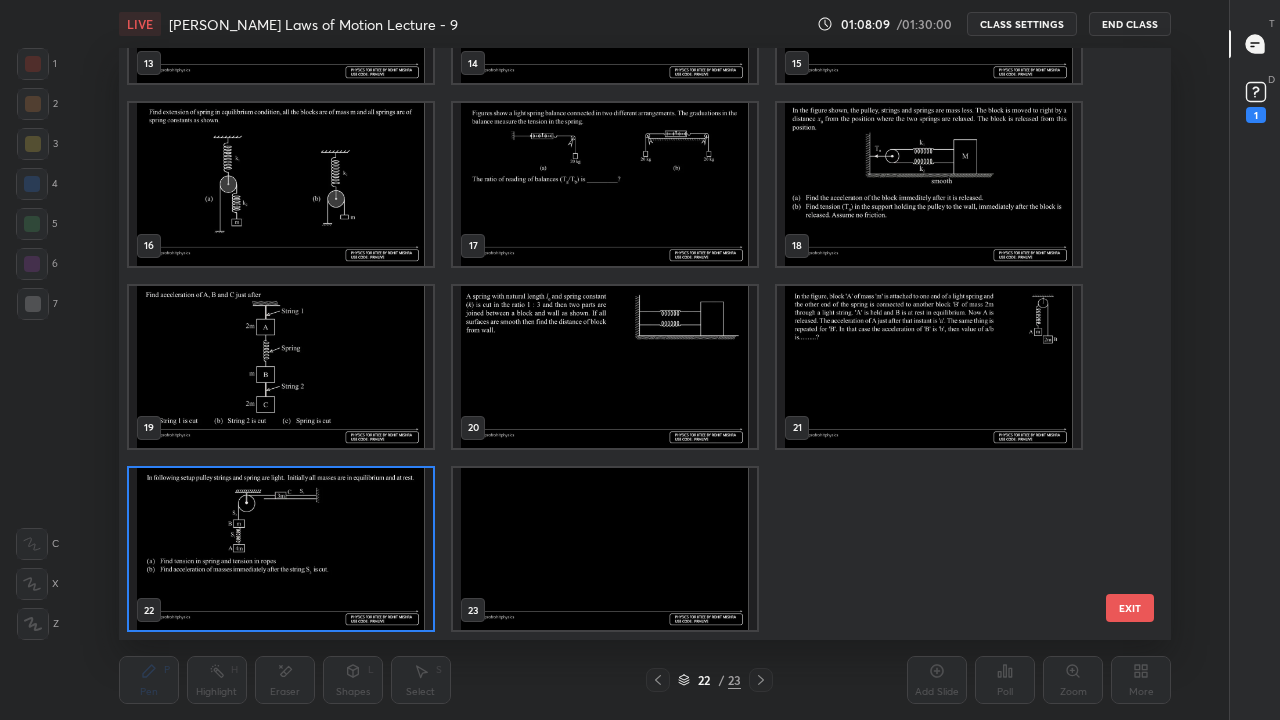 click at bounding box center [281, 549] 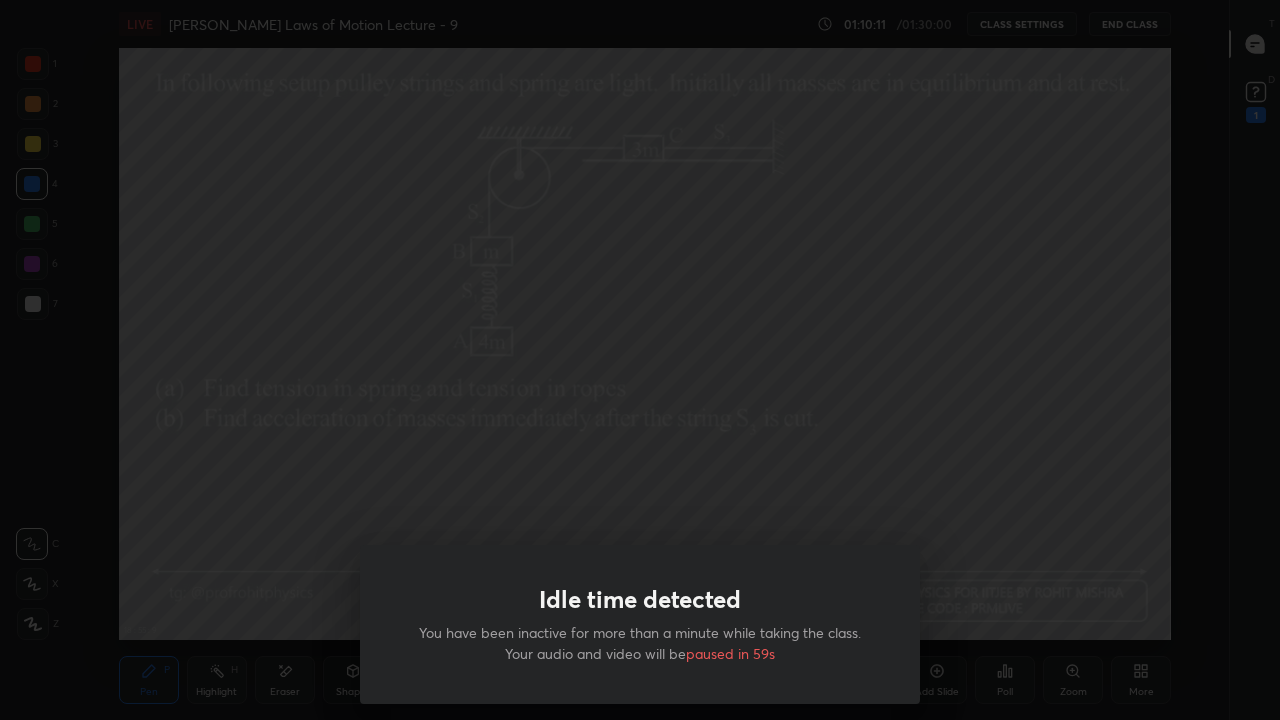 click on "Idle time detected You have been inactive for more than a minute while taking the class. Your audio and video will be  paused in 59s" at bounding box center [640, 360] 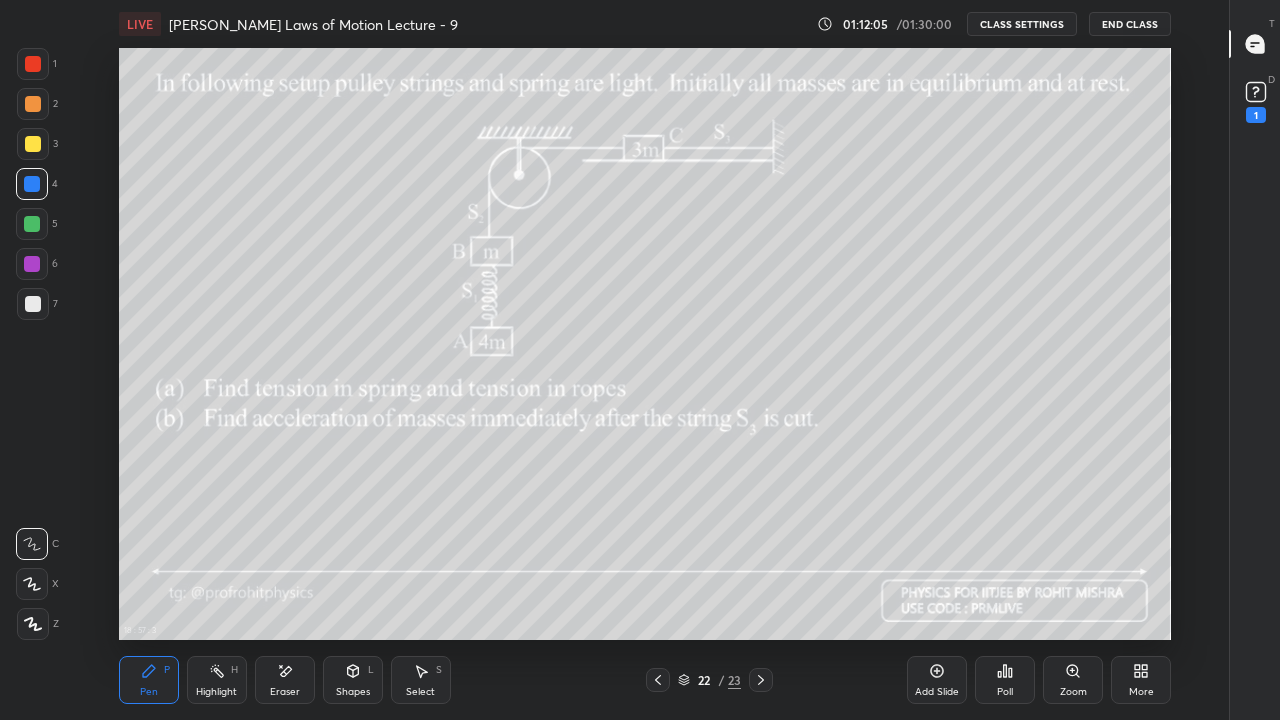 click at bounding box center (33, 304) 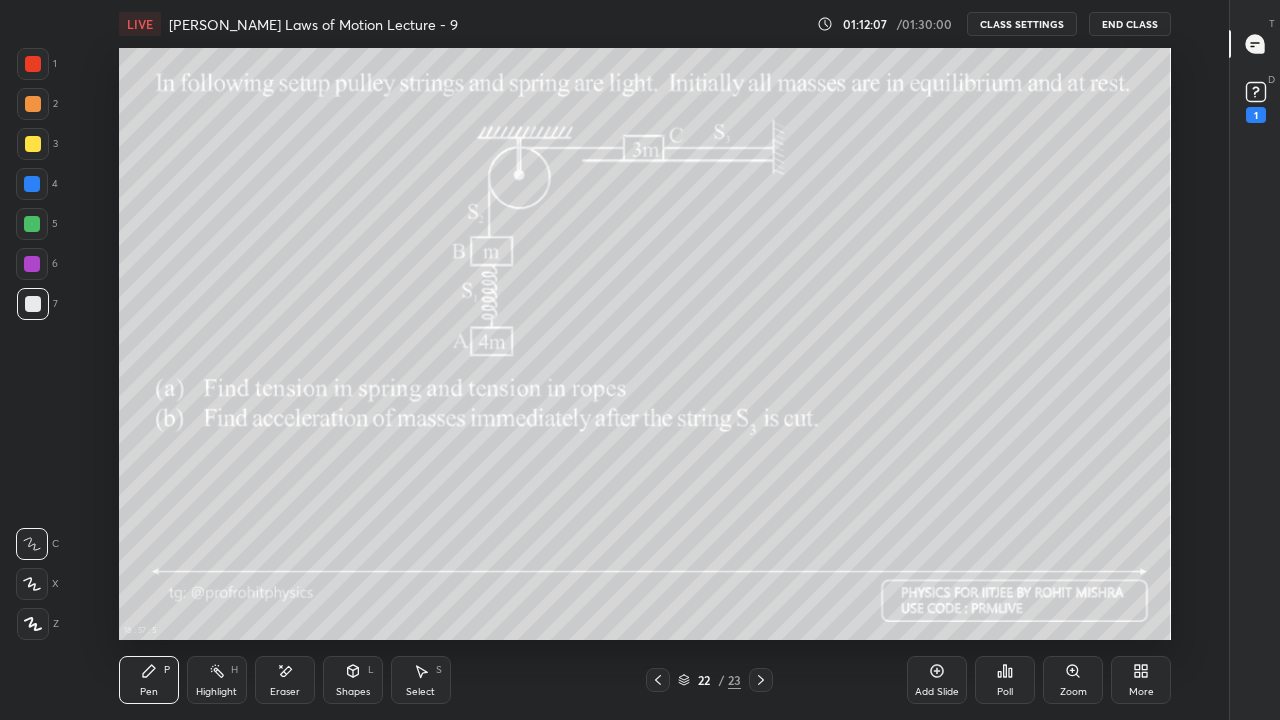 click at bounding box center [33, 144] 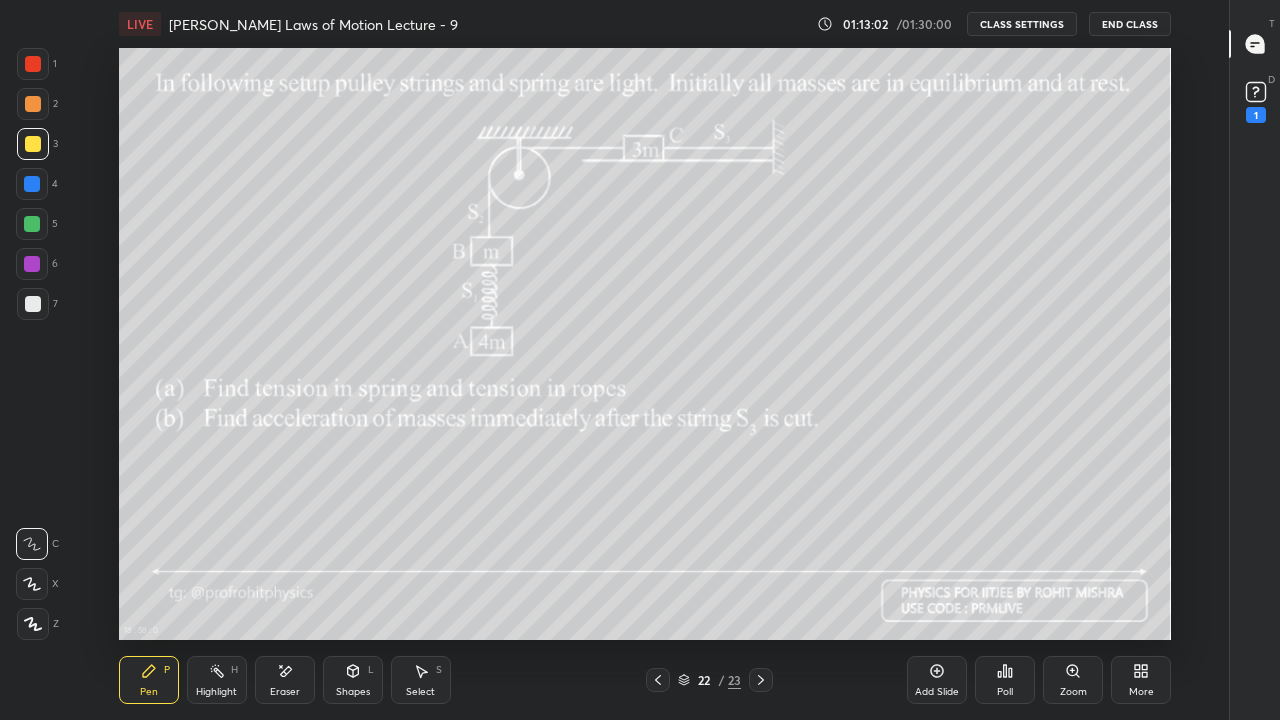 click at bounding box center [32, 184] 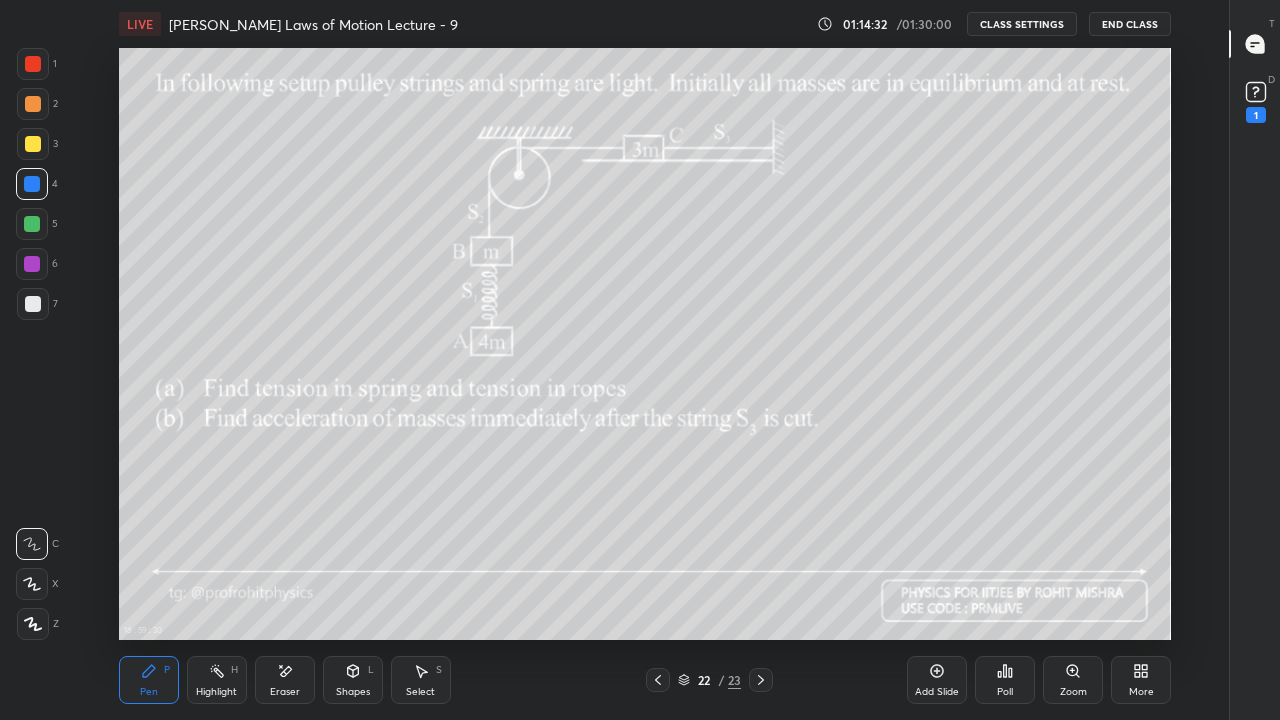 click at bounding box center (32, 224) 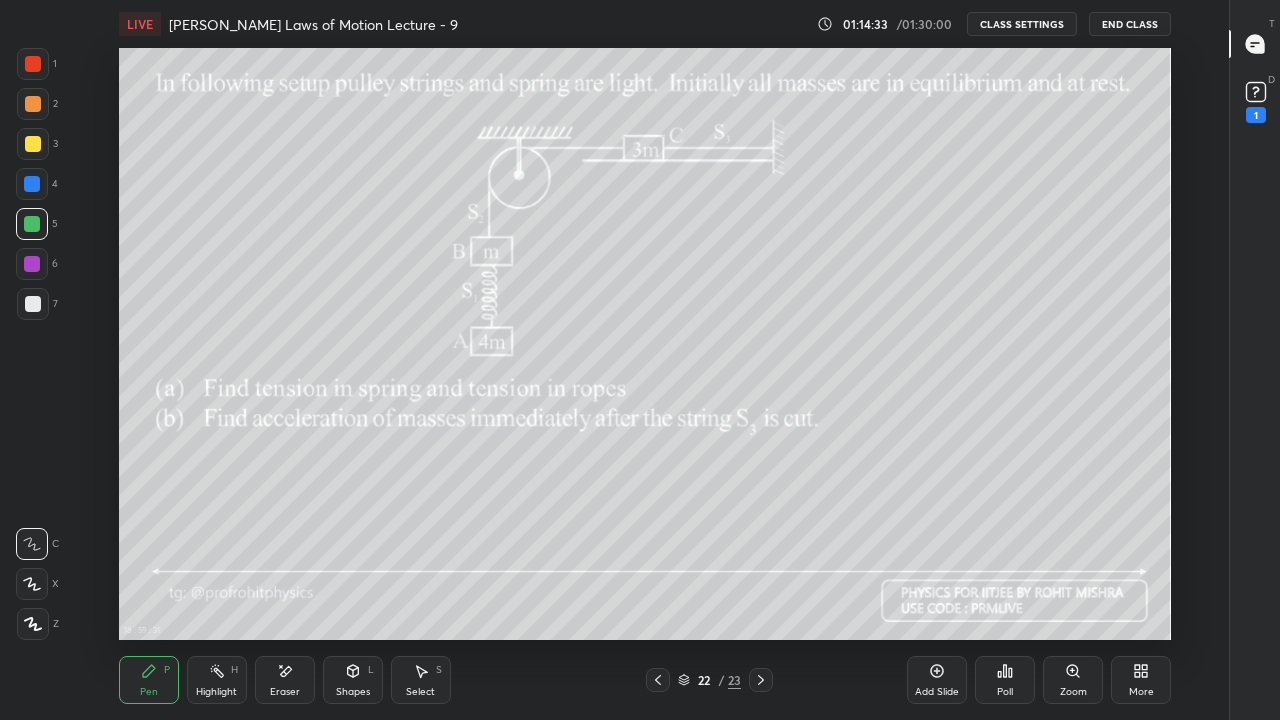 click at bounding box center (33, 304) 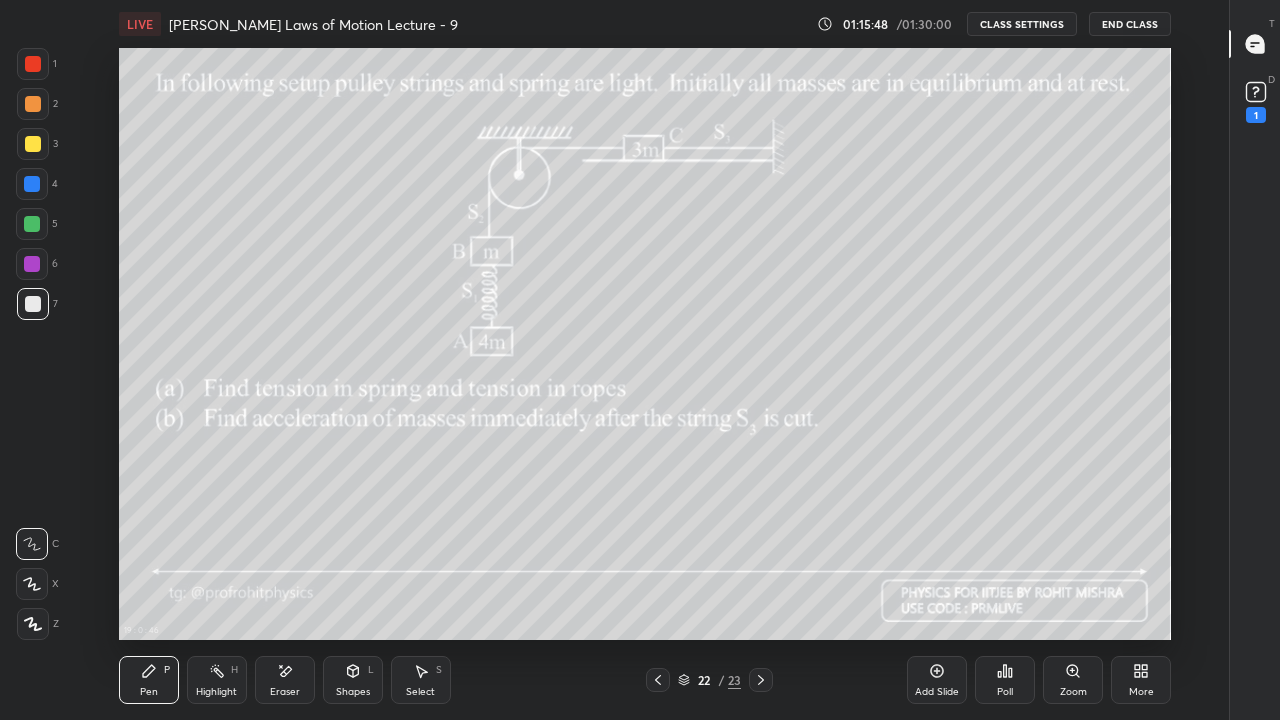 click on "Eraser" at bounding box center [285, 680] 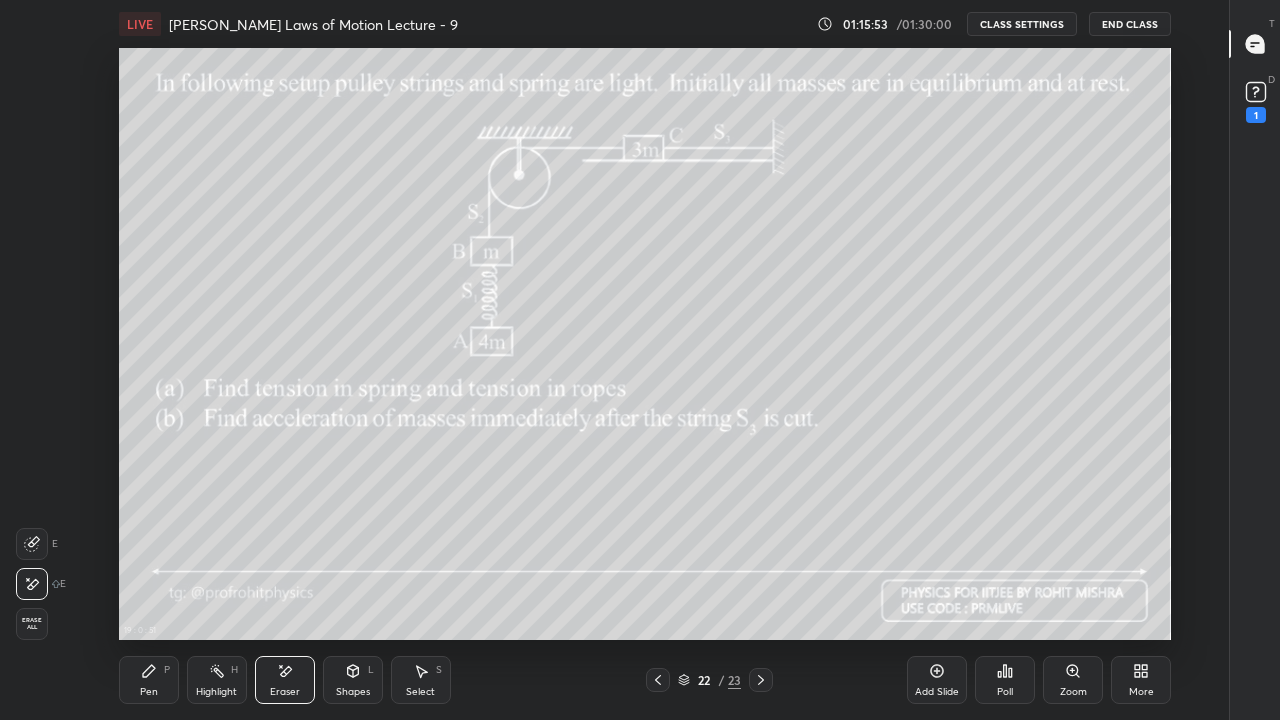 click 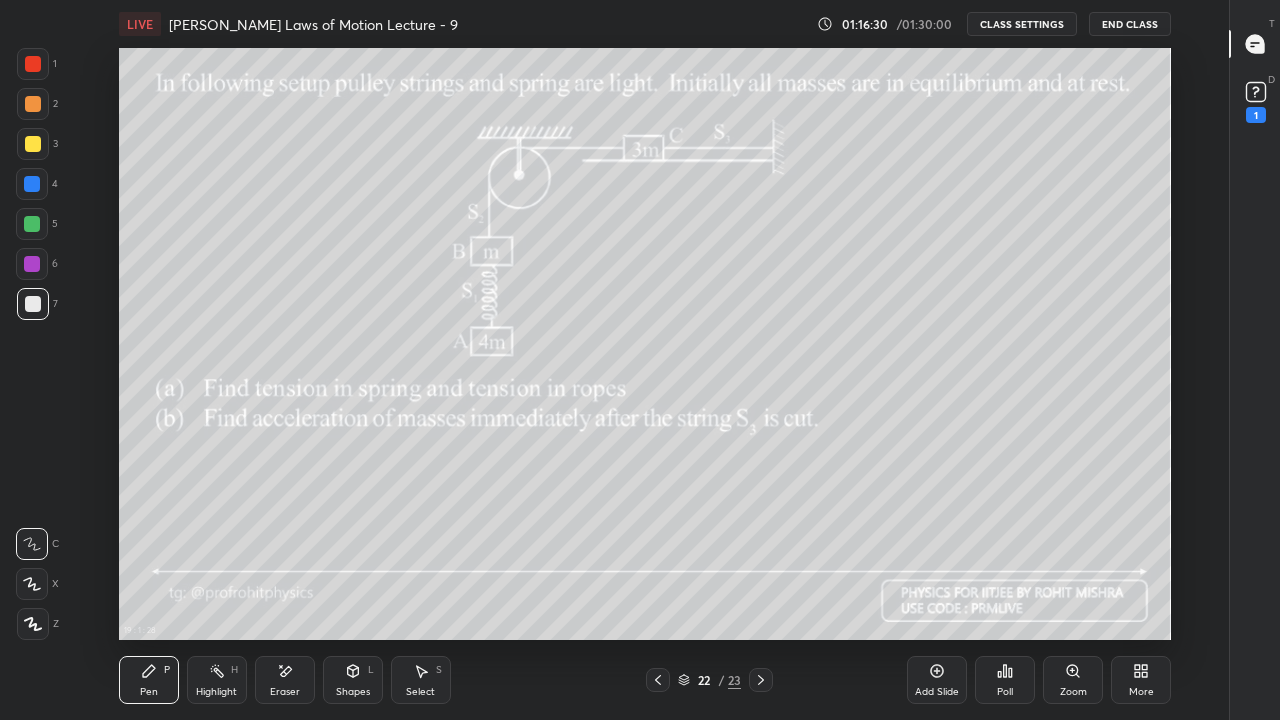 click on "Highlight H" at bounding box center (217, 680) 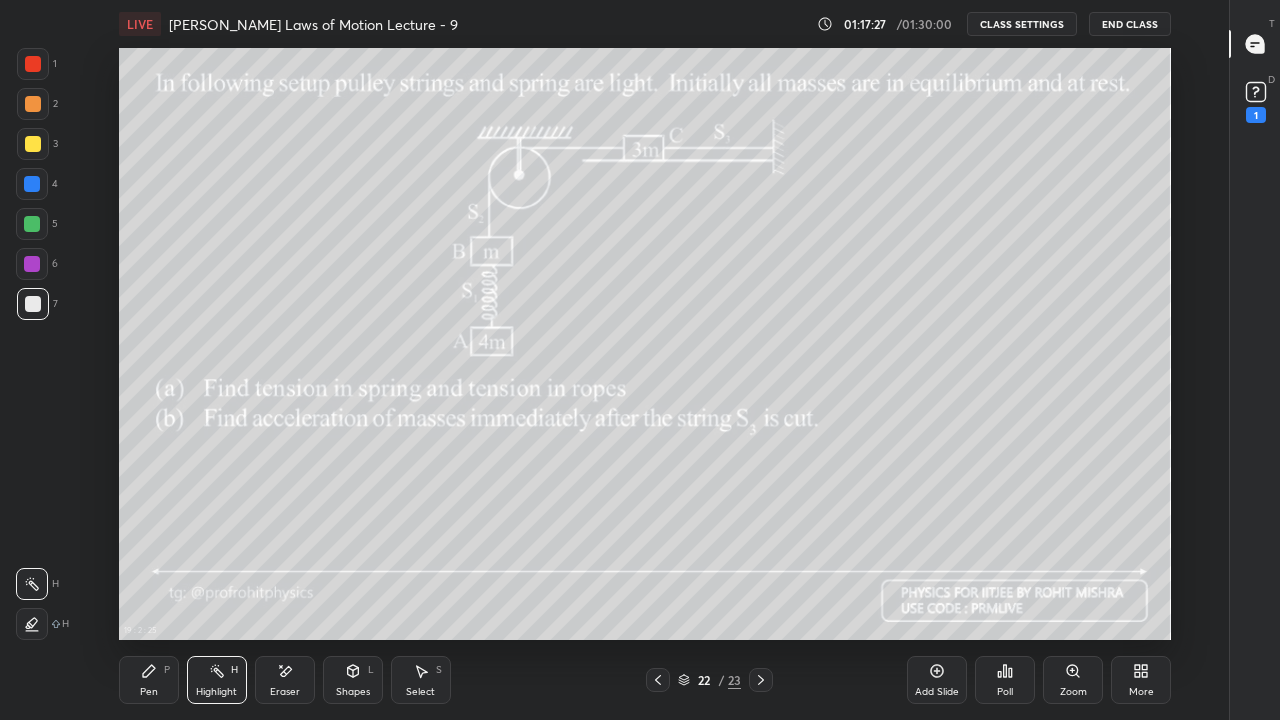 click on "22" at bounding box center (704, 680) 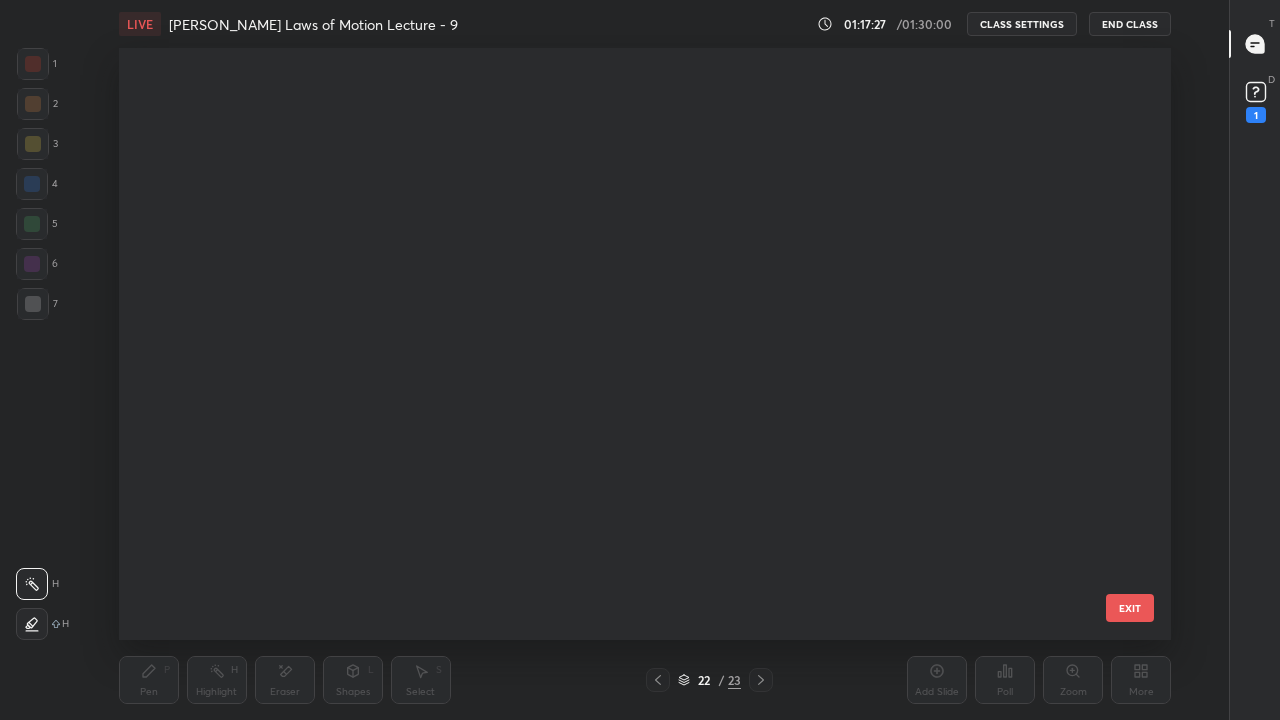 scroll, scrollTop: 866, scrollLeft: 0, axis: vertical 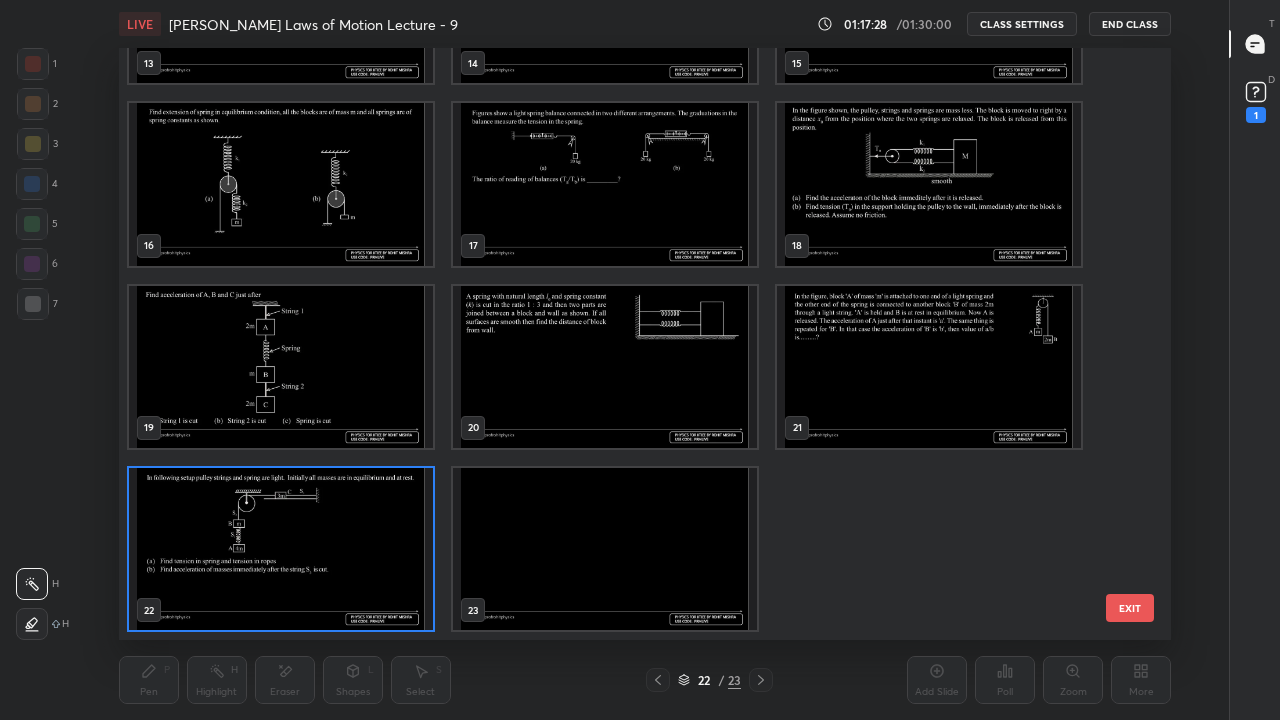 click 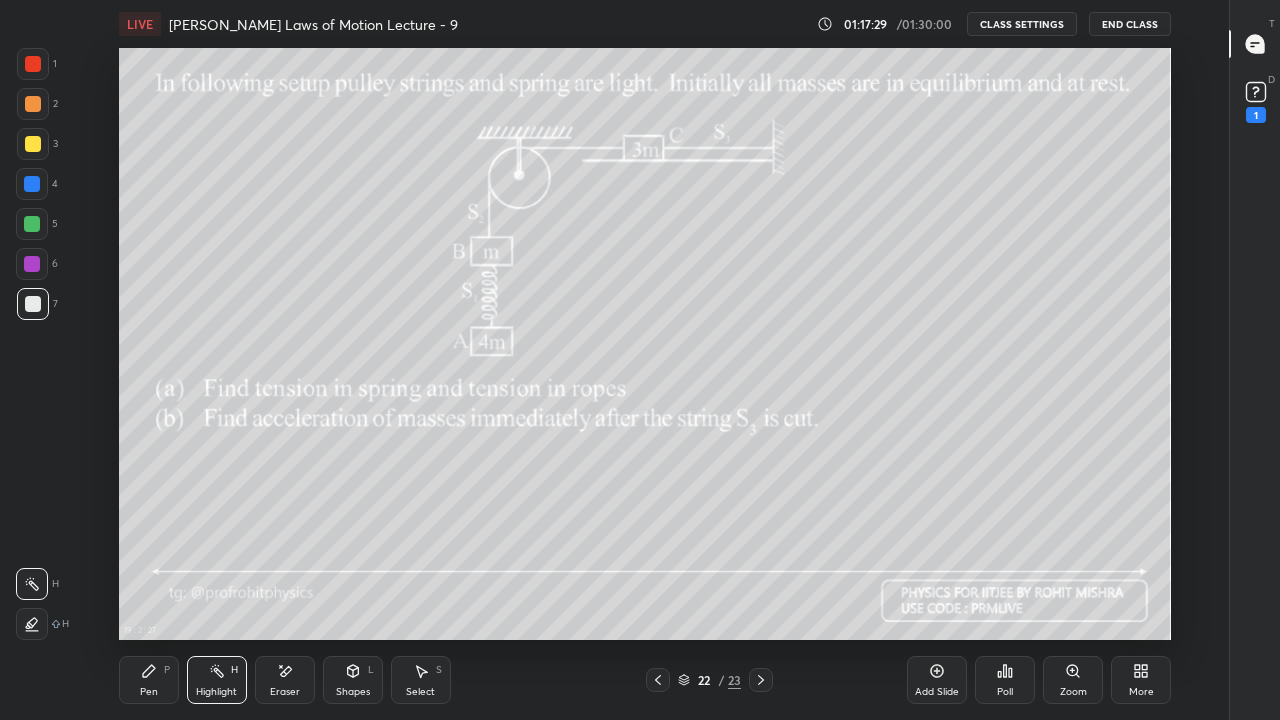 click 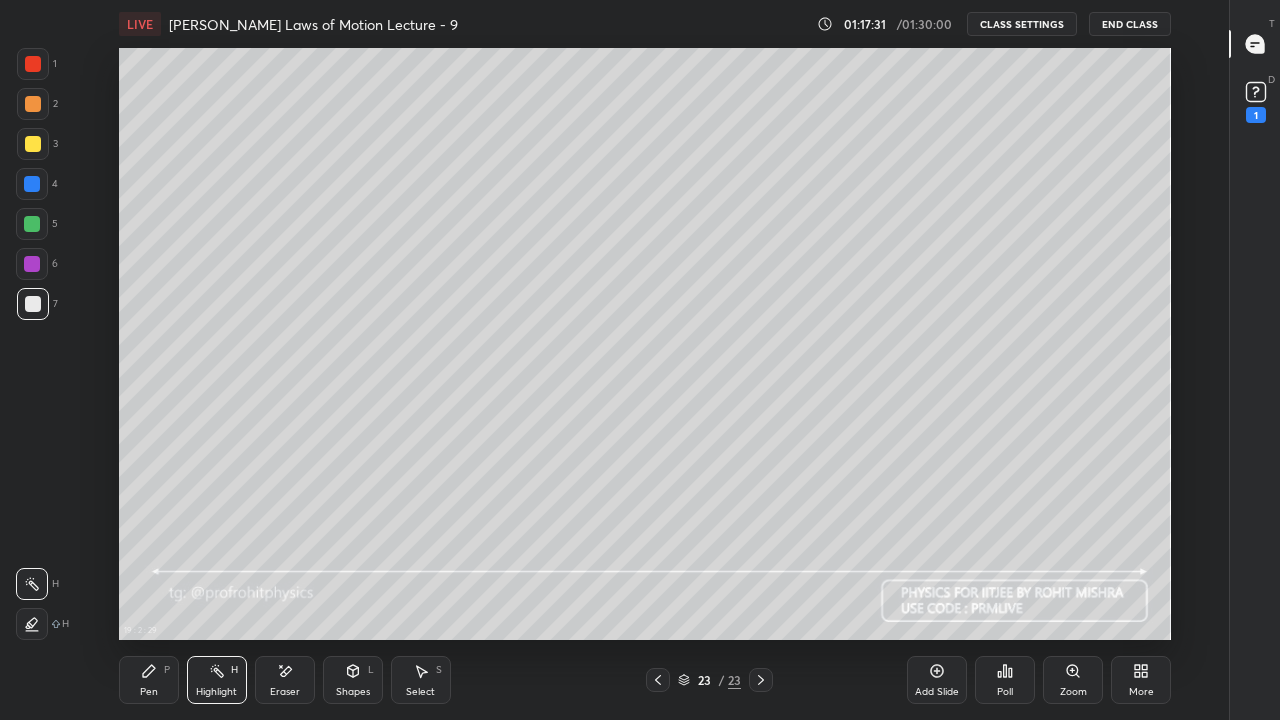 click 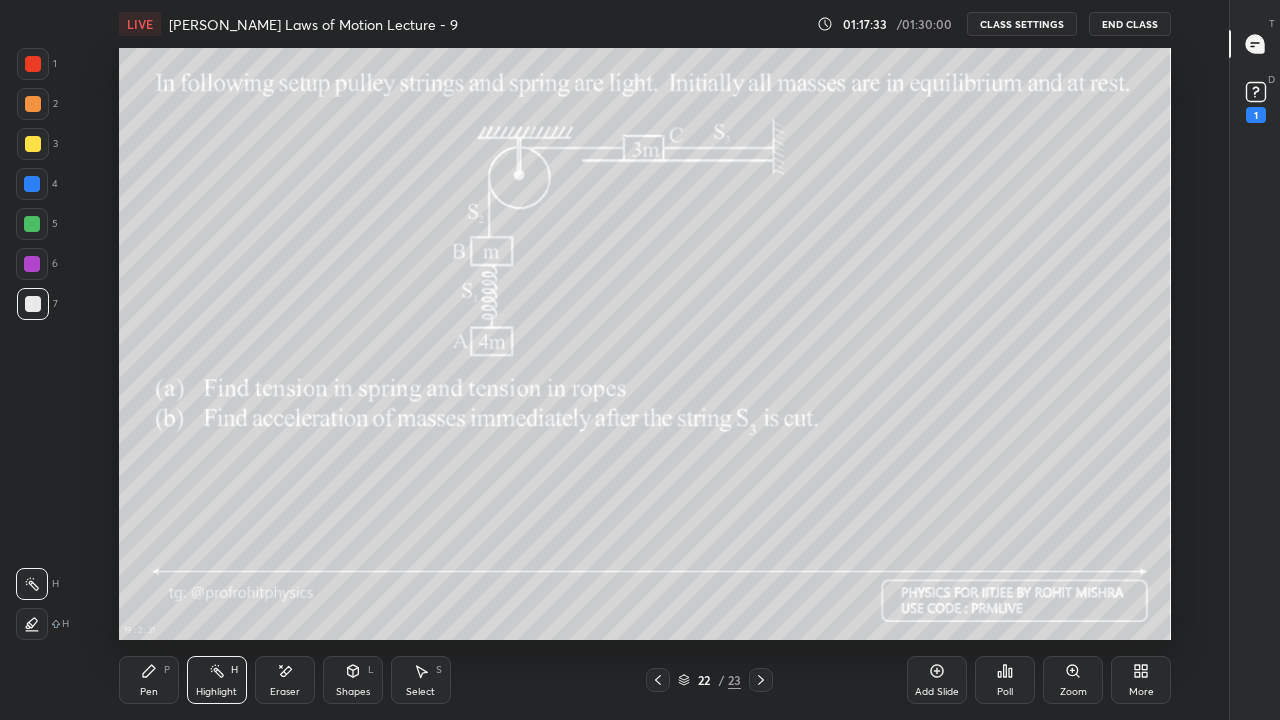 click 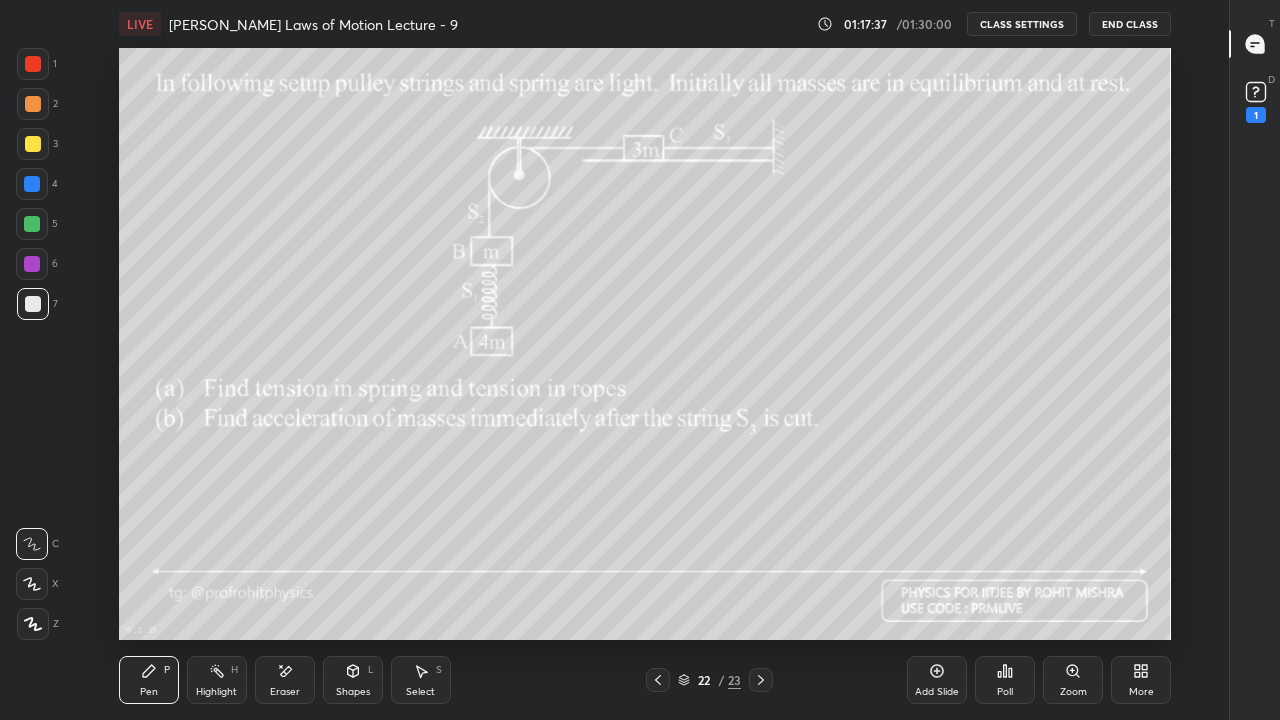 click 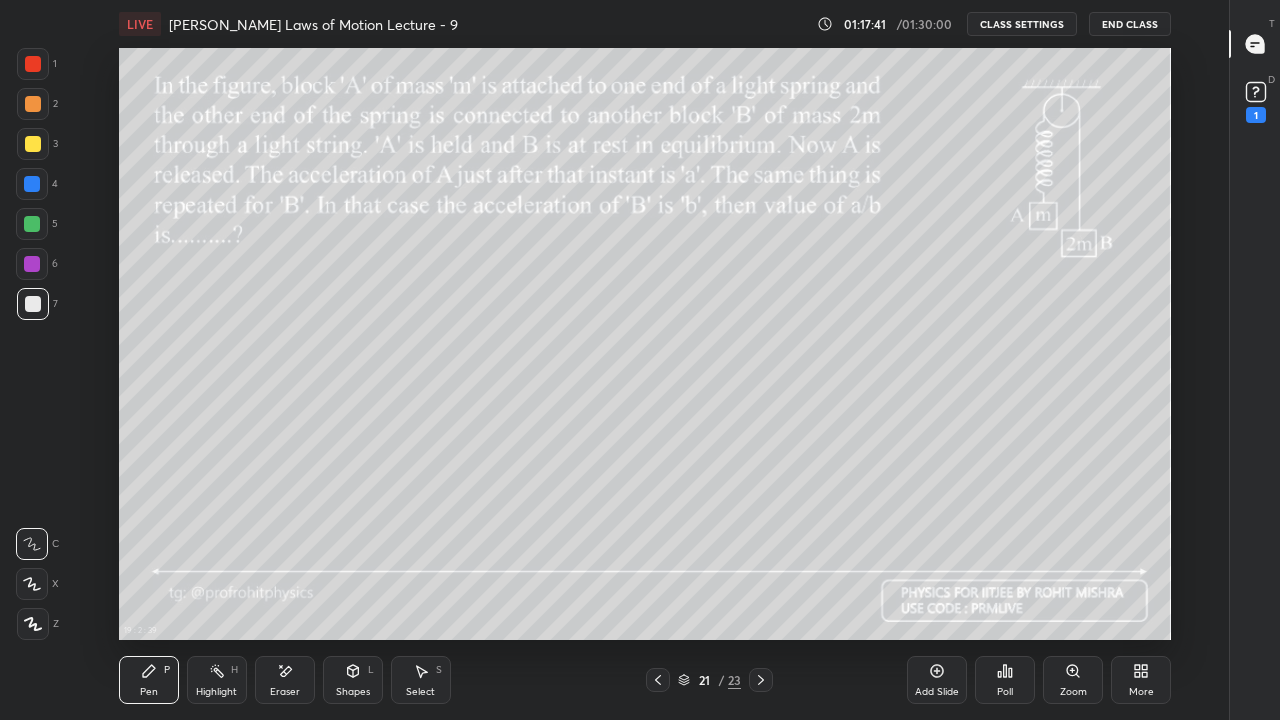 click 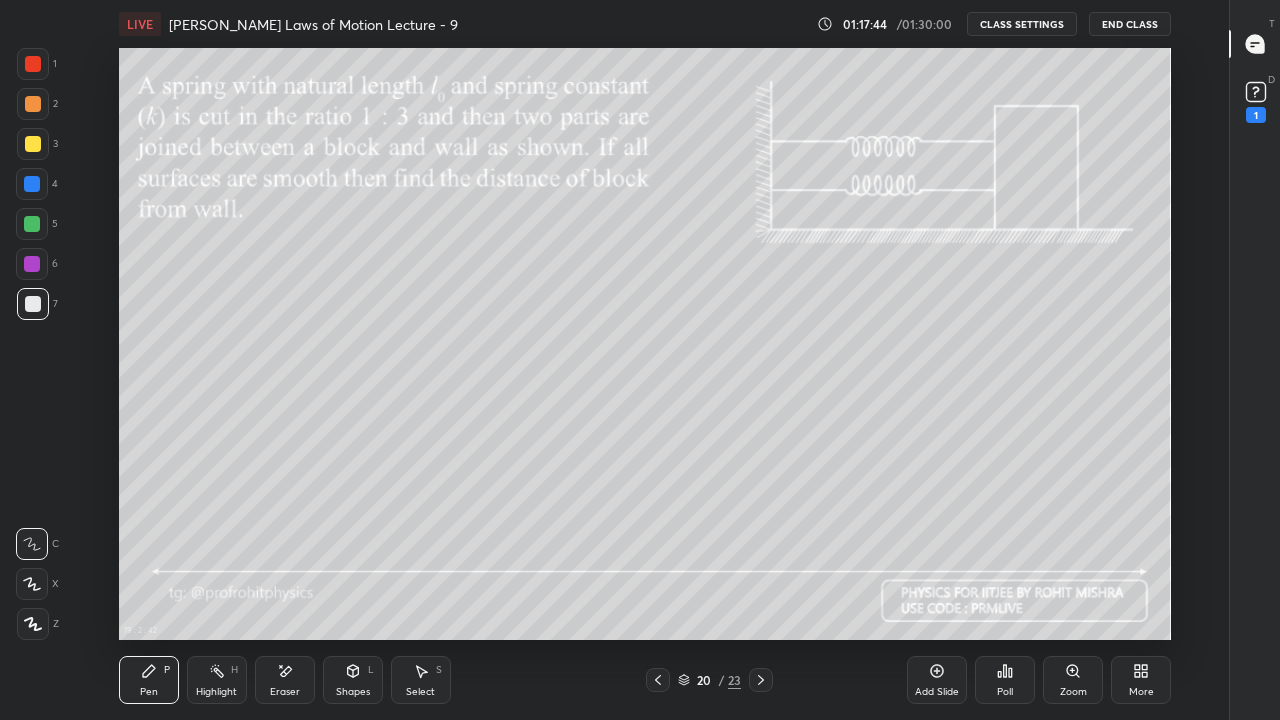 click 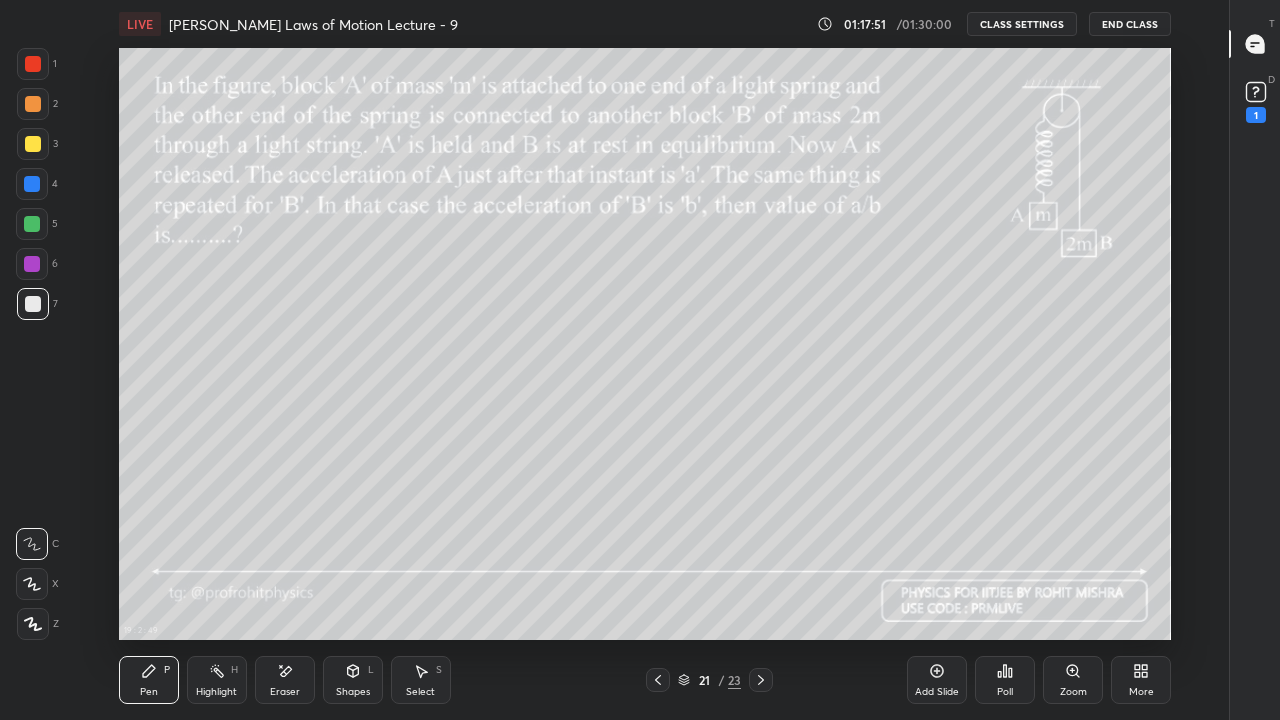 click 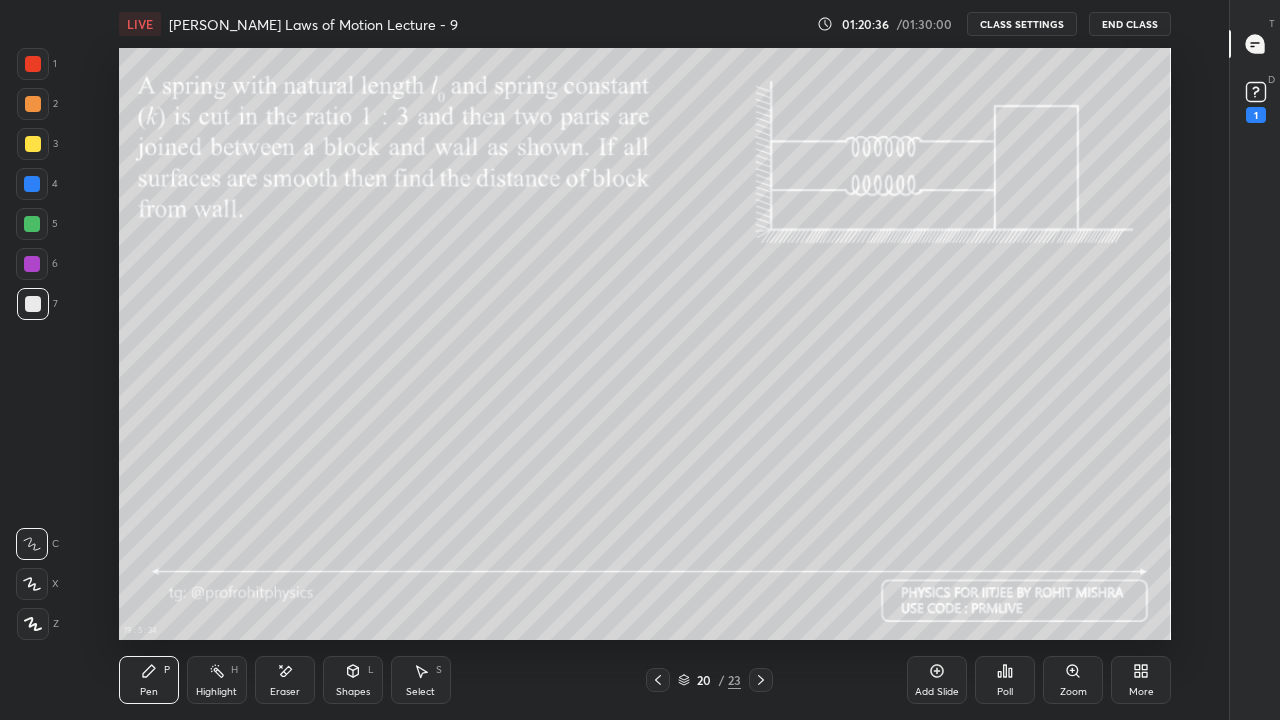 click at bounding box center (33, 144) 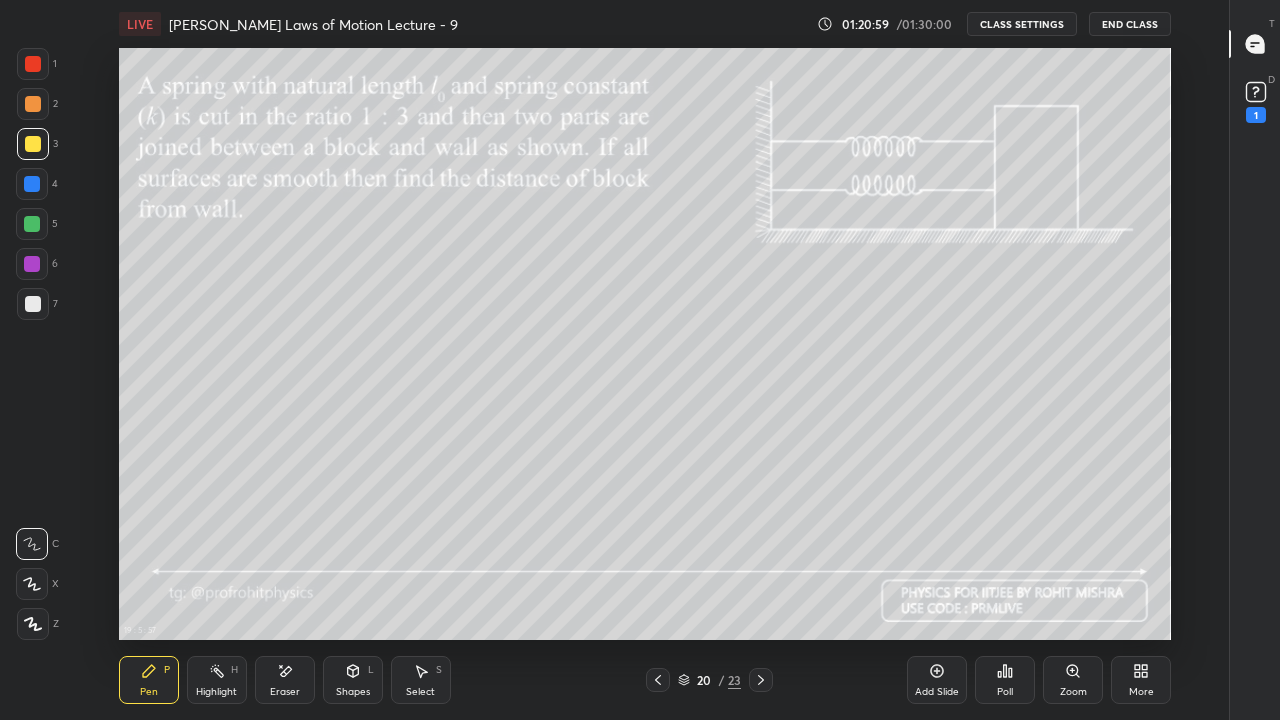 click at bounding box center (33, 304) 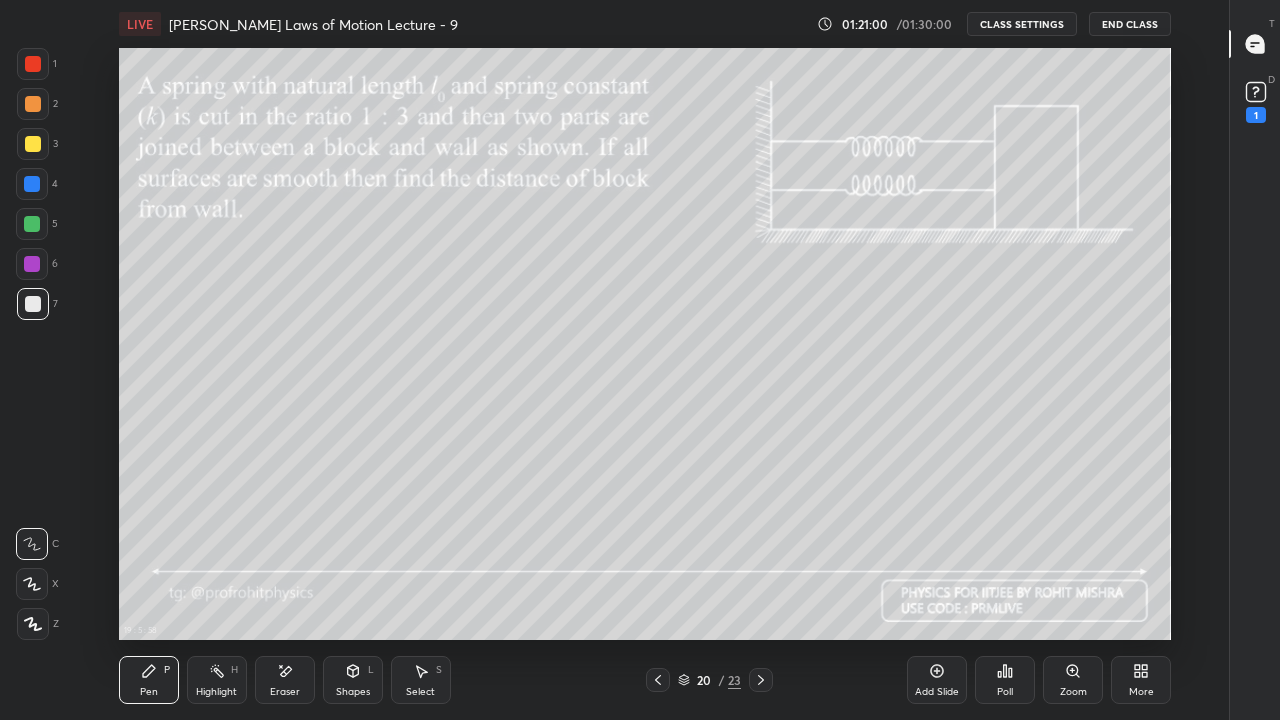 click on "Shapes L" at bounding box center (353, 680) 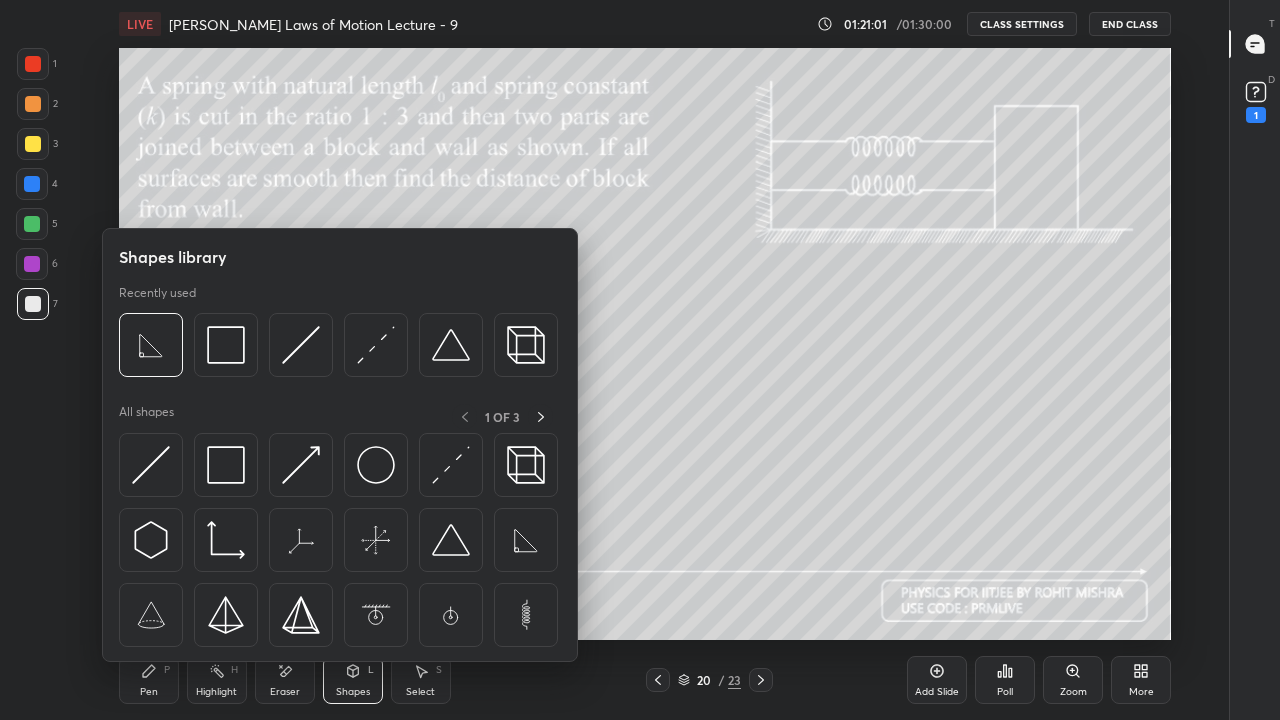 click at bounding box center (376, 345) 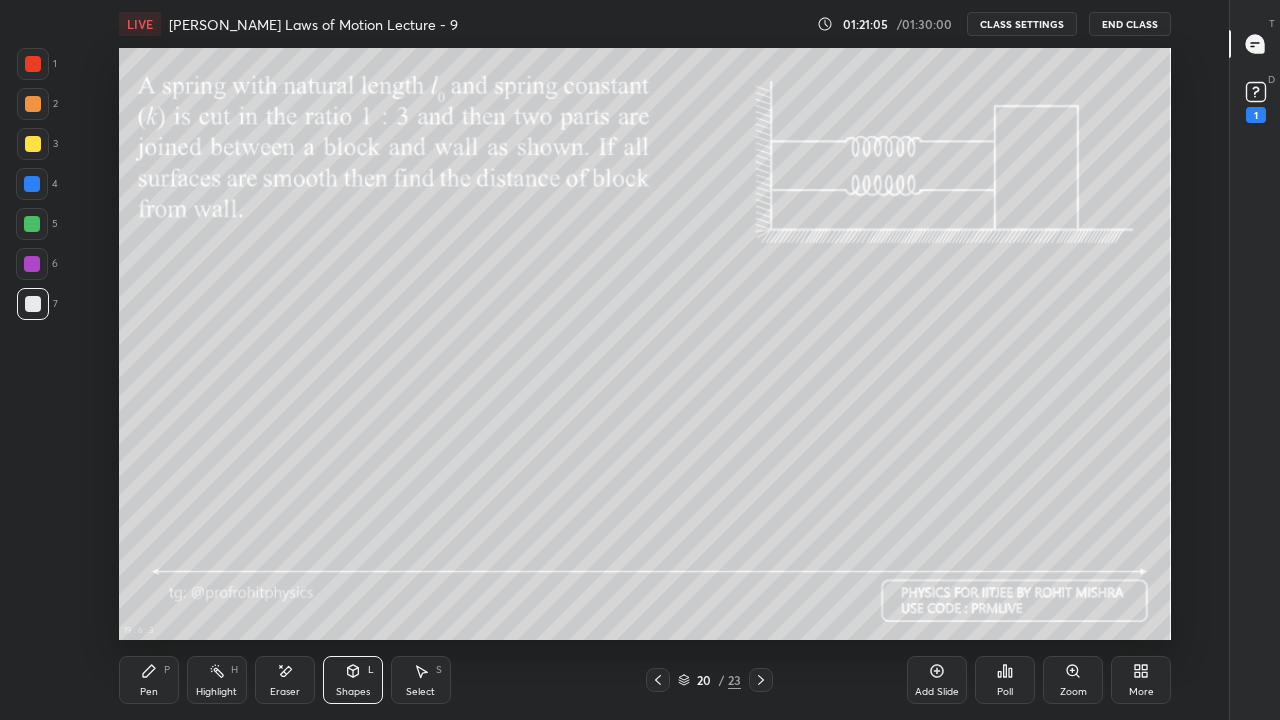 click on "Pen P" at bounding box center (149, 680) 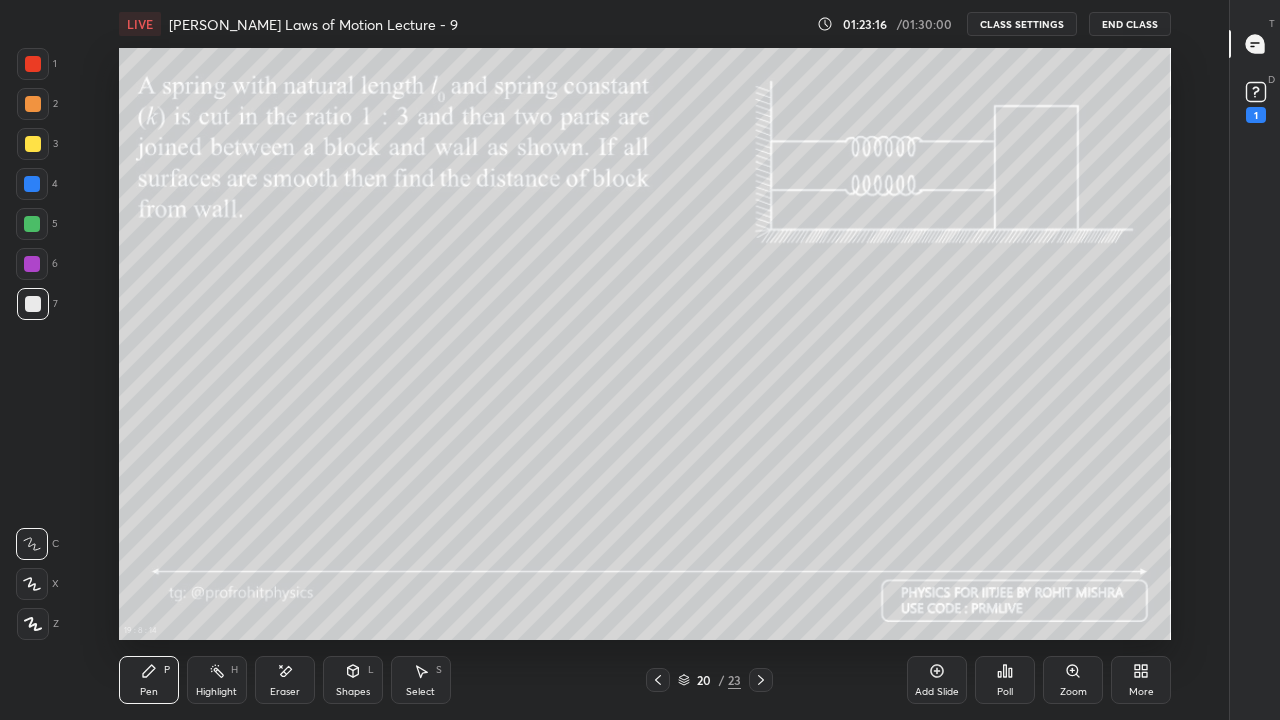 click at bounding box center [32, 184] 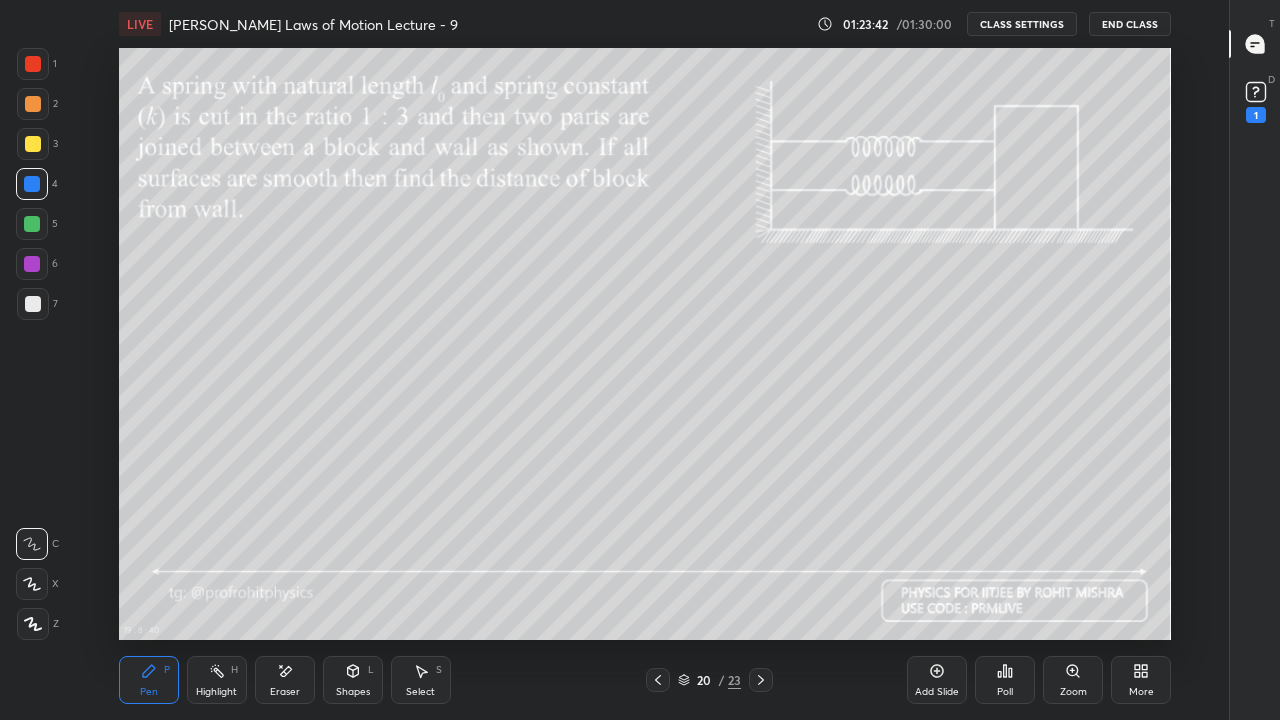 click on "Shapes" at bounding box center (353, 692) 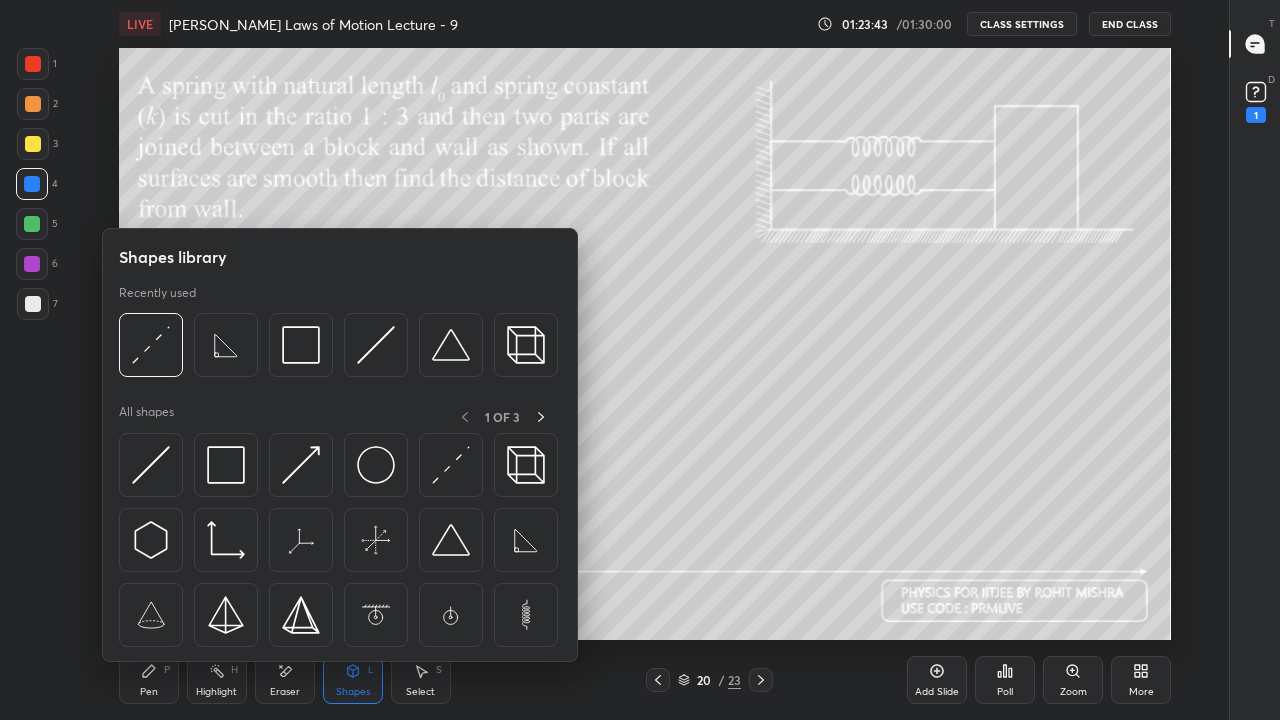 click at bounding box center [301, 345] 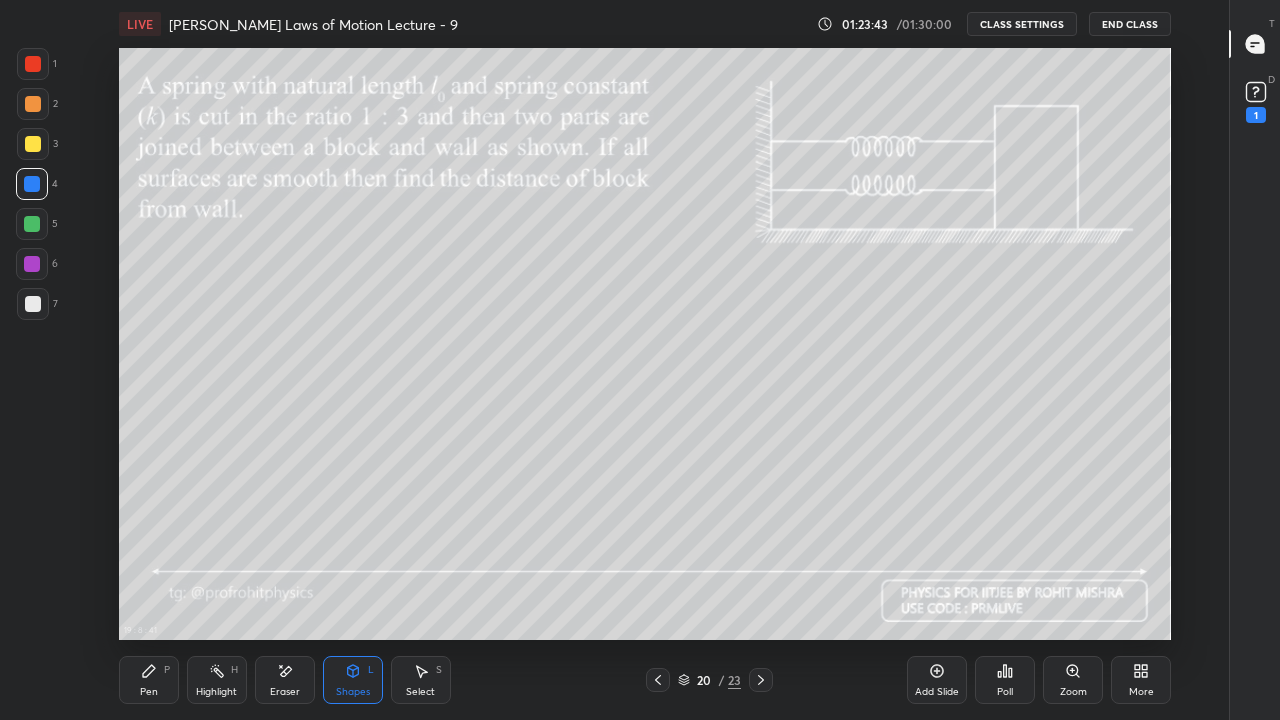 click at bounding box center [33, 304] 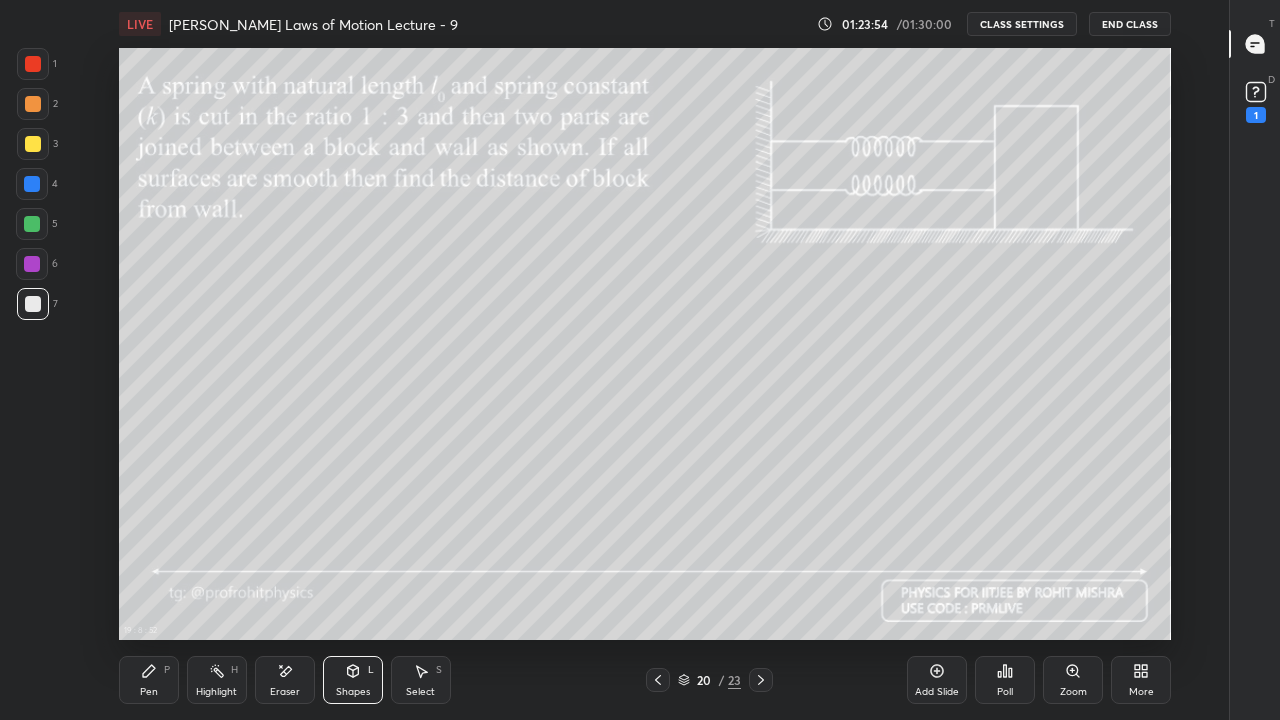 click on "Select S" at bounding box center [421, 680] 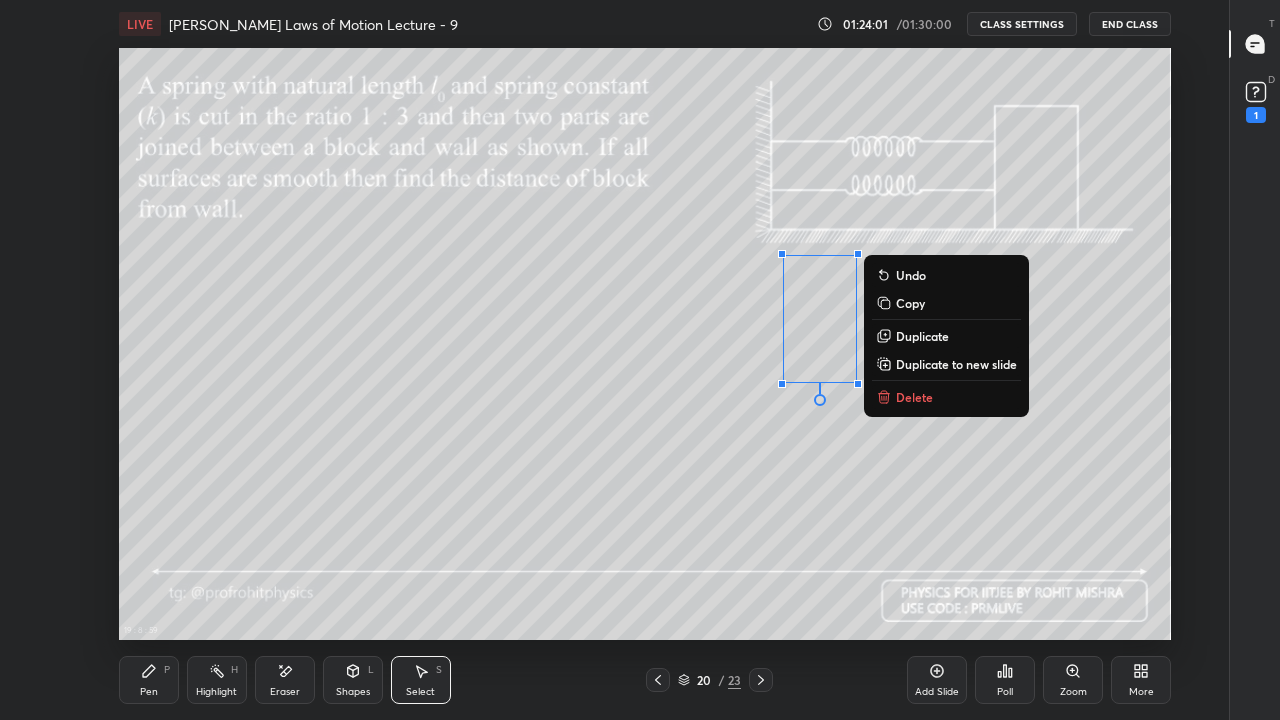 click on "Eraser" at bounding box center (285, 680) 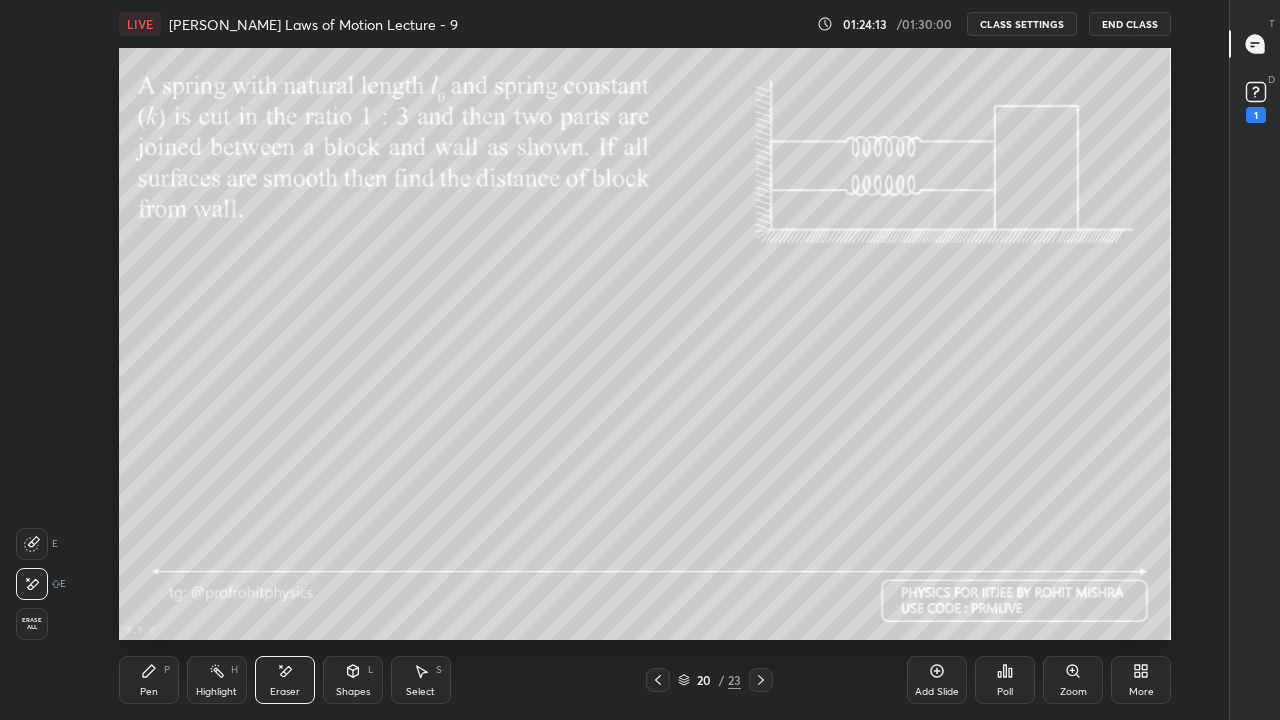 click 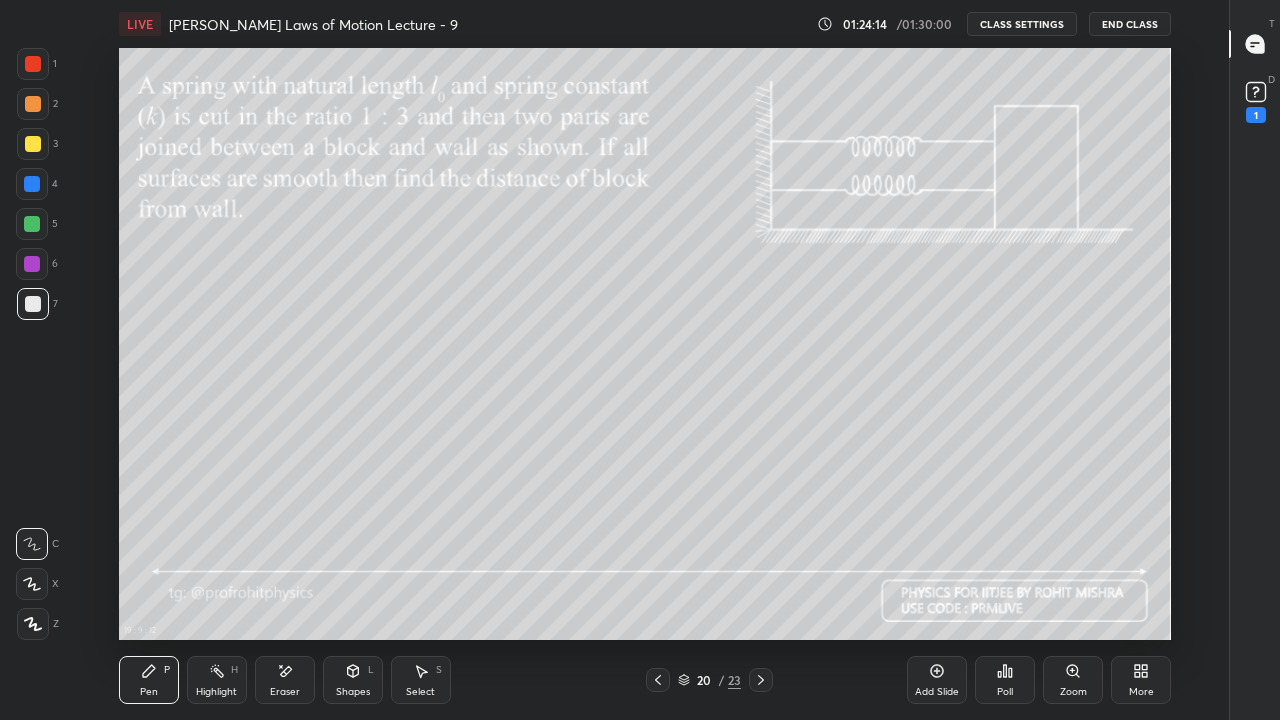 click at bounding box center (33, 144) 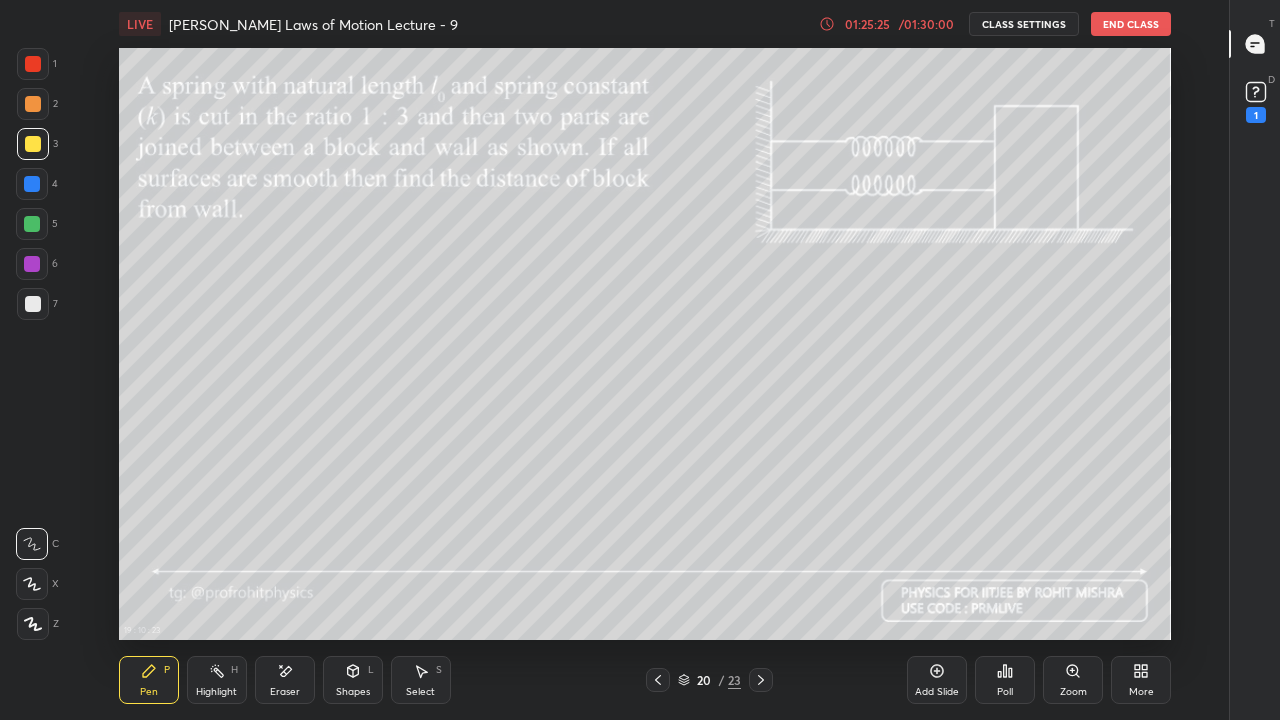 click on "1 2 3 4 5 6 7 C X Z E E Erase all   H H" at bounding box center [32, 344] 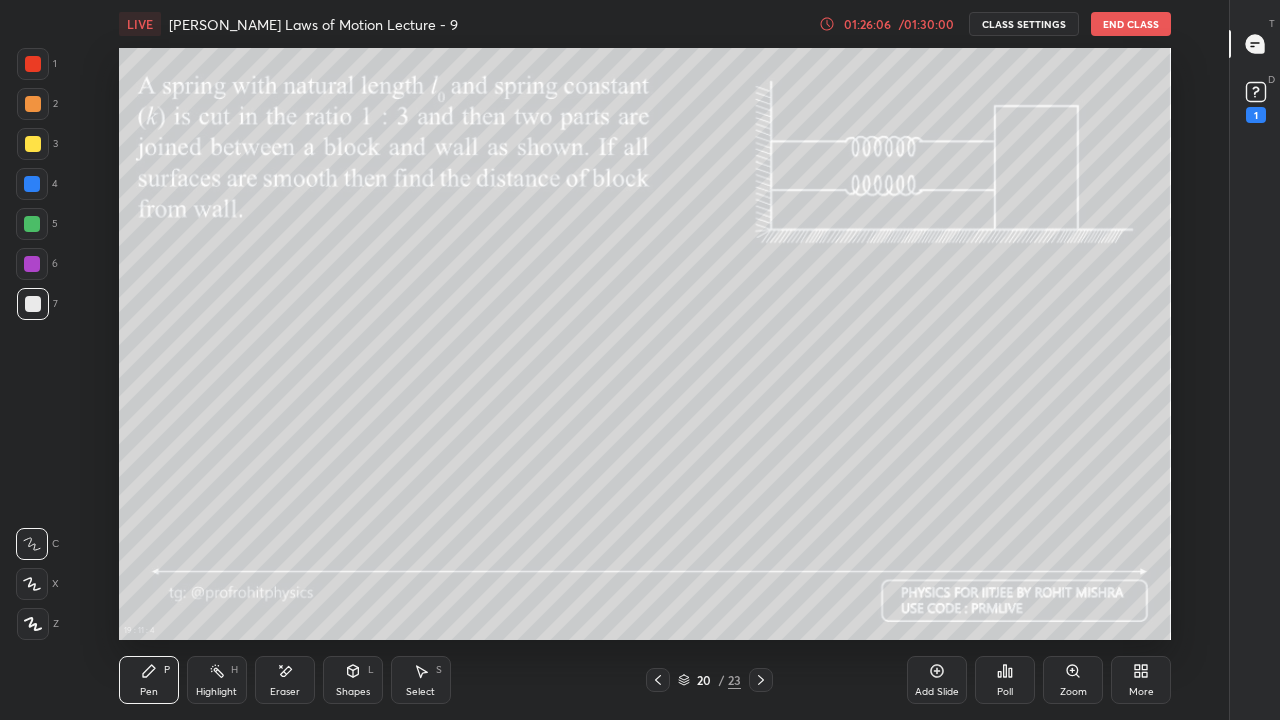 click on "Shapes" at bounding box center (353, 692) 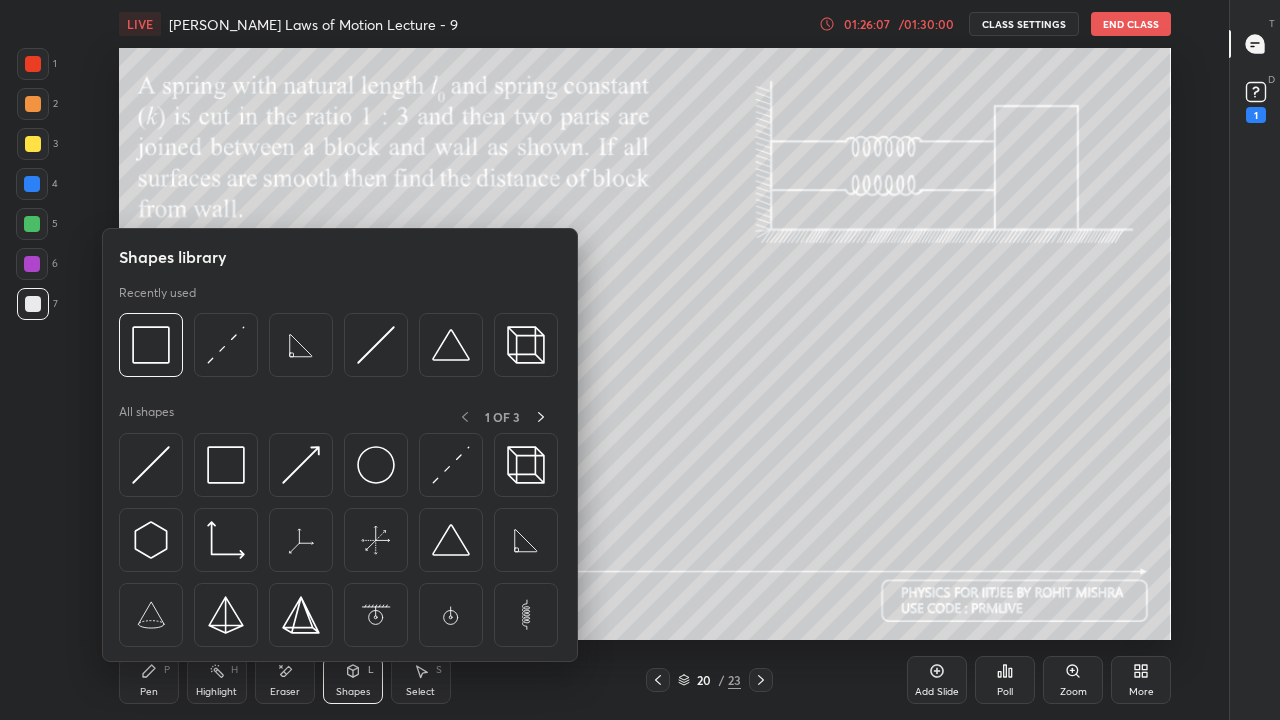 click at bounding box center (151, 345) 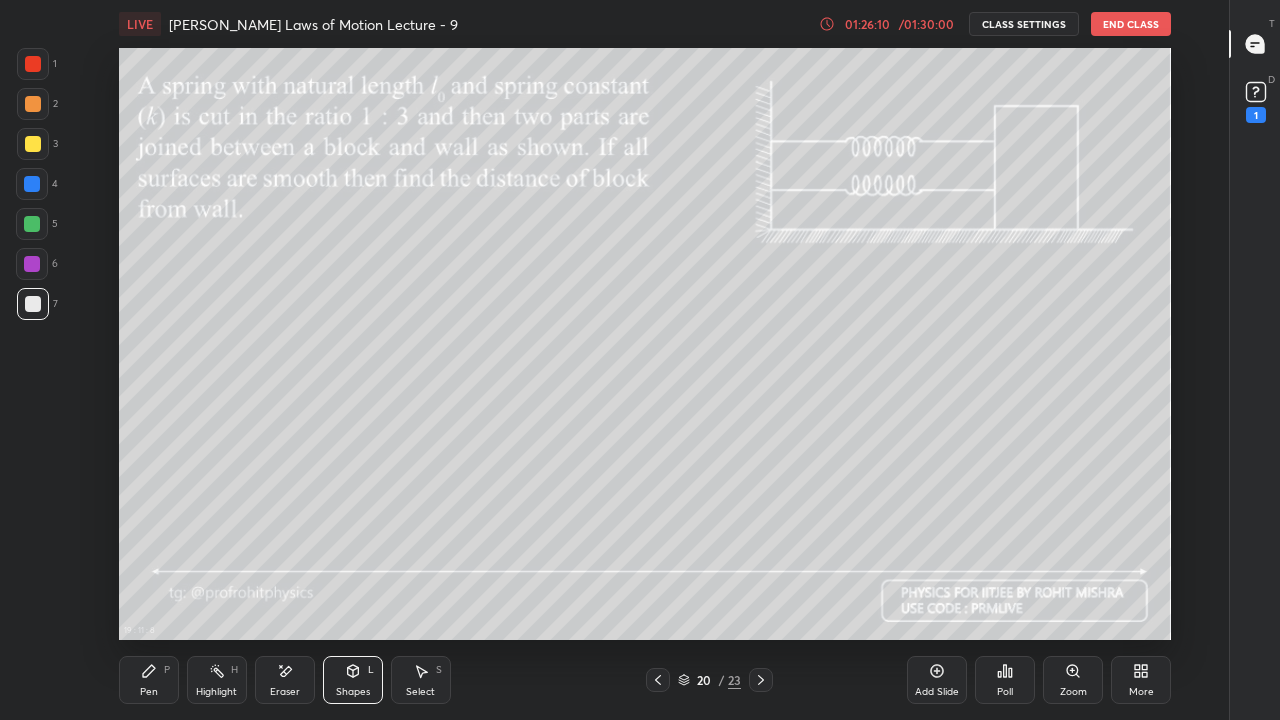 click 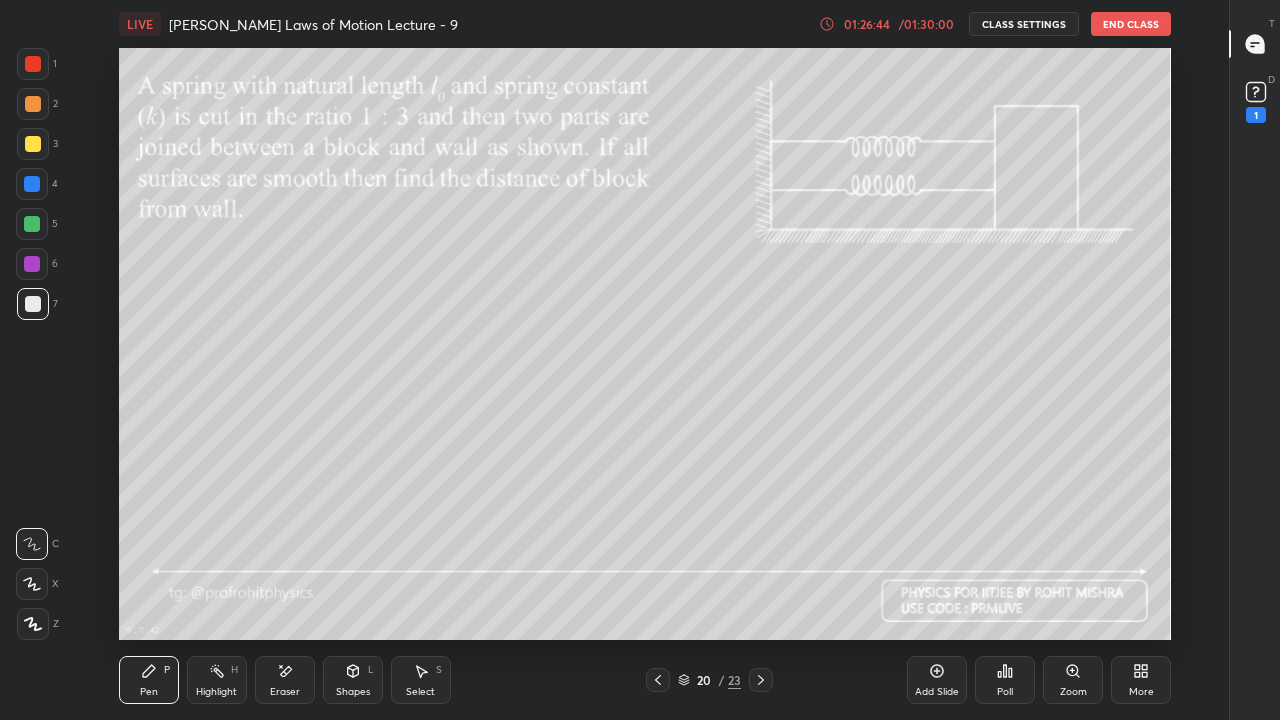 click on "Highlight H" at bounding box center (217, 680) 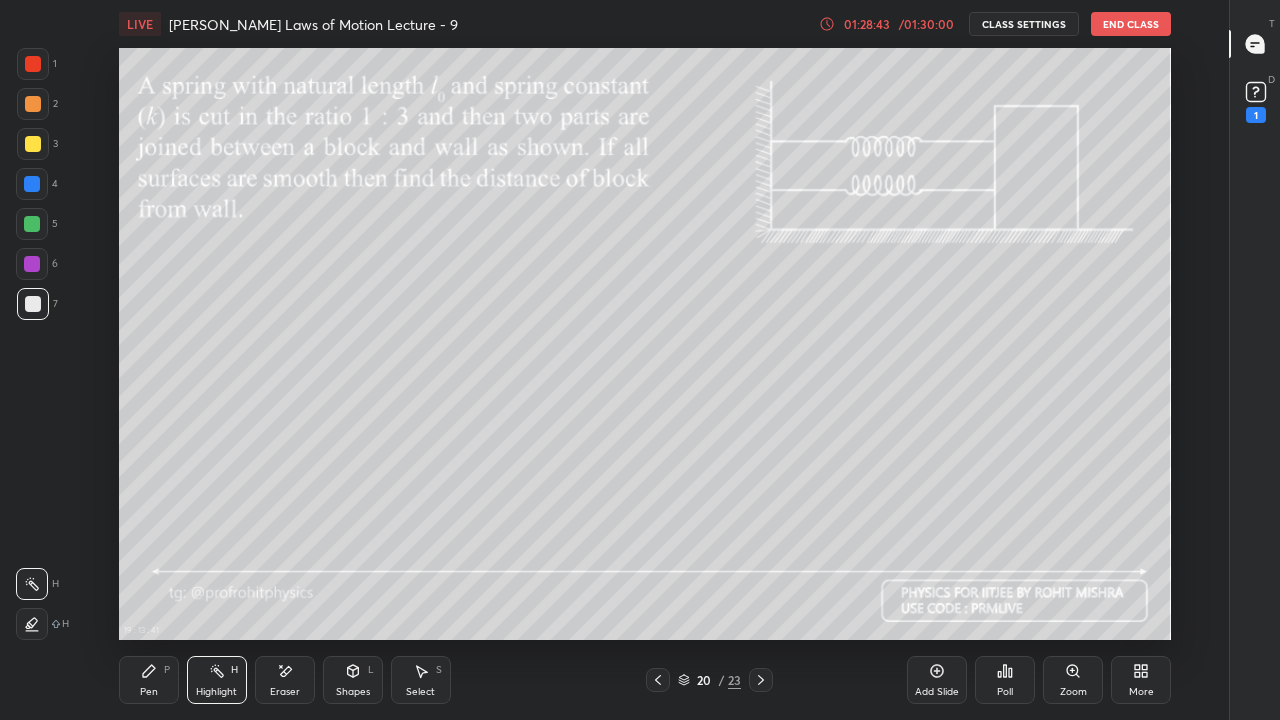 click 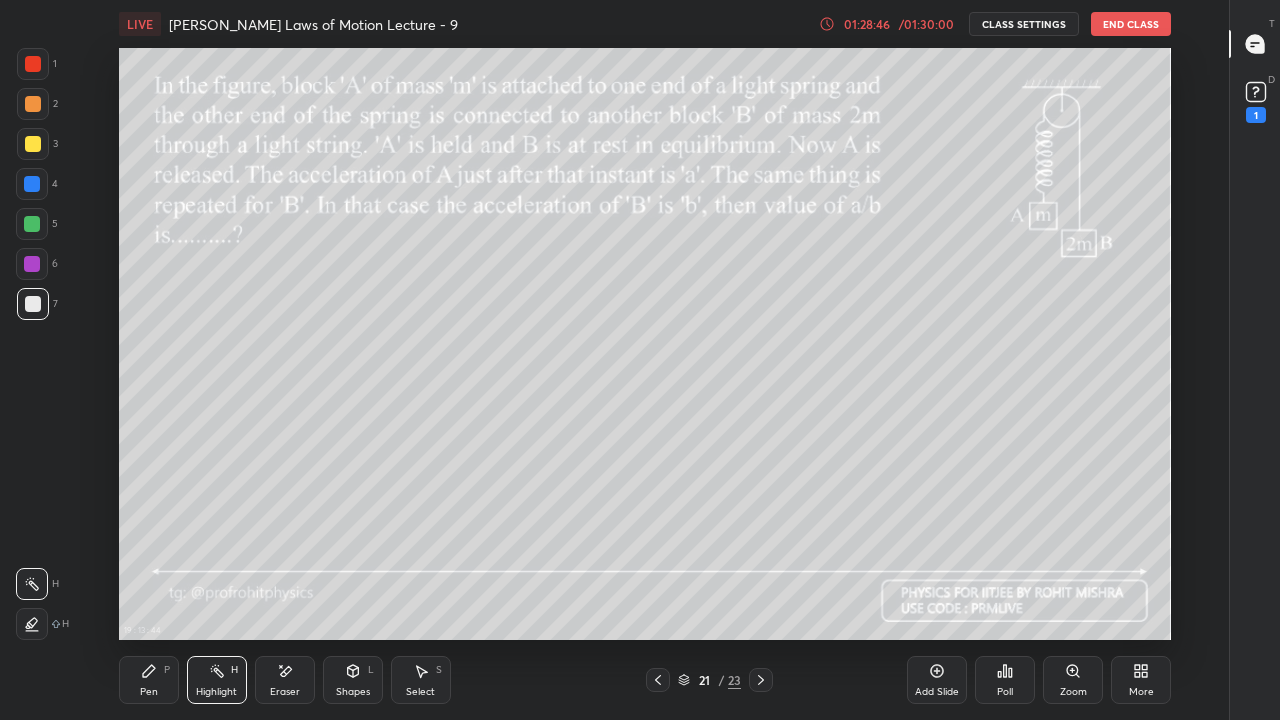 click 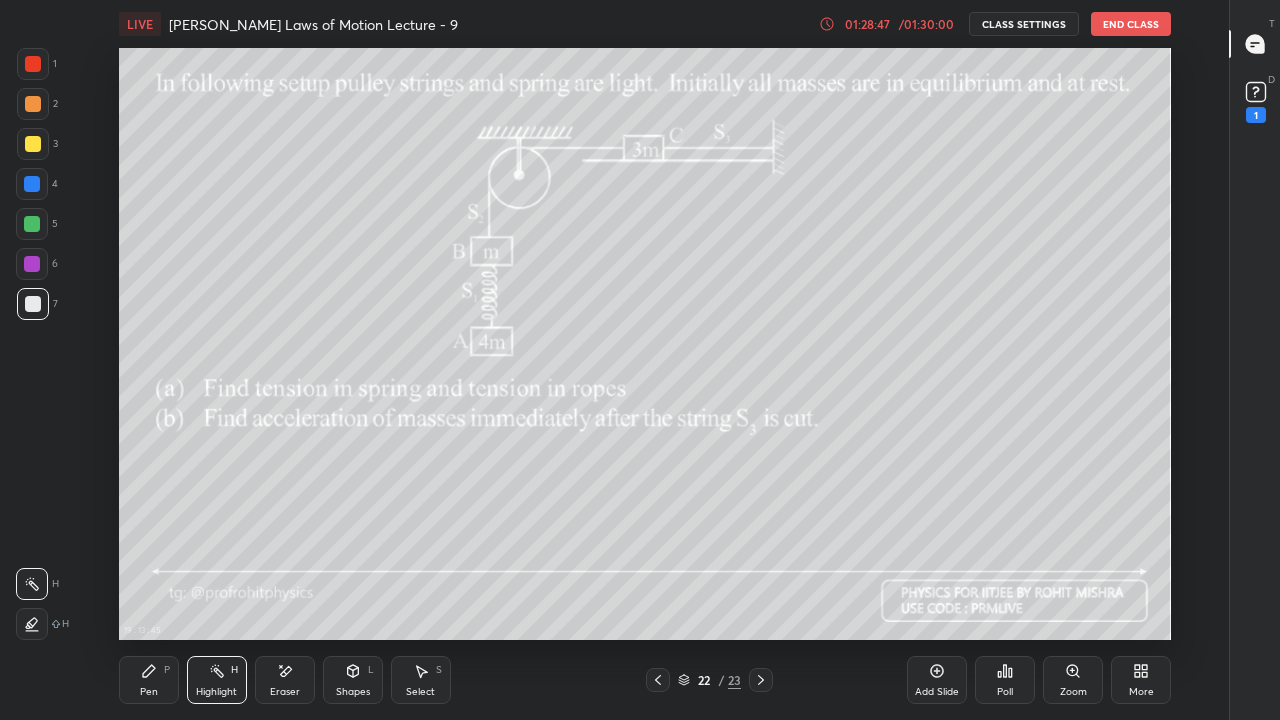 click 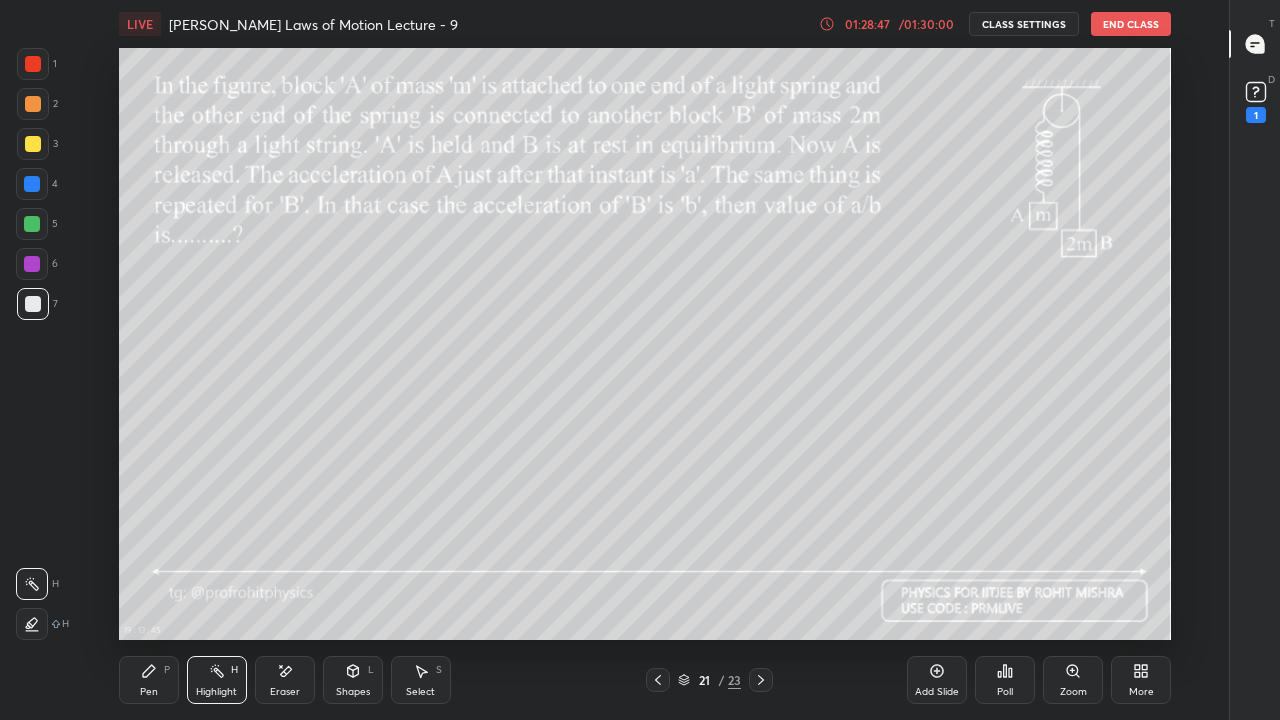 click 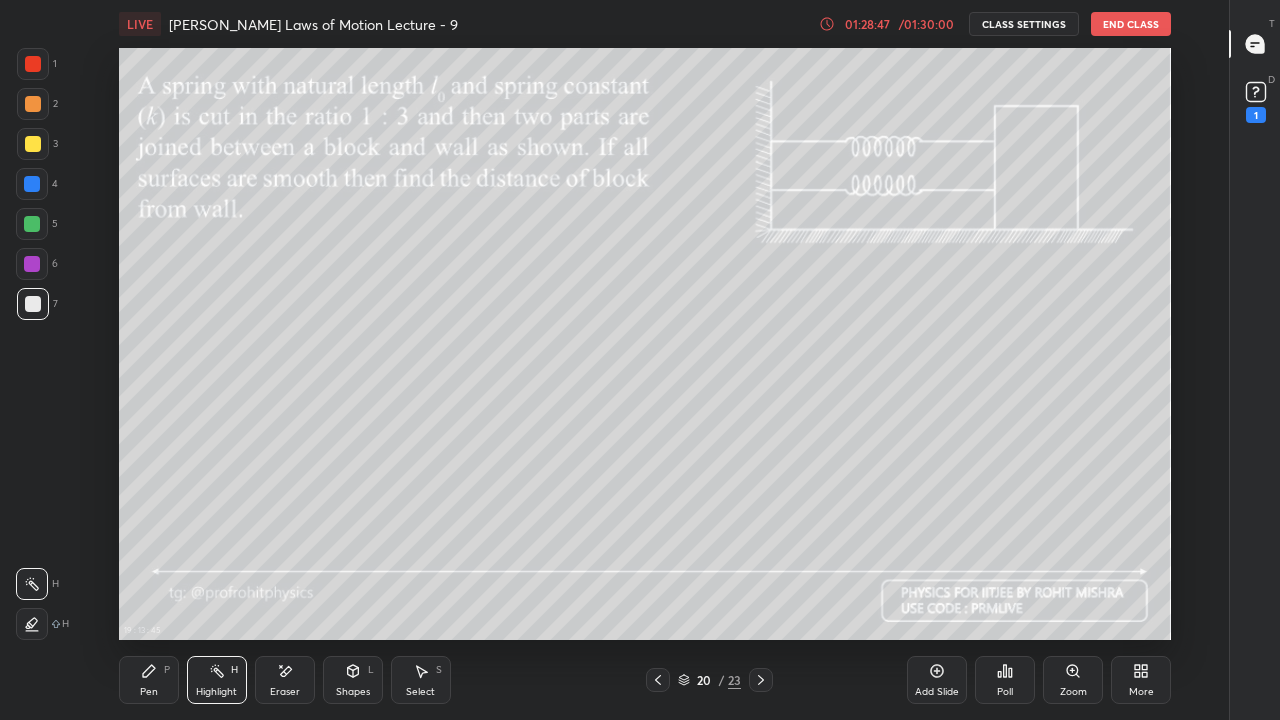 click 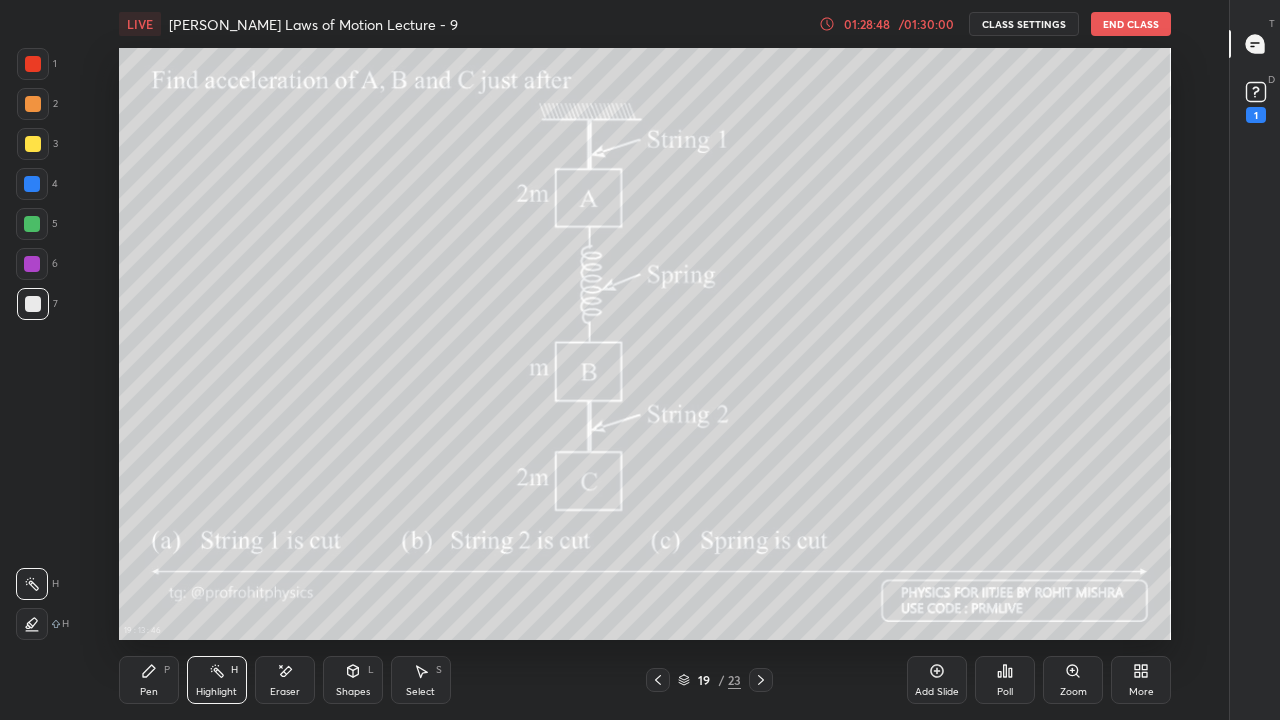 click 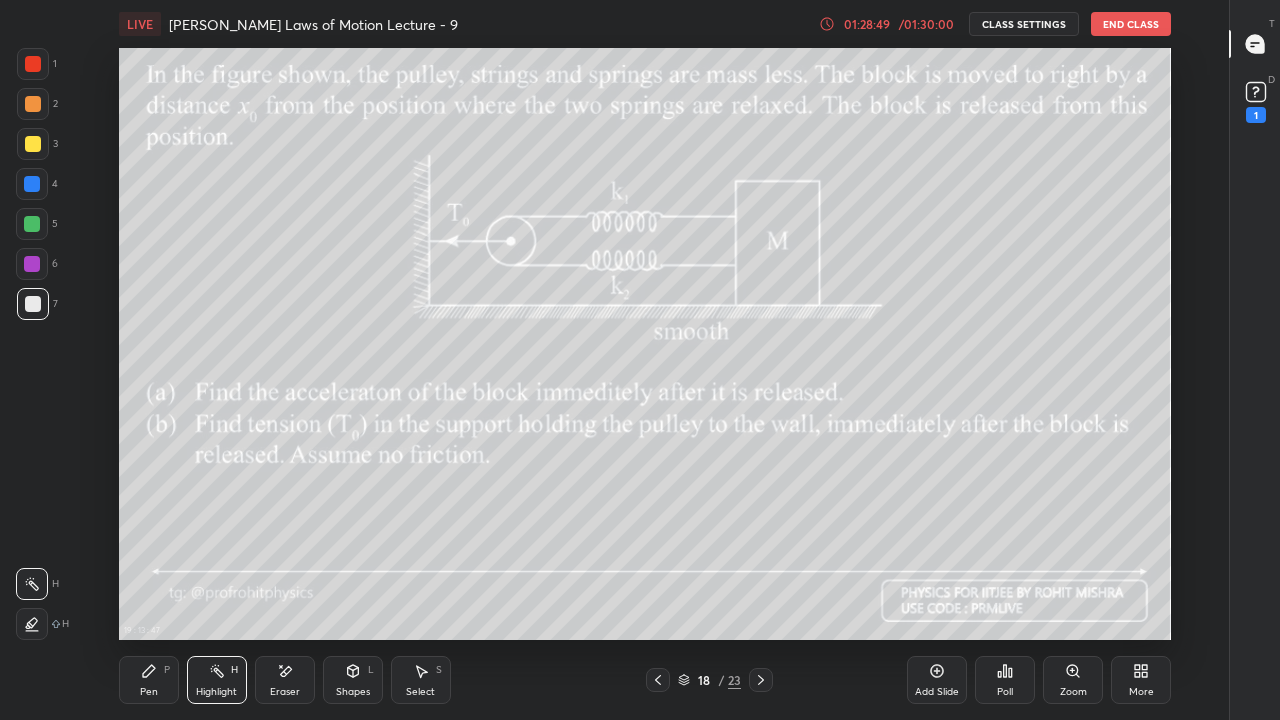 click 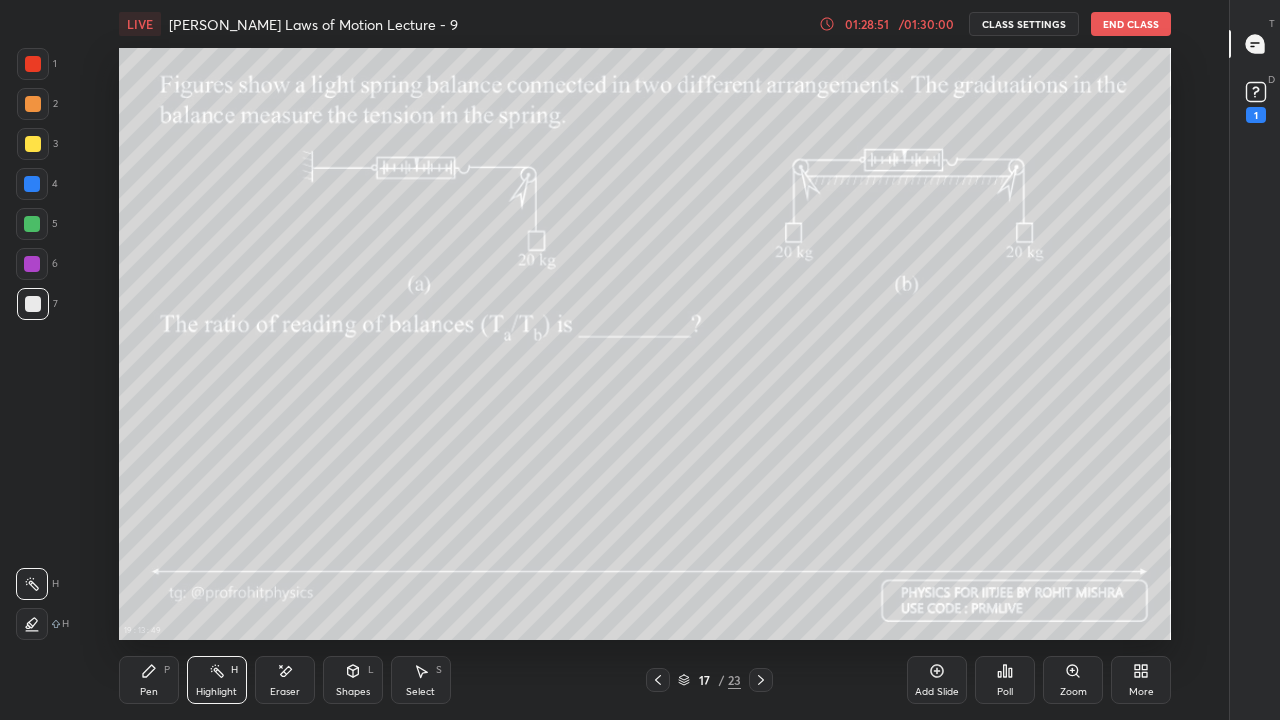 click 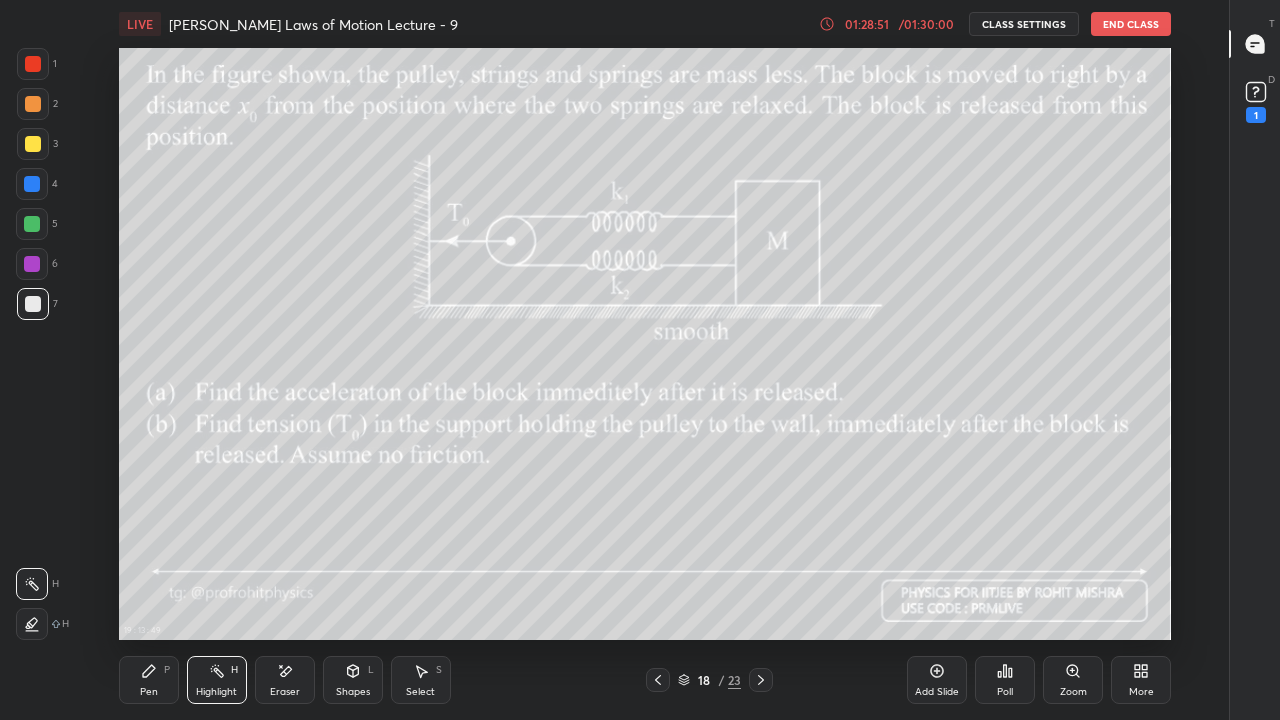 click 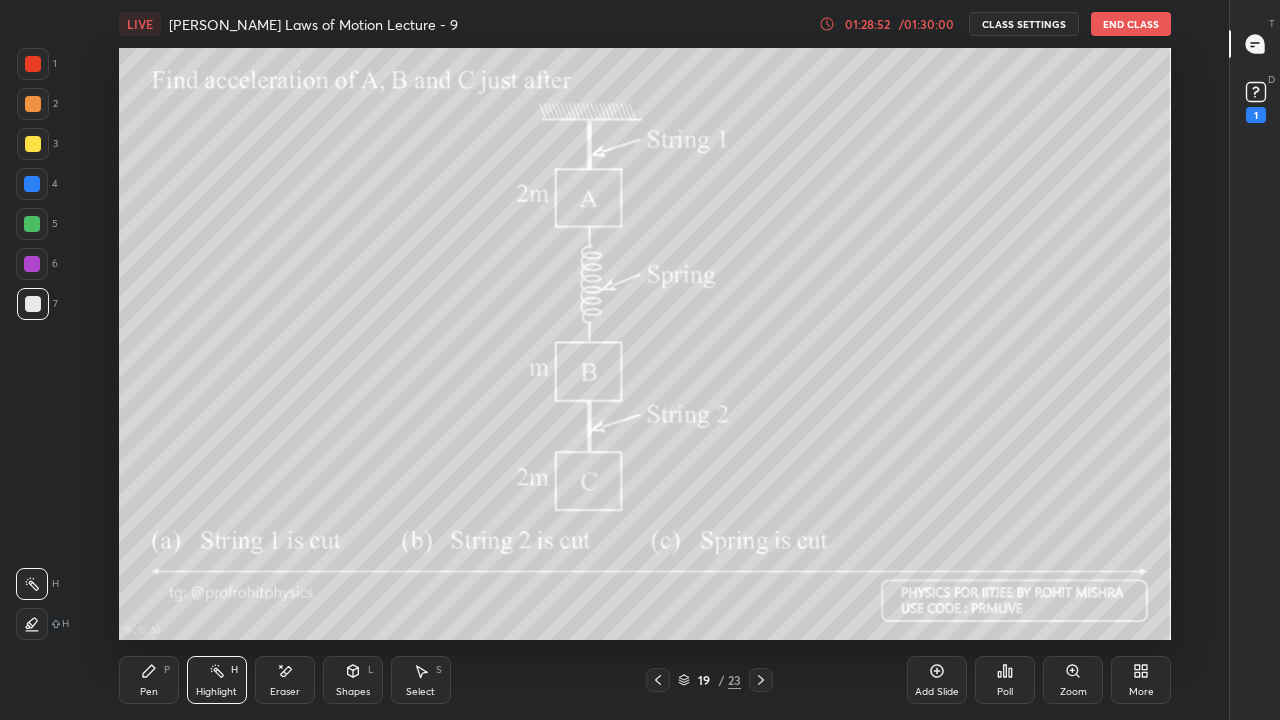click 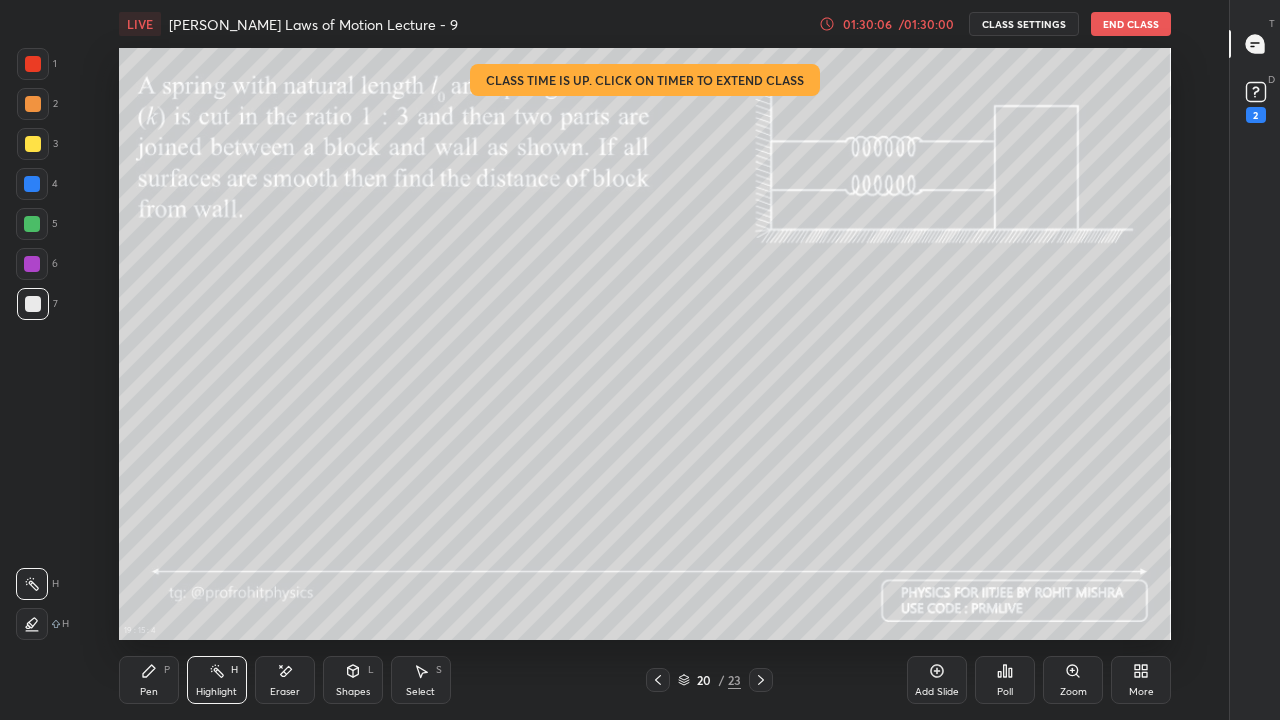 click on "01:30:06" at bounding box center [867, 24] 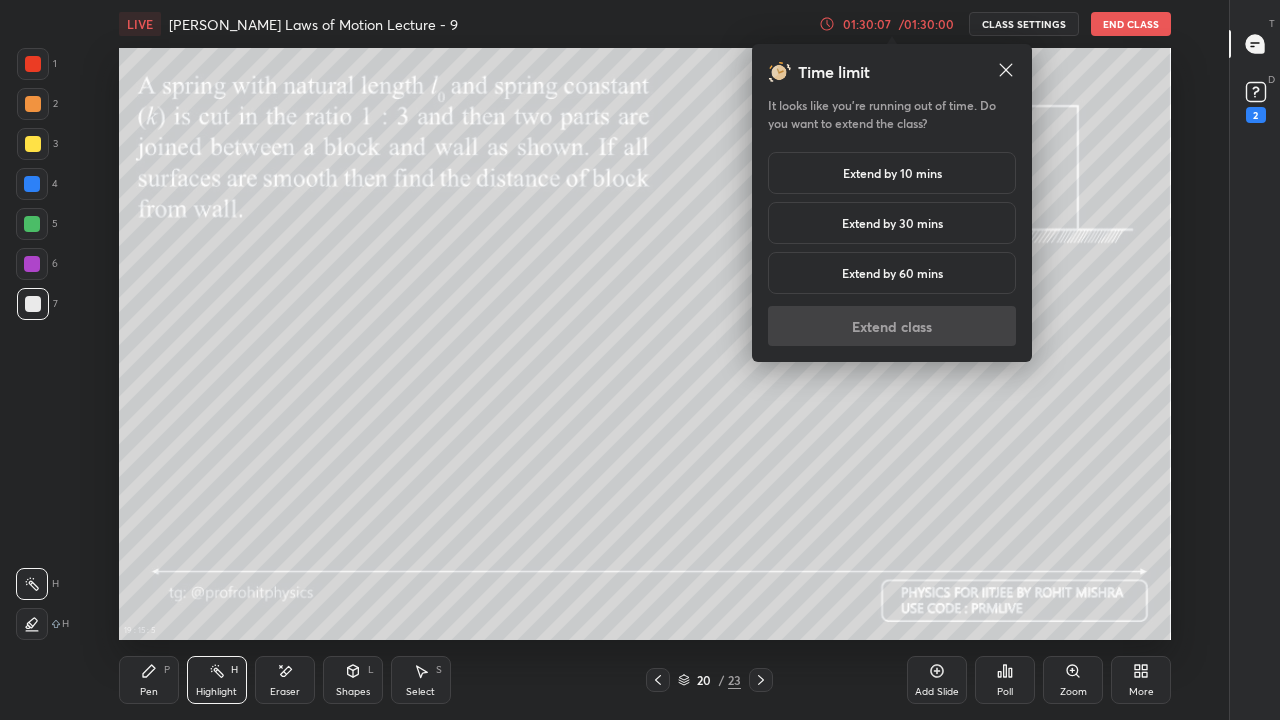 click on "Extend by 10 mins" at bounding box center (892, 173) 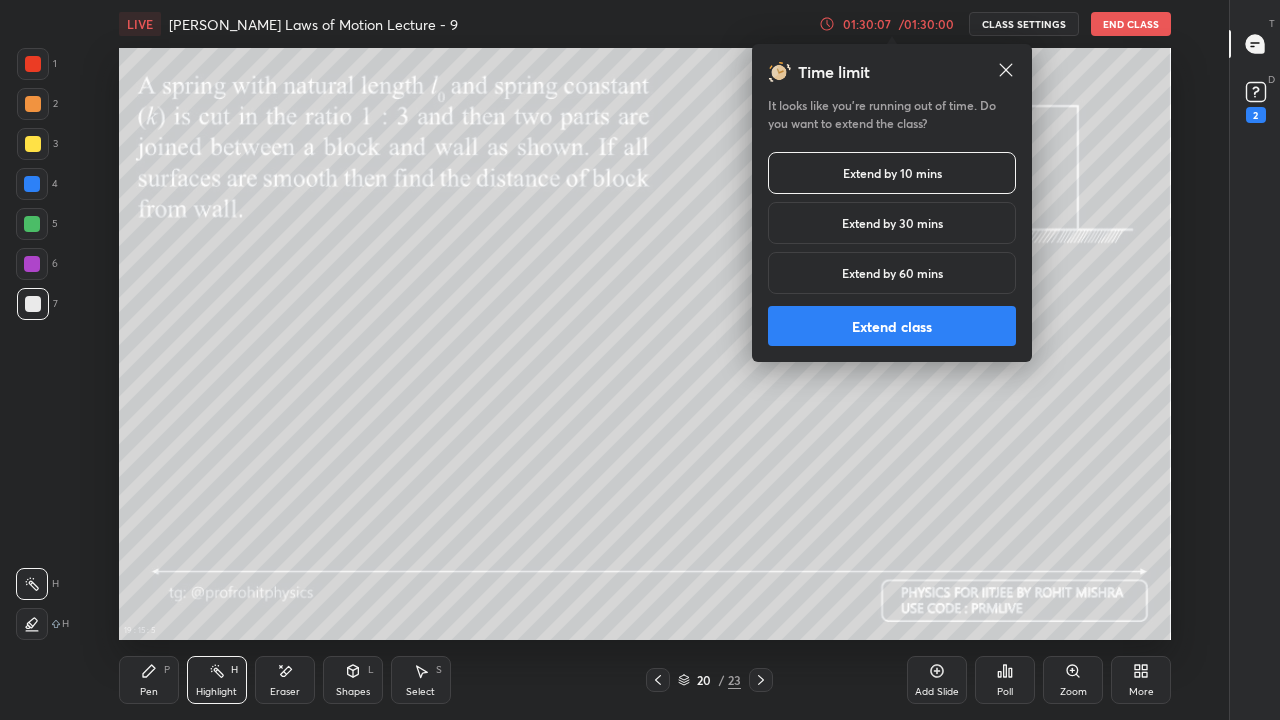 click on "Extend class" at bounding box center [892, 326] 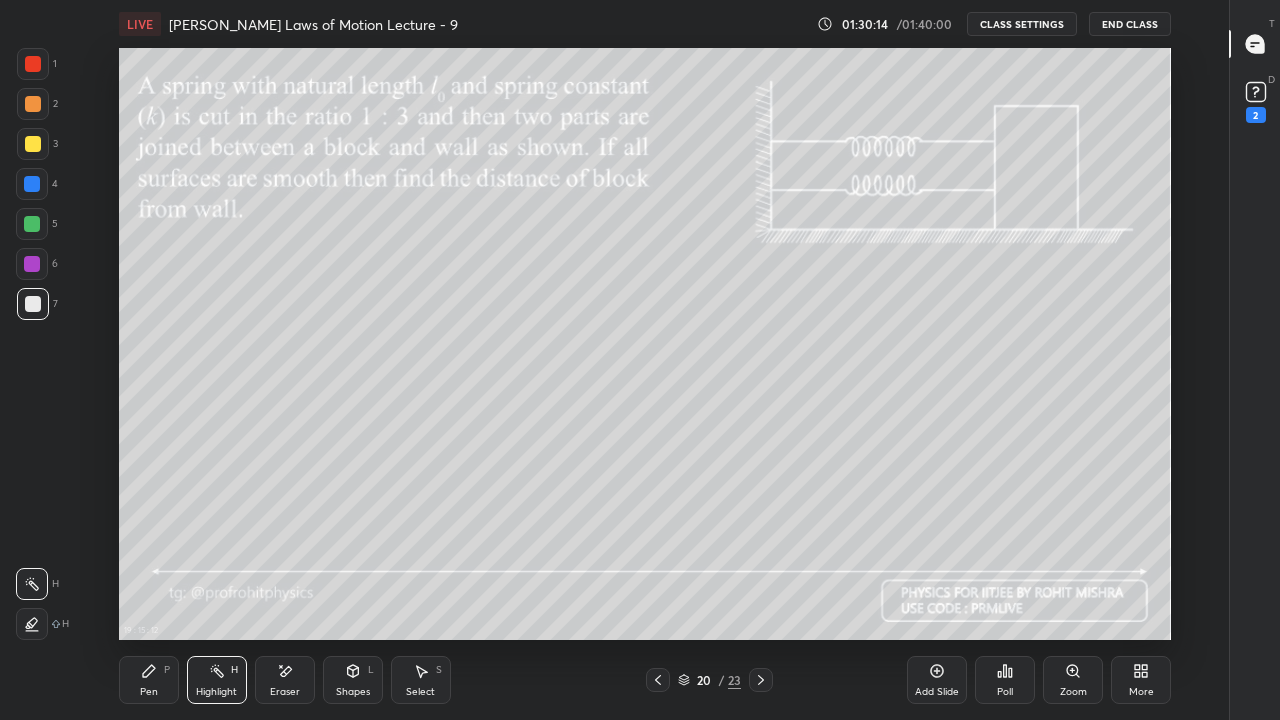 click 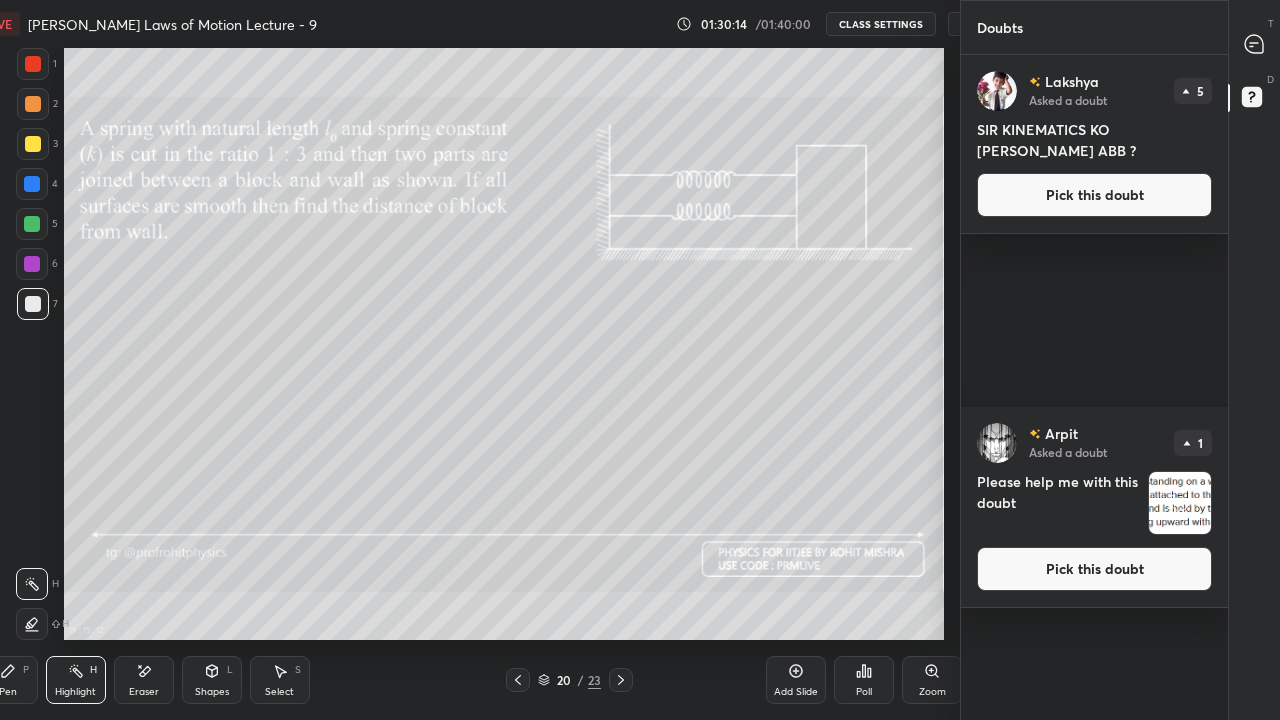 scroll, scrollTop: 592, scrollLeft: 958, axis: both 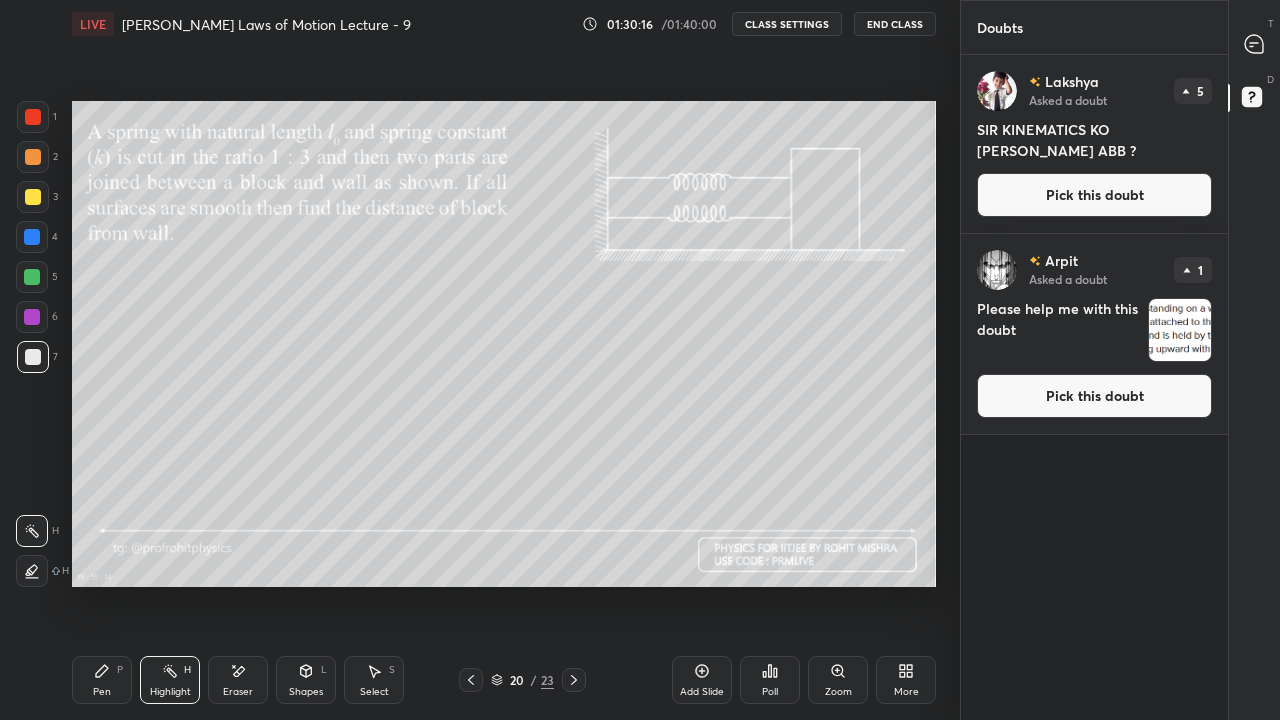 click at bounding box center (1180, 330) 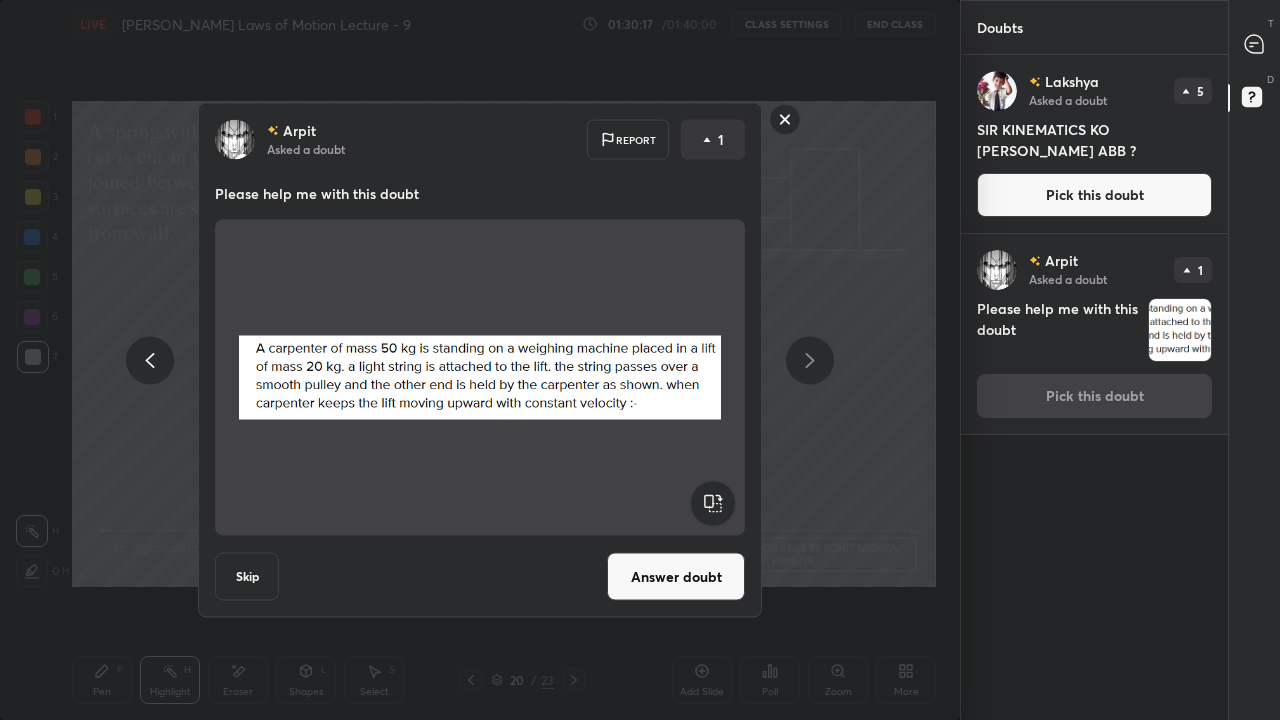 click on "Answer doubt" at bounding box center [676, 577] 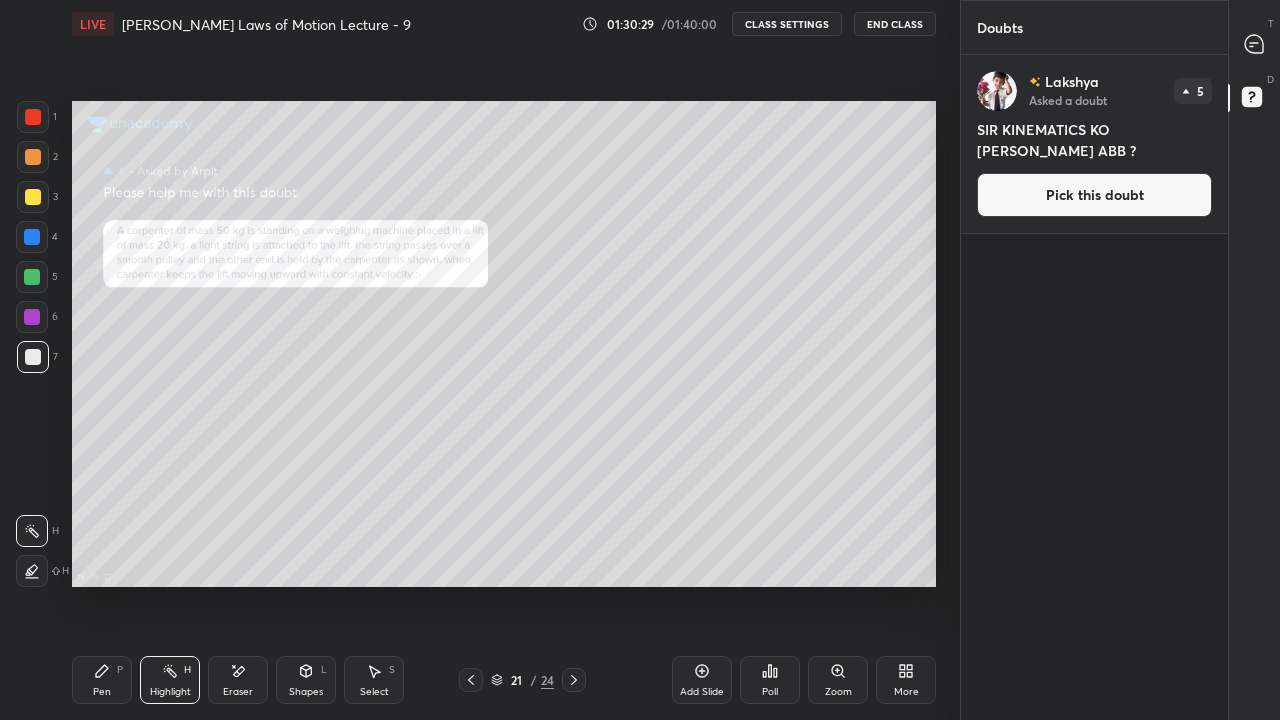 click 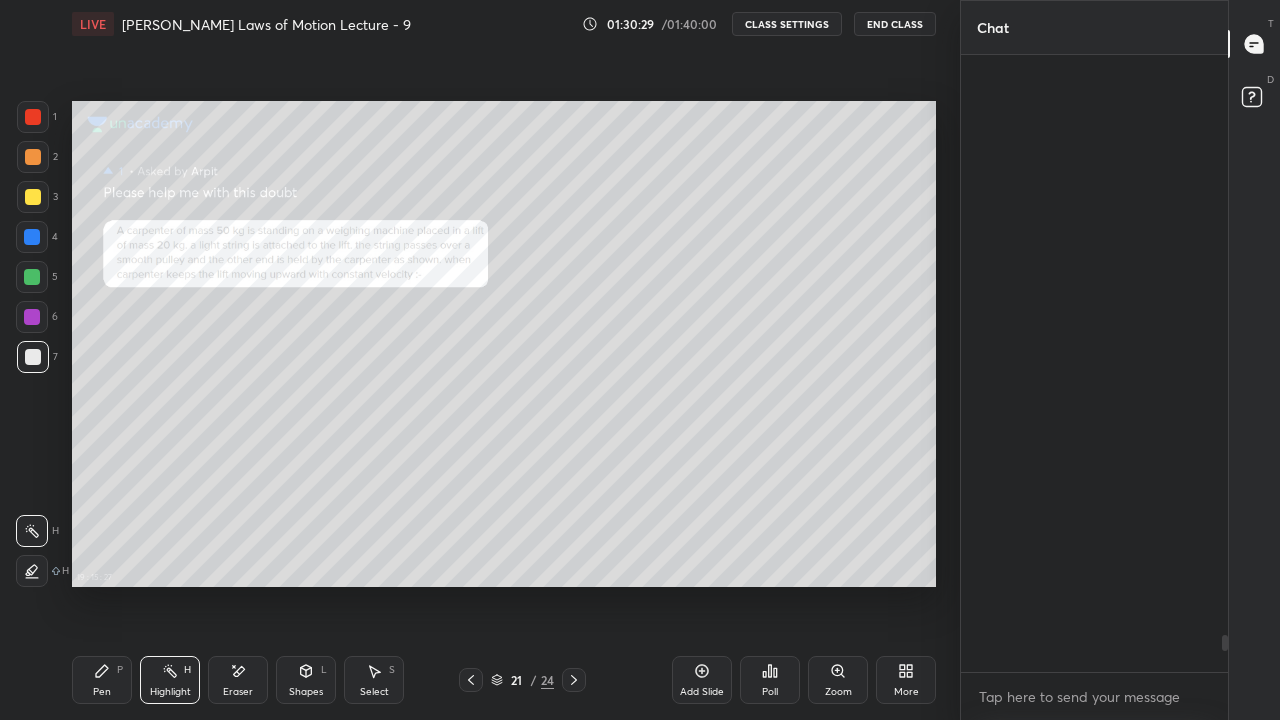 scroll, scrollTop: 15130, scrollLeft: 0, axis: vertical 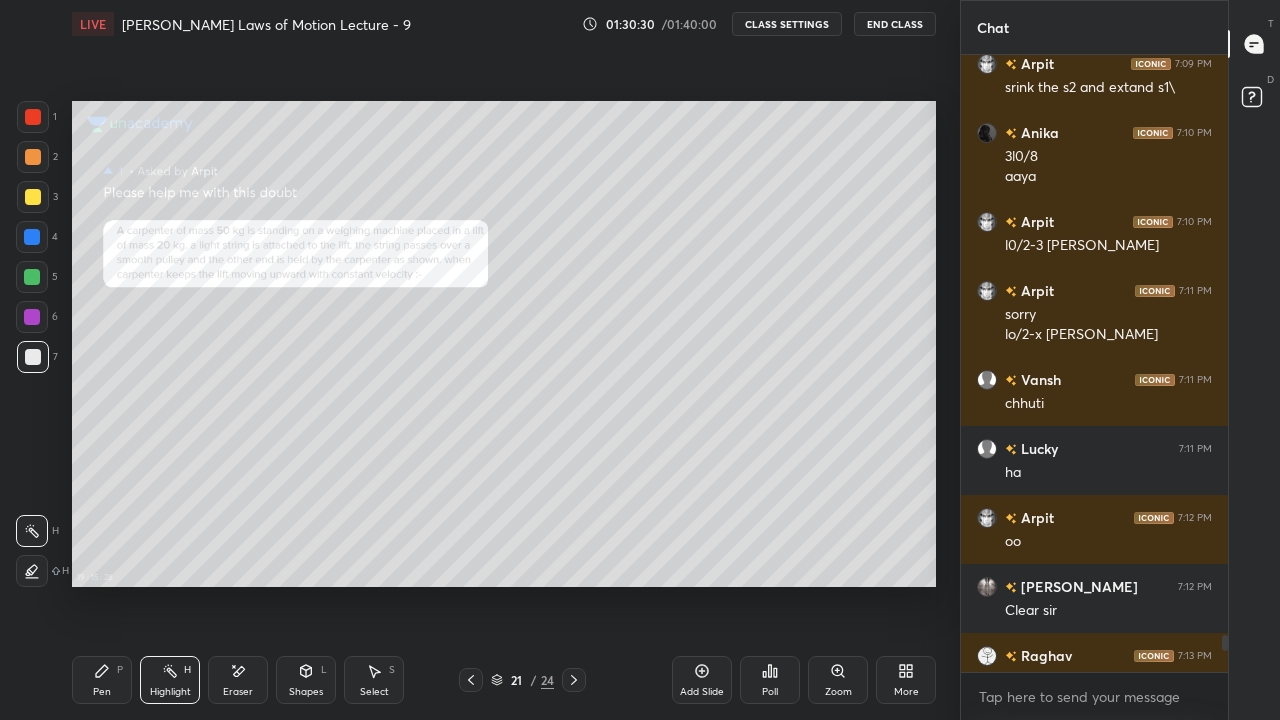 click on "More" at bounding box center (906, 692) 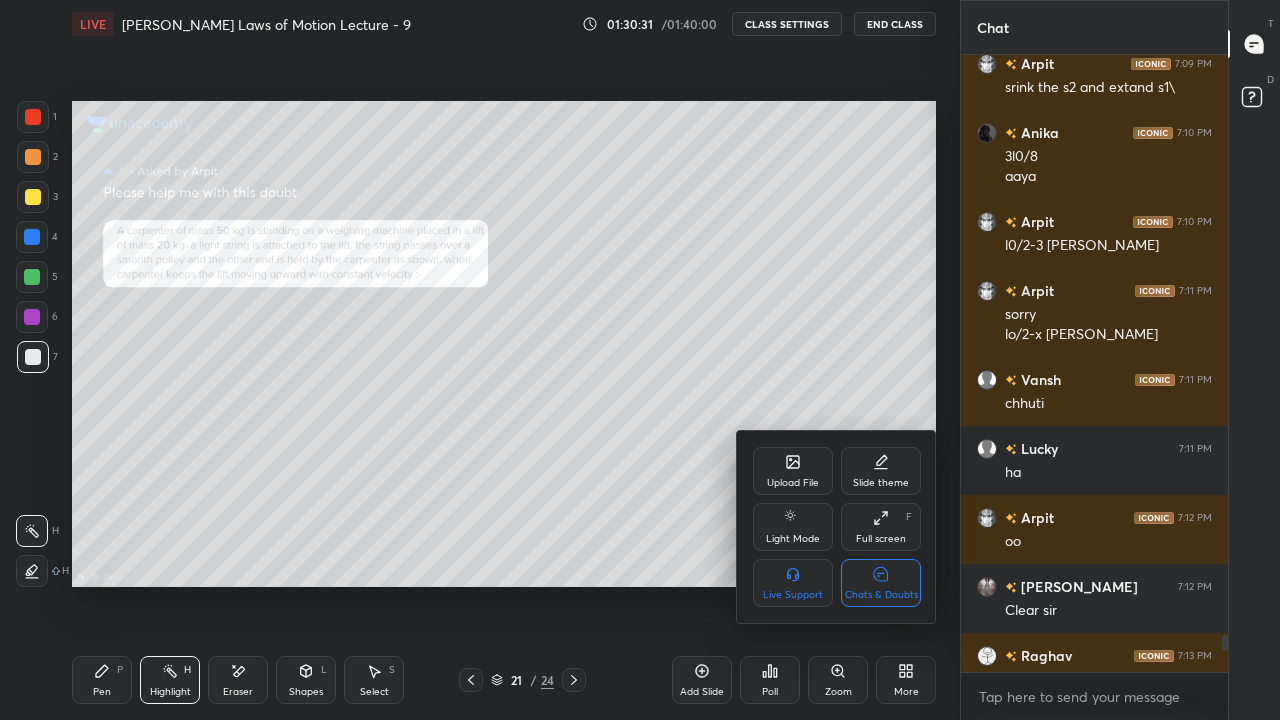 click on "Chats & Doubts" at bounding box center (881, 583) 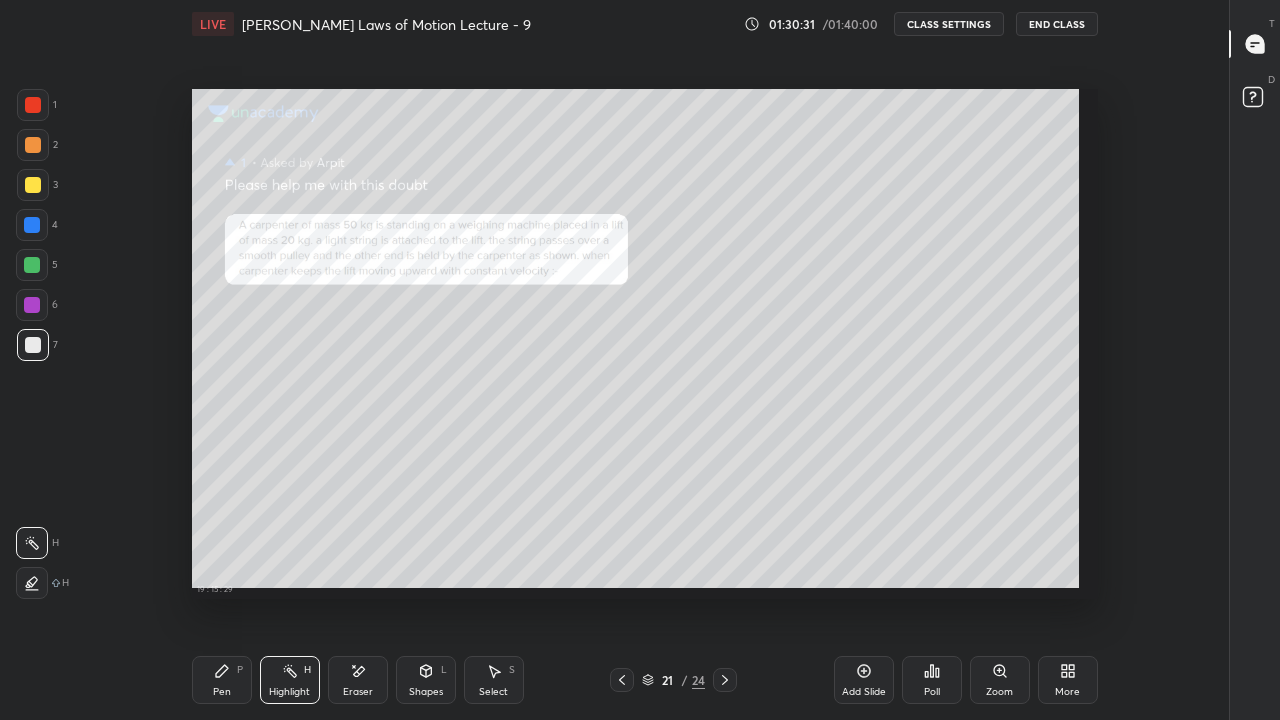 scroll, scrollTop: 7, scrollLeft: 1, axis: both 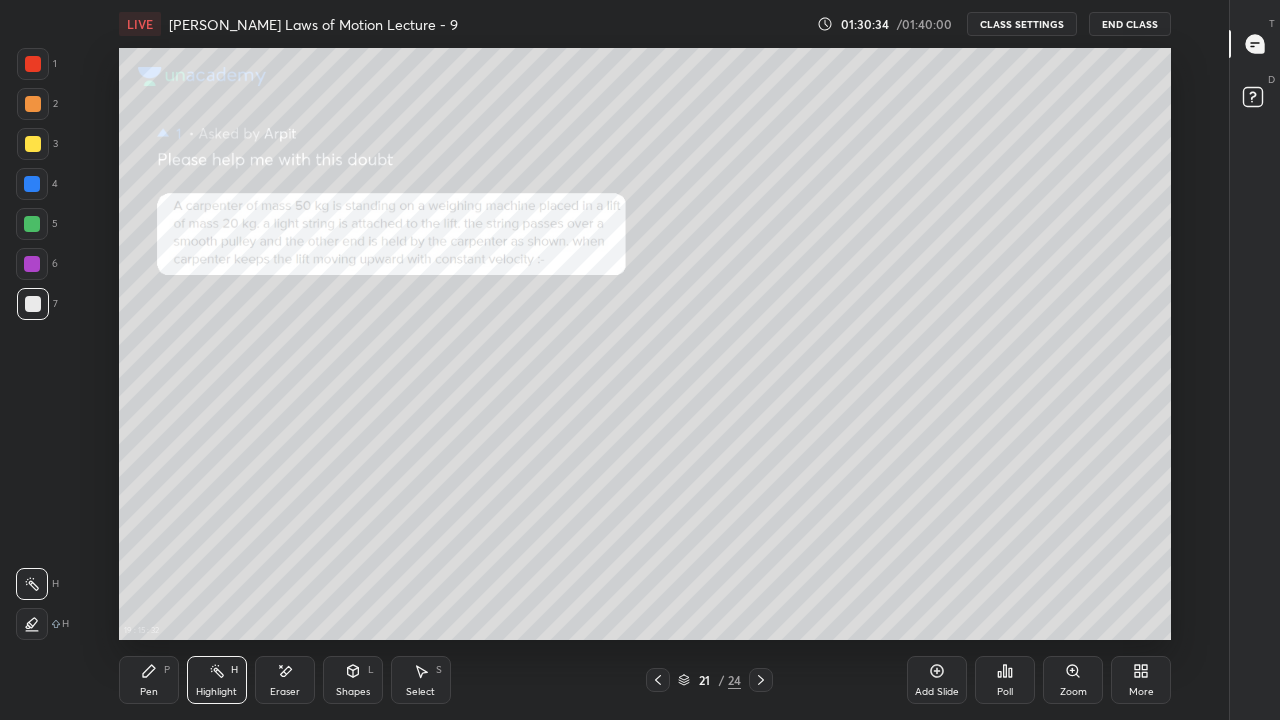 click on "Pen P" at bounding box center [149, 680] 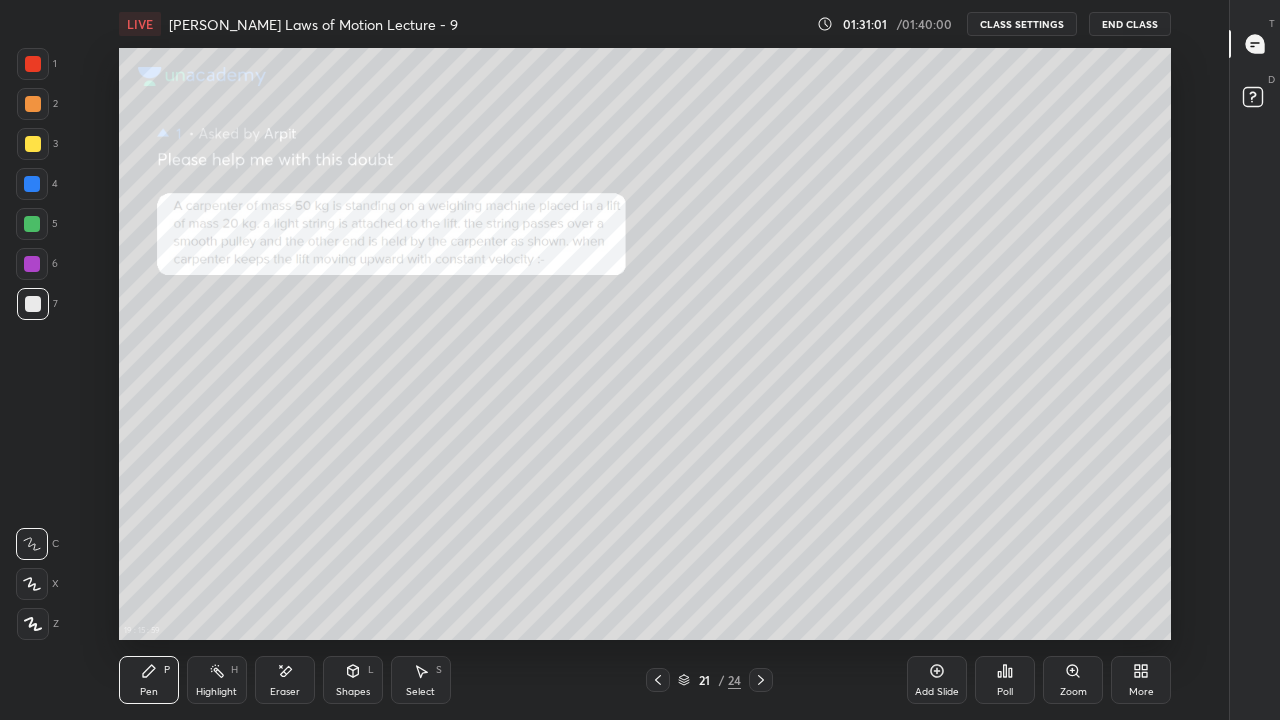 click on "LIVE [PERSON_NAME] Laws of Motion Lecture - 9" at bounding box center [464, 24] 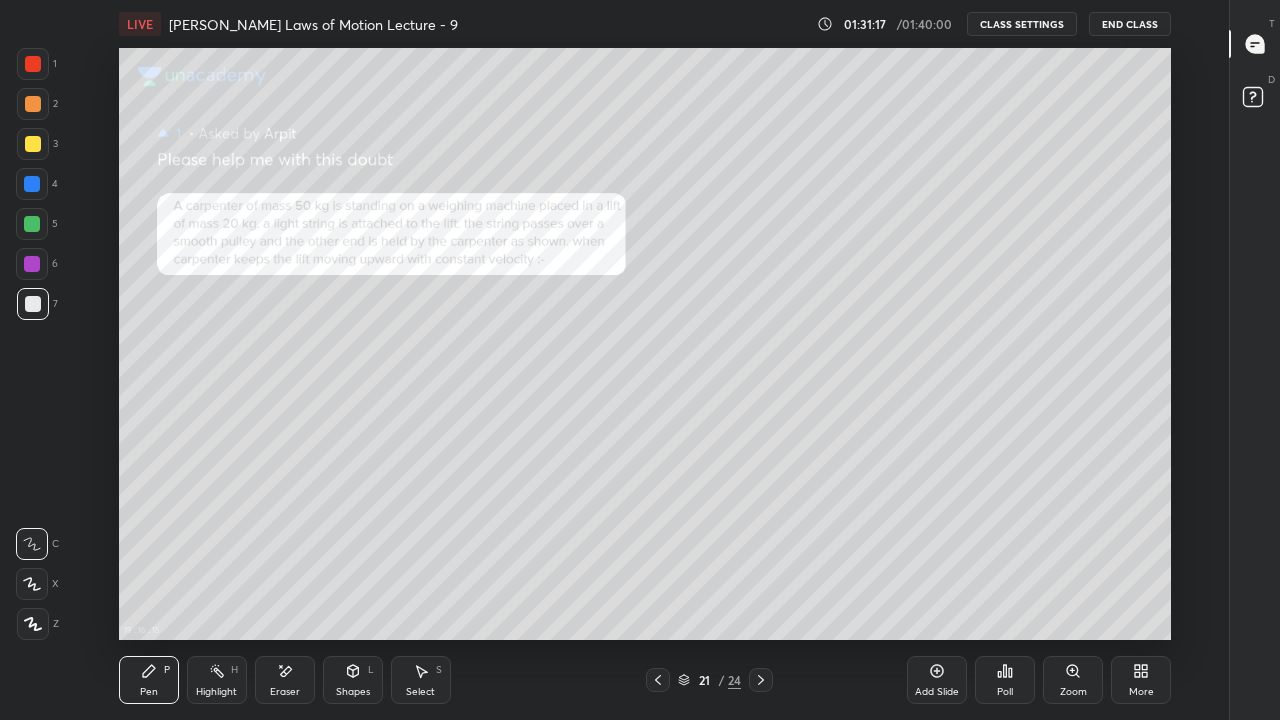 click at bounding box center [32, 224] 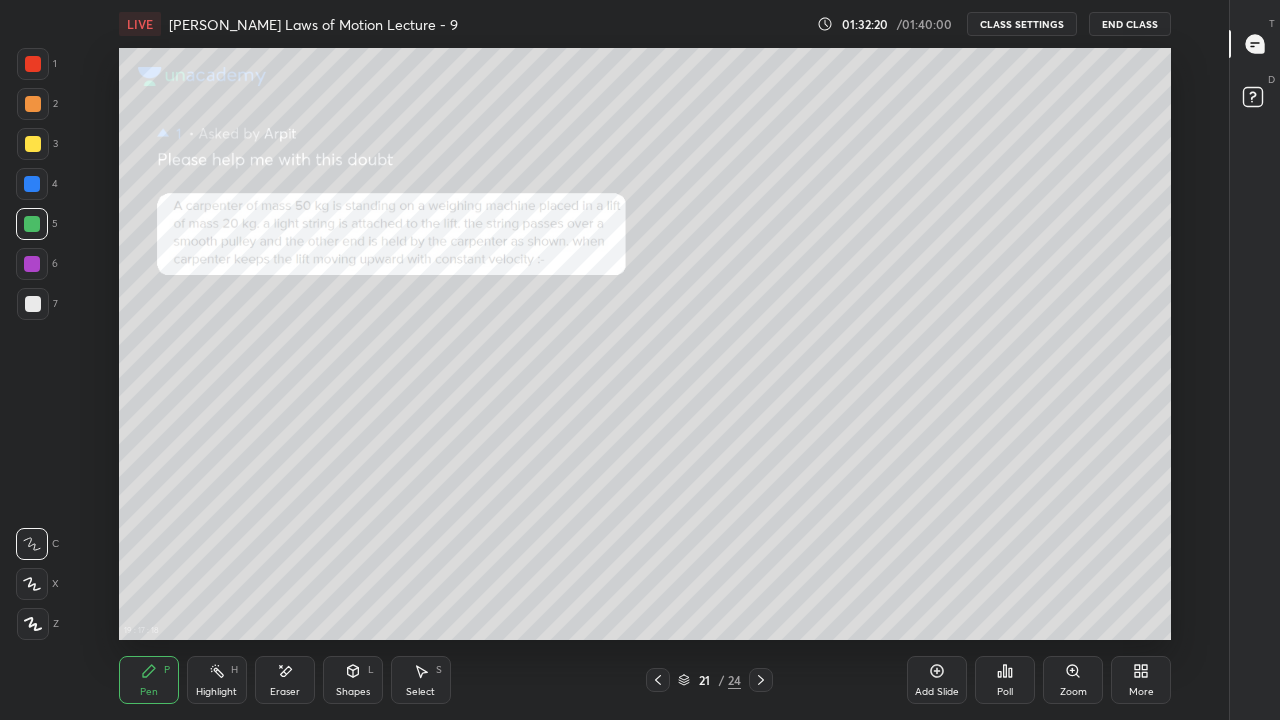click on "End Class" at bounding box center (1130, 24) 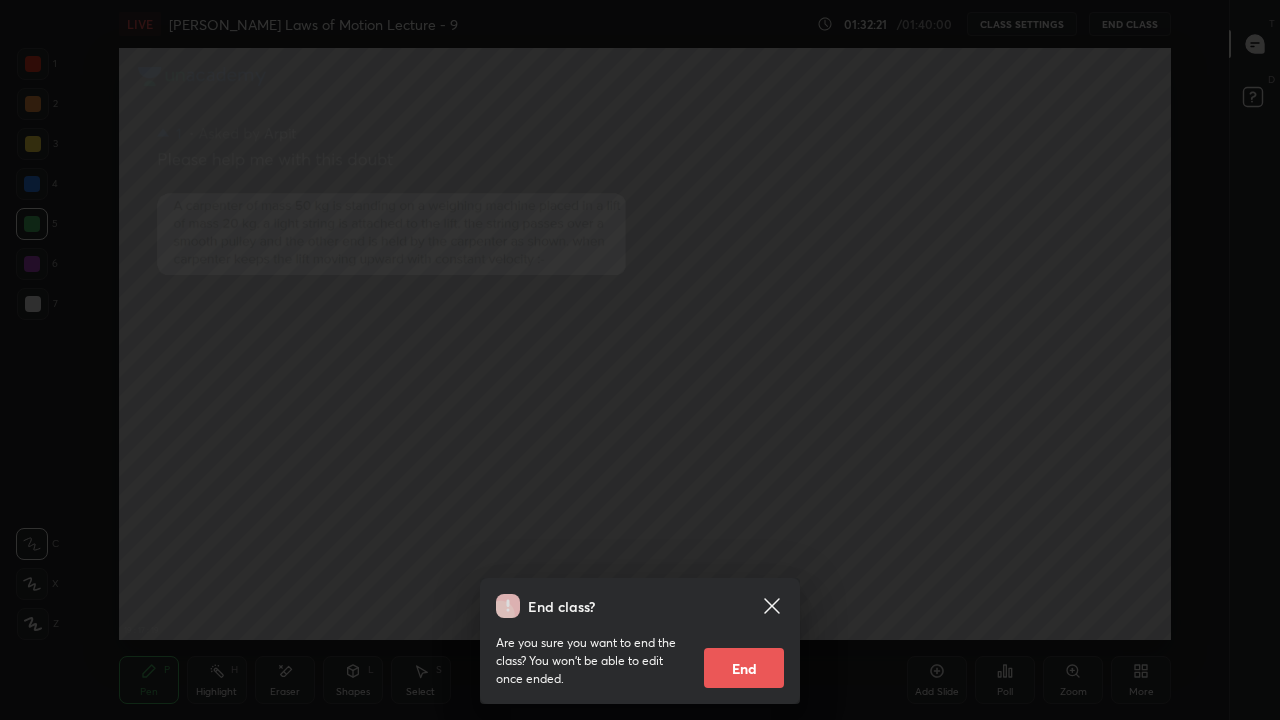 click on "End" at bounding box center [744, 668] 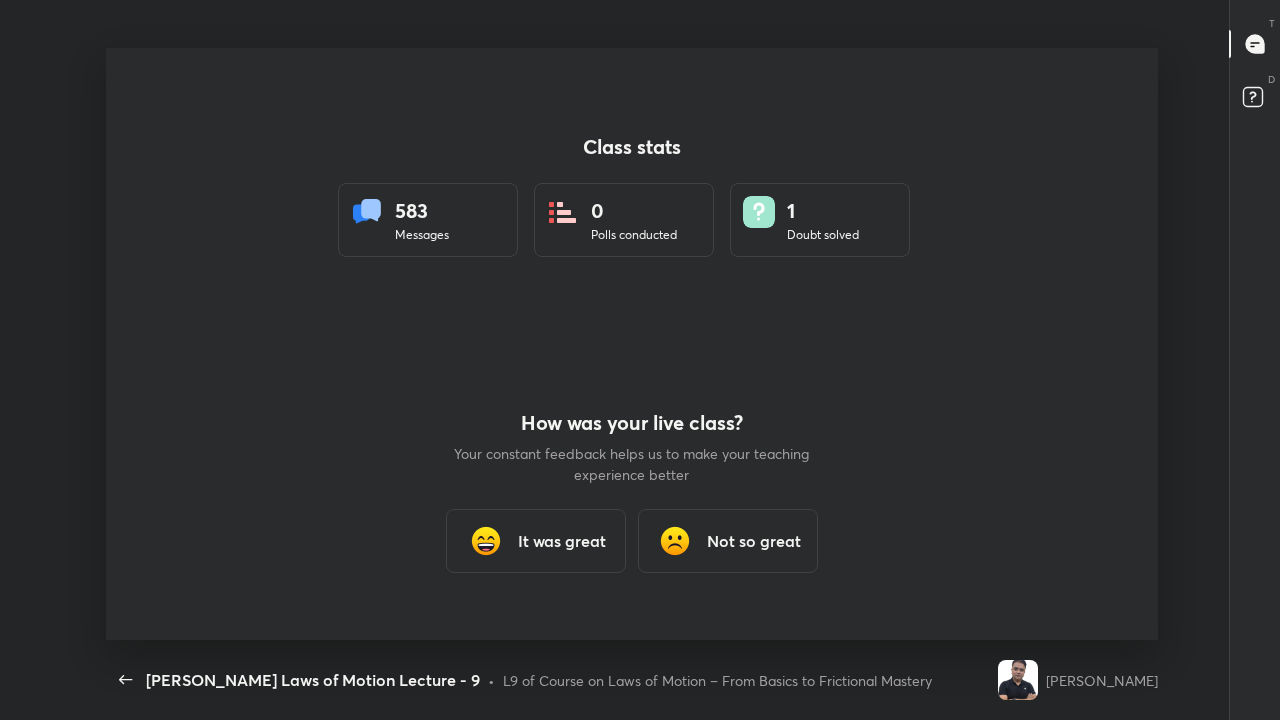 scroll, scrollTop: 99408, scrollLeft: 98745, axis: both 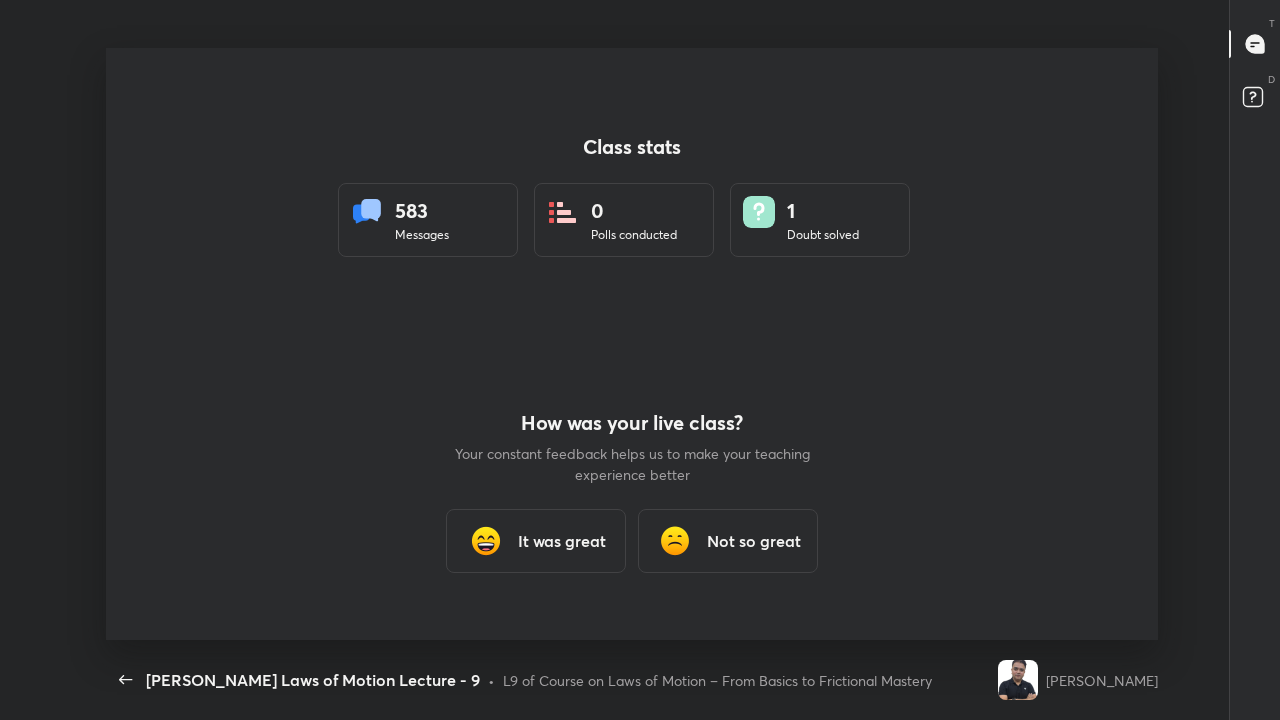 click on "It was great" at bounding box center [562, 541] 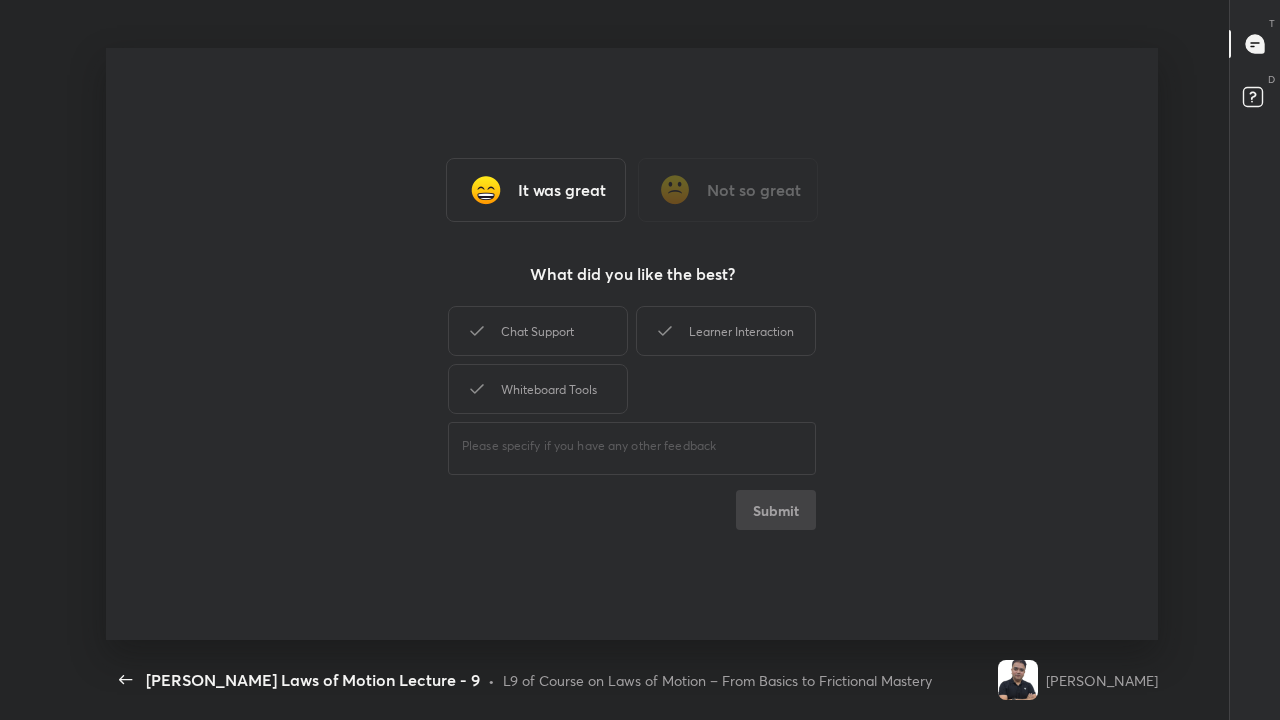 click on "Whiteboard Tools" at bounding box center (538, 389) 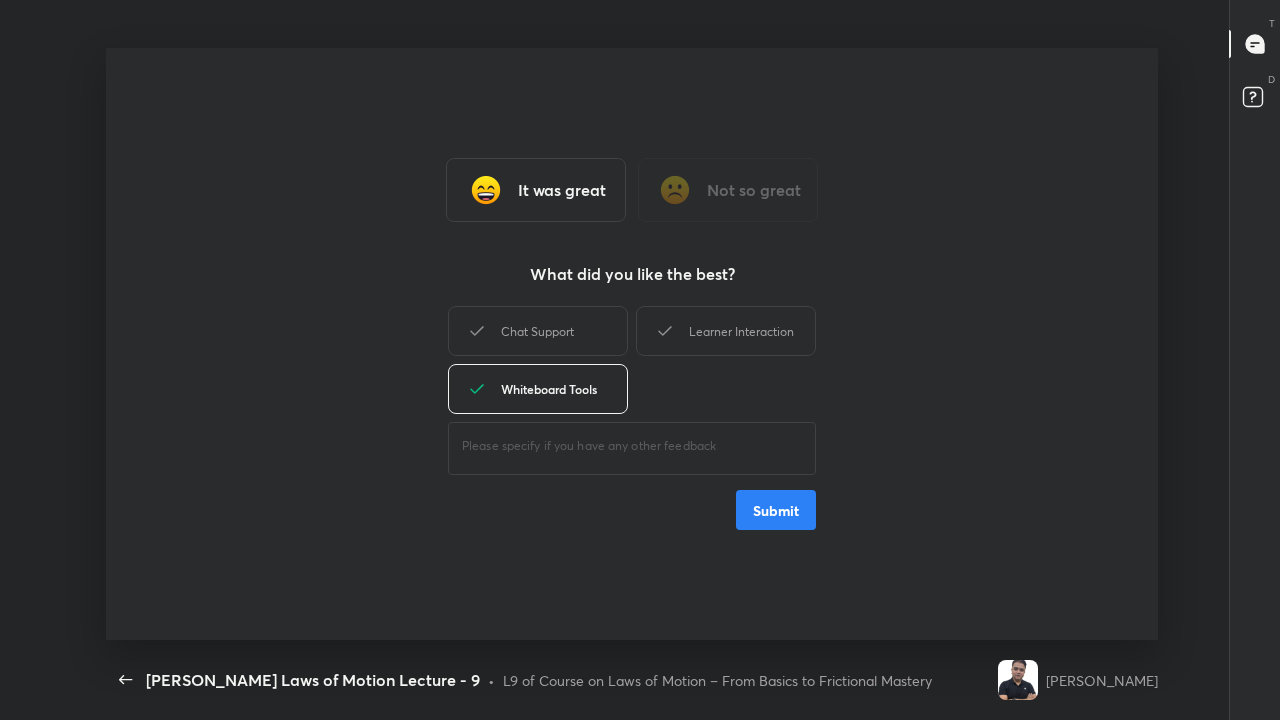 click on "Learner Interaction" at bounding box center [726, 331] 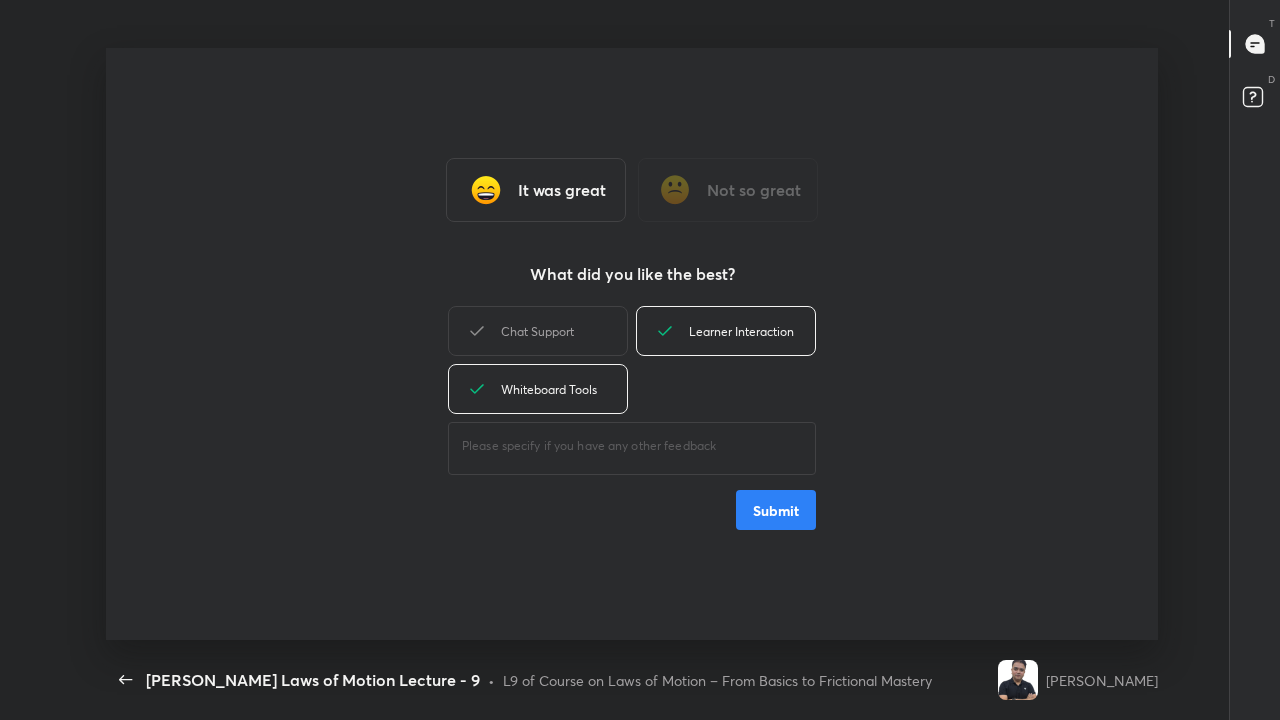 click on "Submit" at bounding box center (776, 510) 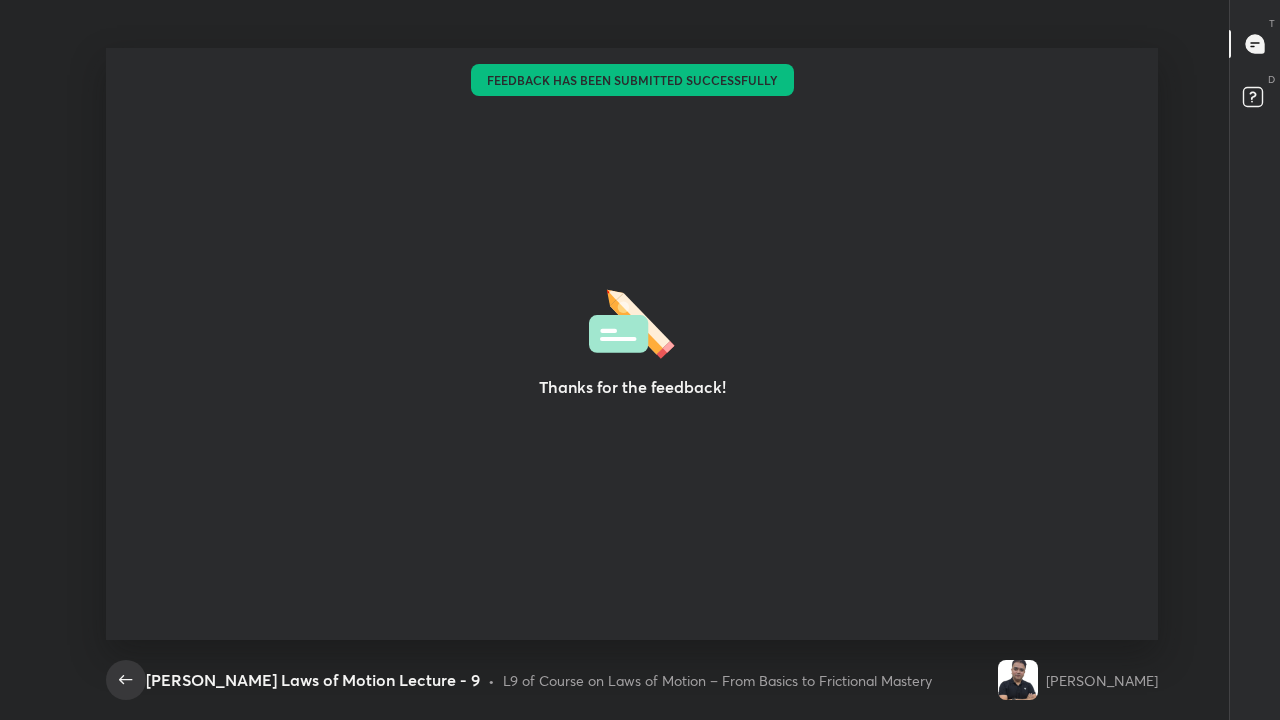 click 